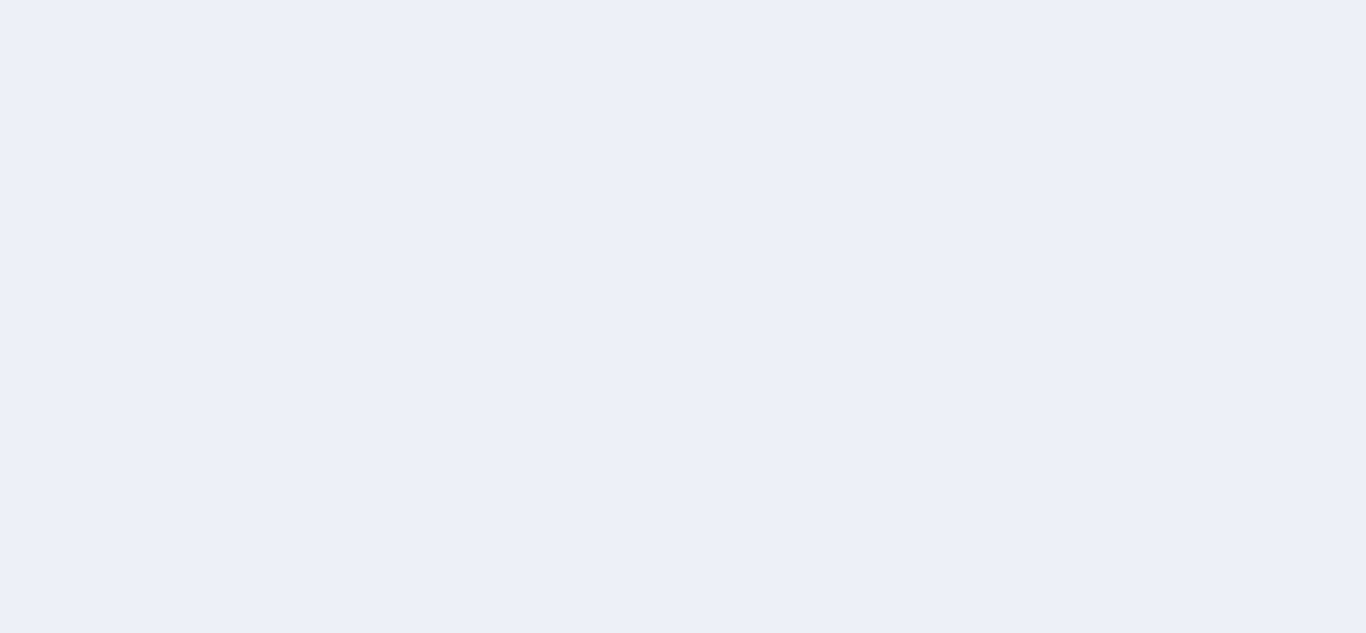 scroll, scrollTop: 0, scrollLeft: 0, axis: both 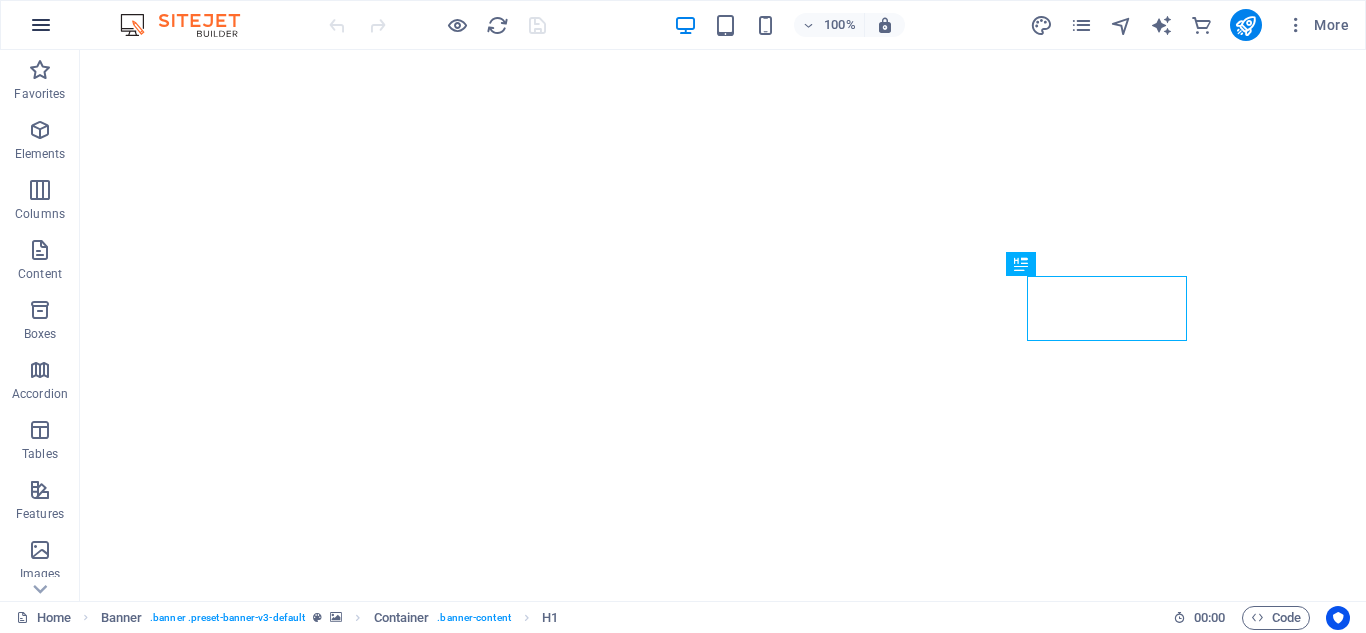 click at bounding box center [41, 25] 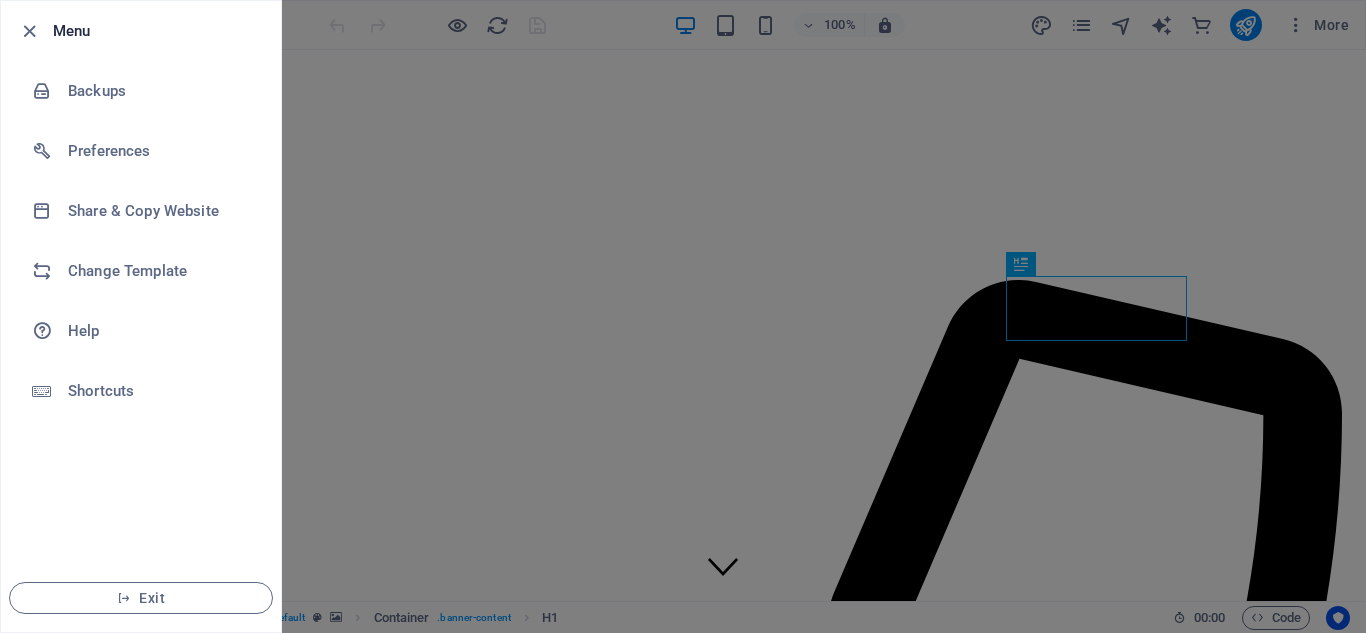 scroll, scrollTop: 0, scrollLeft: 0, axis: both 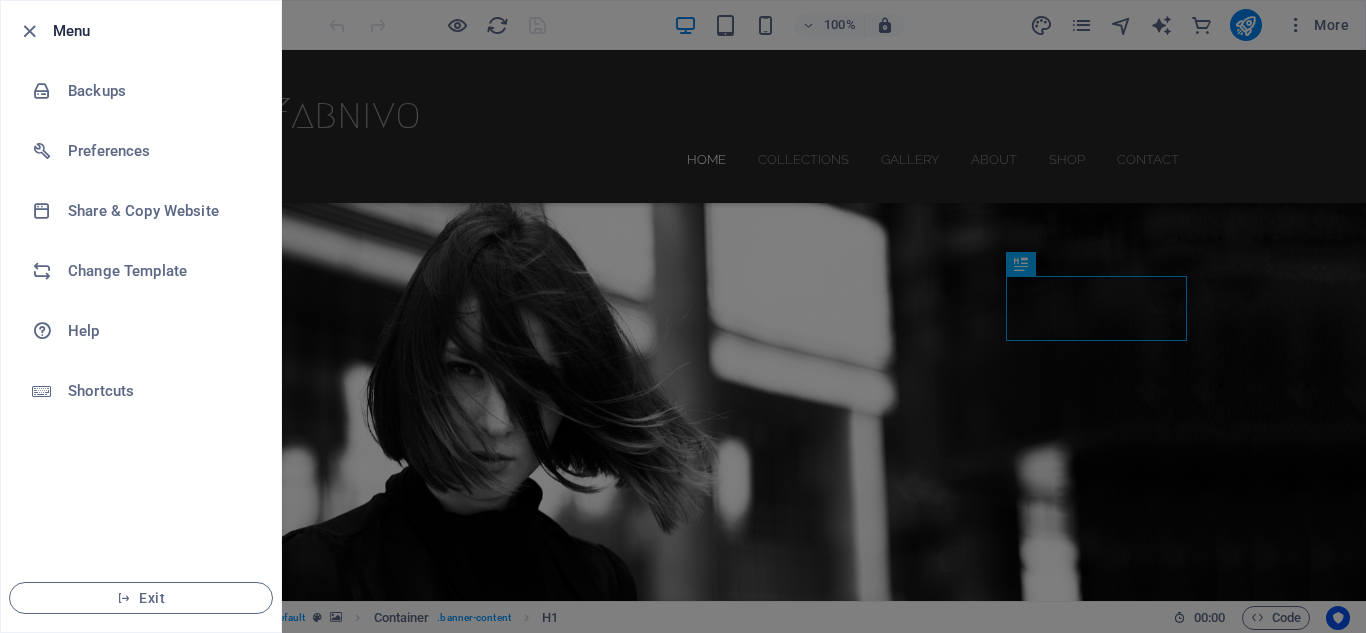 click at bounding box center [29, 31] 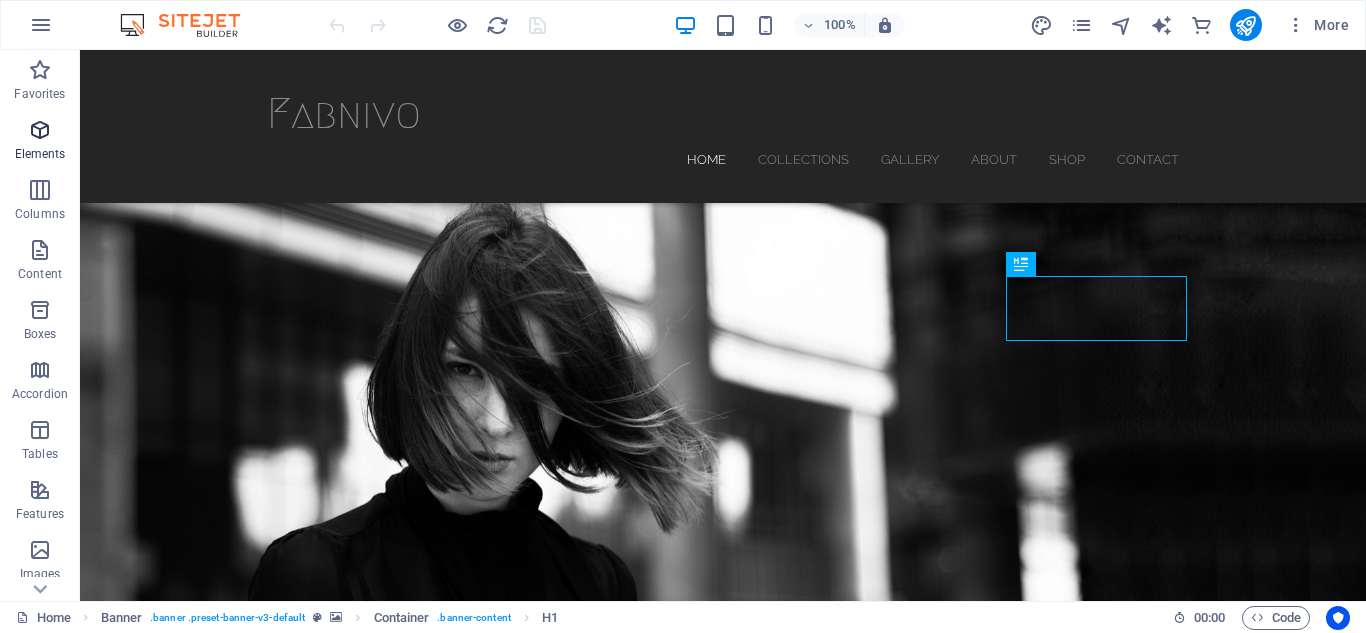 click at bounding box center (40, 130) 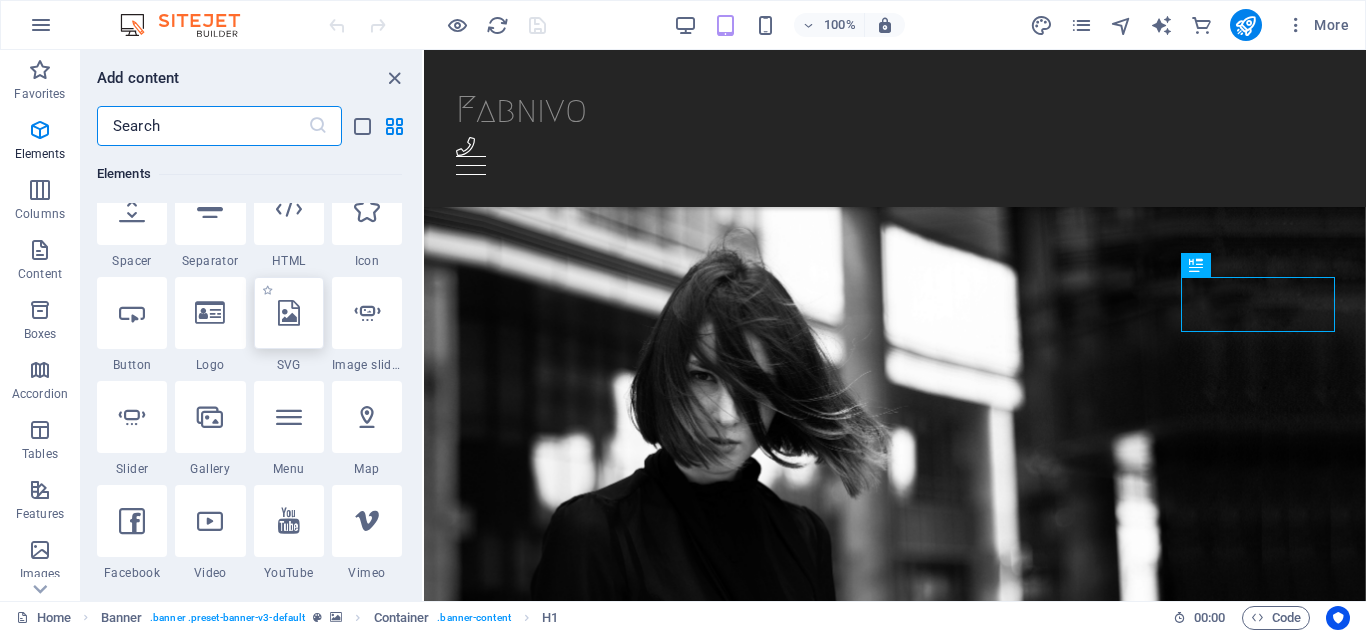 scroll, scrollTop: 313, scrollLeft: 0, axis: vertical 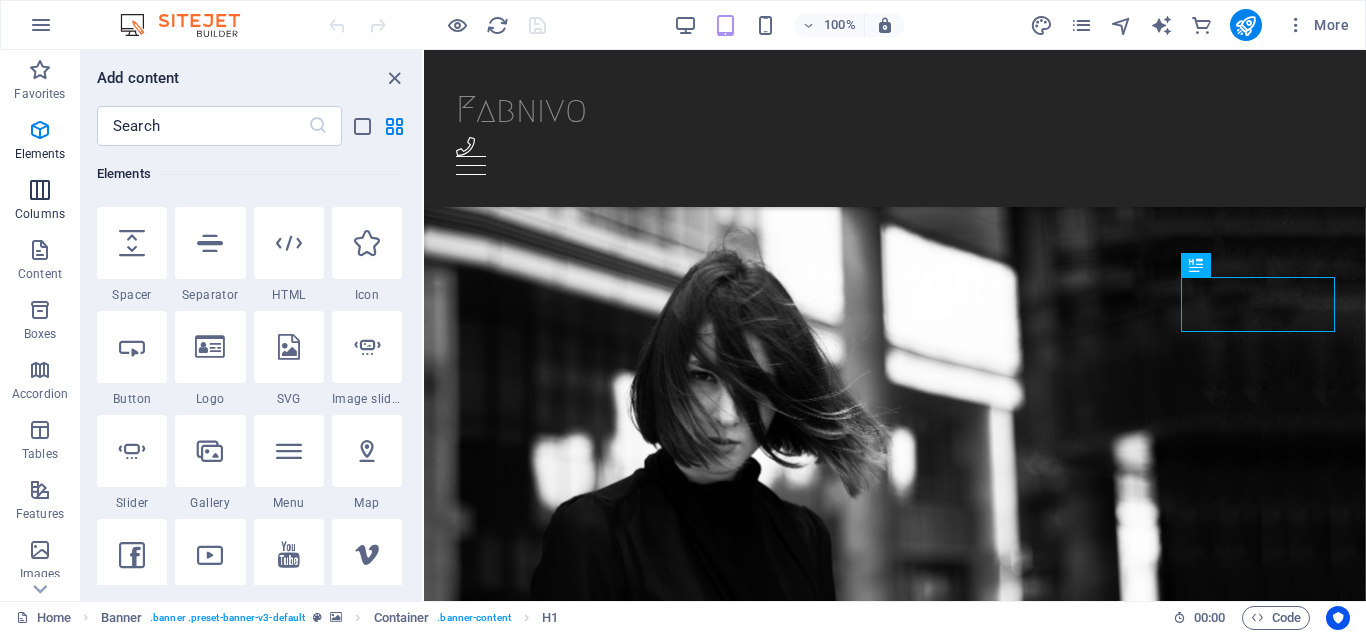 click at bounding box center (40, 190) 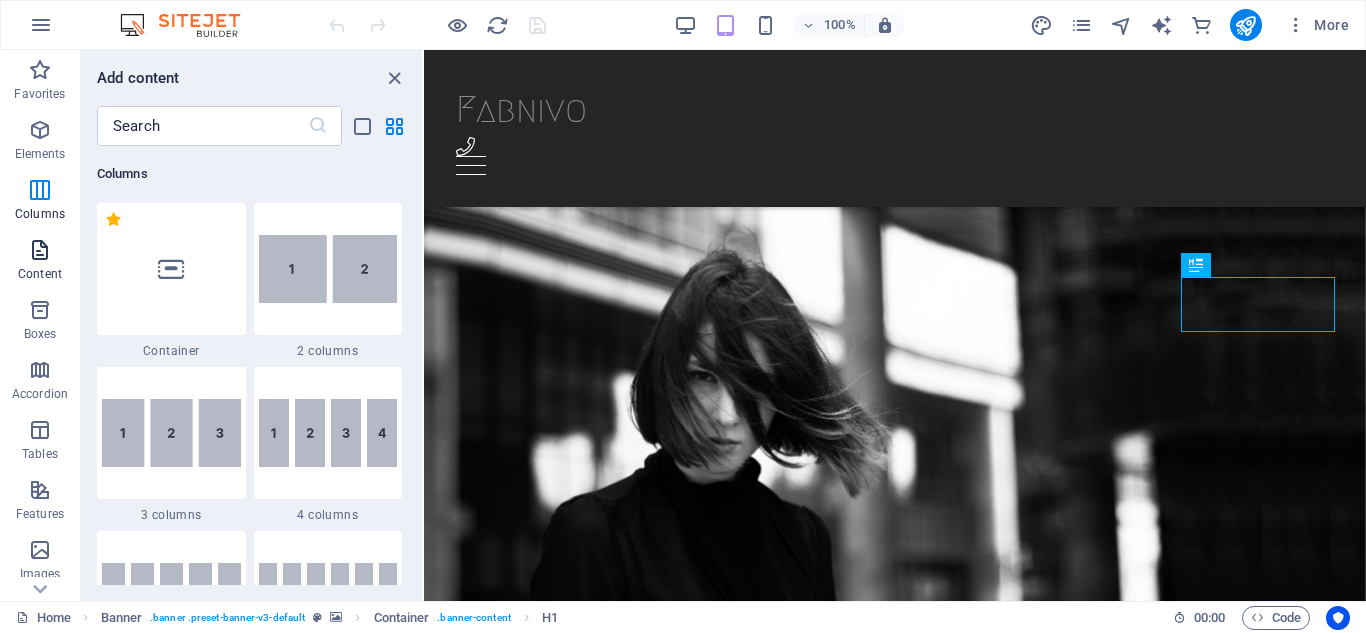 click at bounding box center [40, 250] 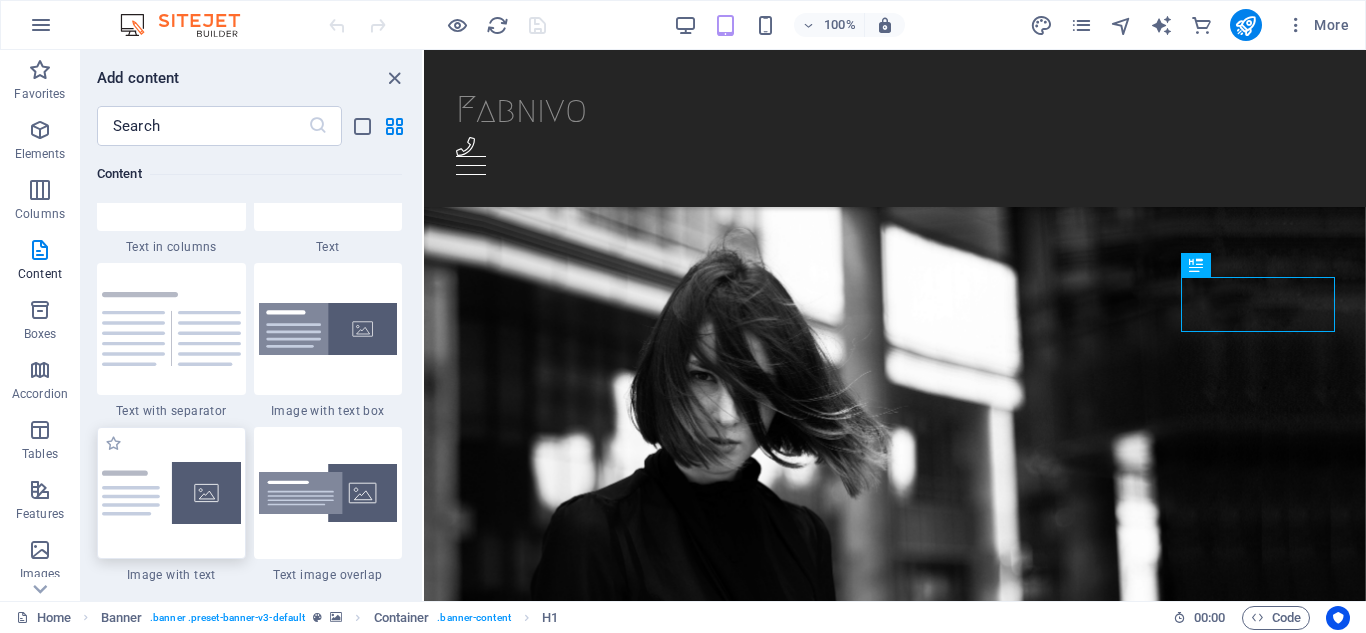 scroll, scrollTop: 3699, scrollLeft: 0, axis: vertical 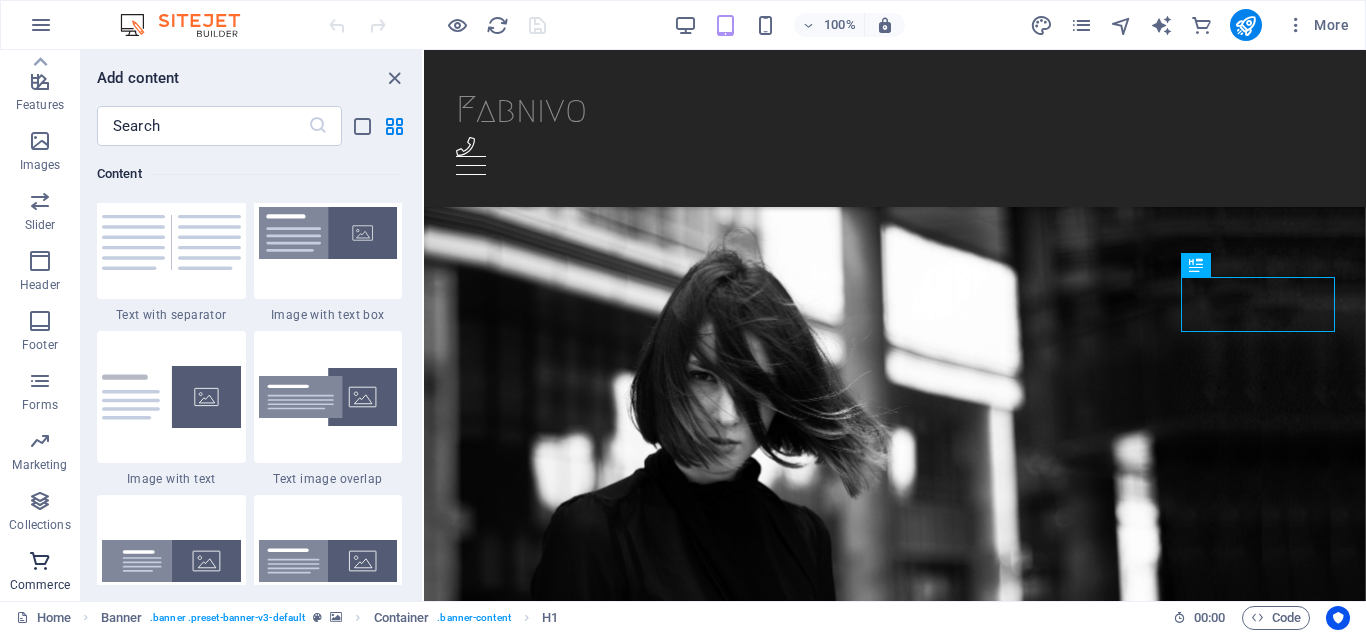 click on "Commerce" at bounding box center [40, 573] 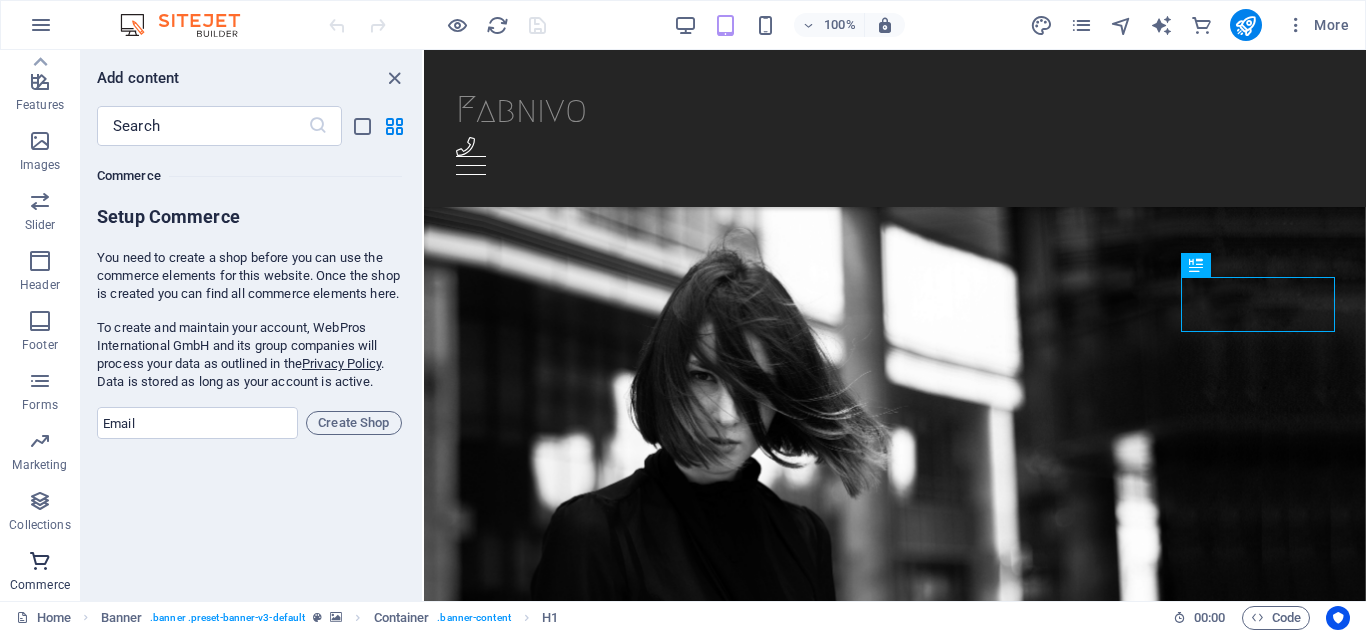 scroll, scrollTop: 19271, scrollLeft: 0, axis: vertical 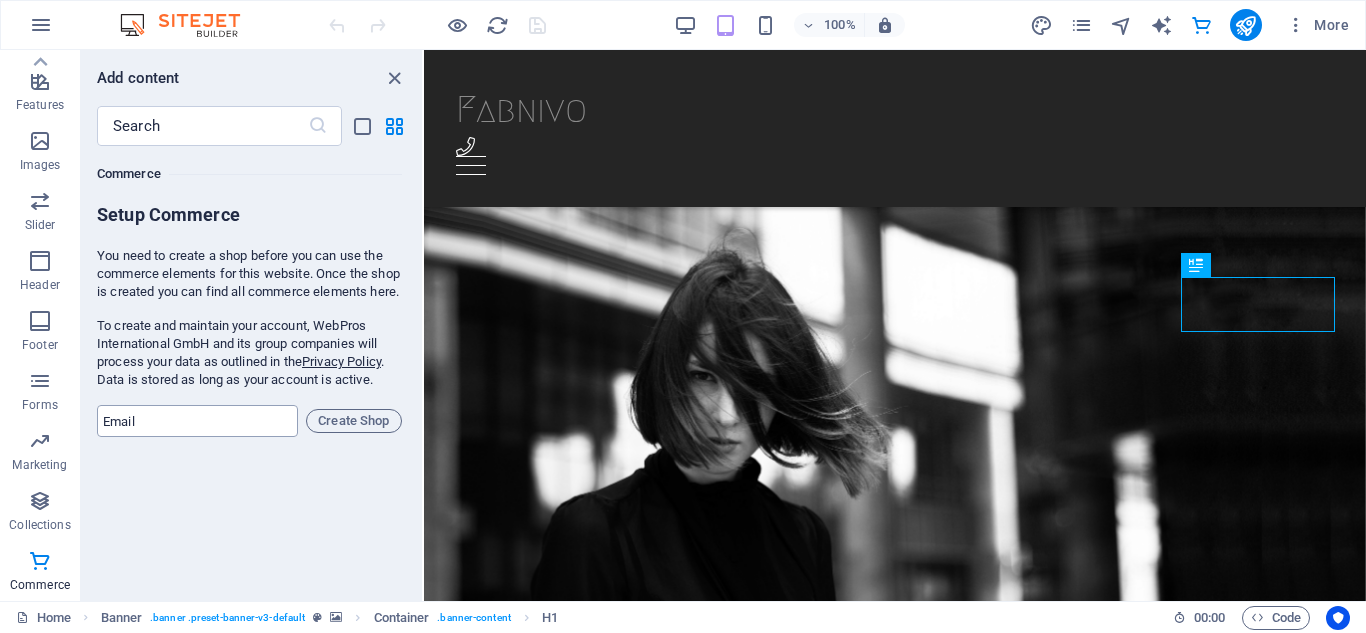 click at bounding box center [197, 421] 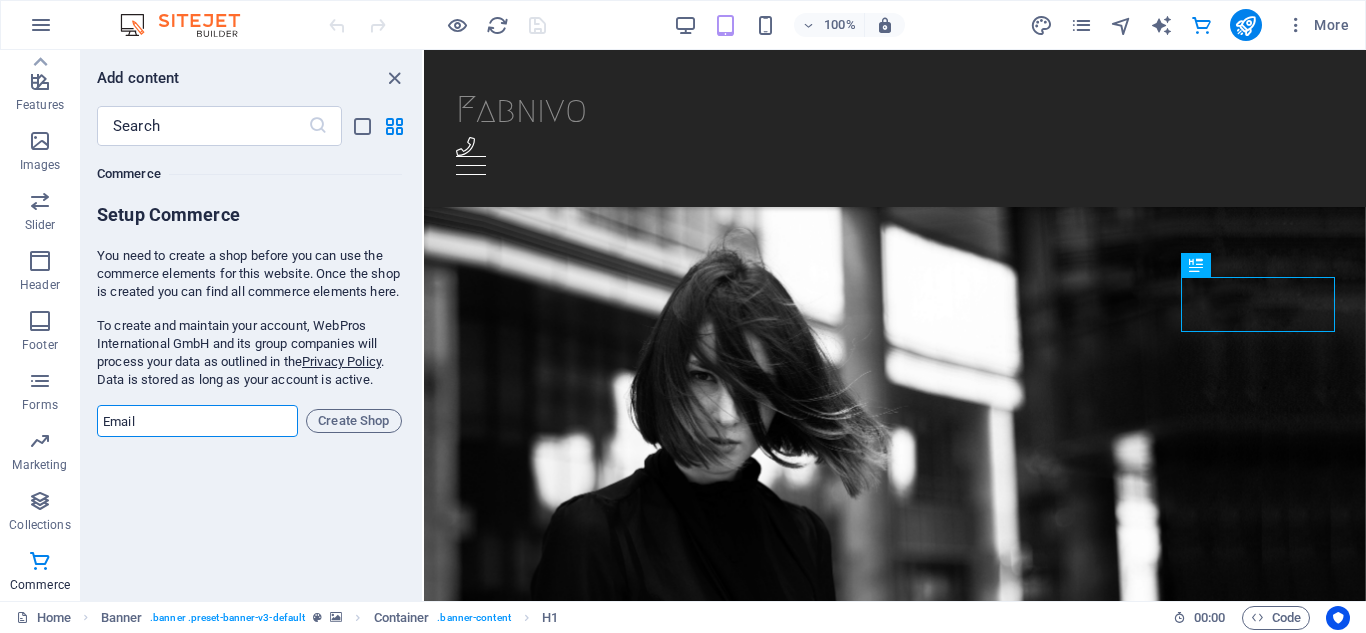click at bounding box center [197, 421] 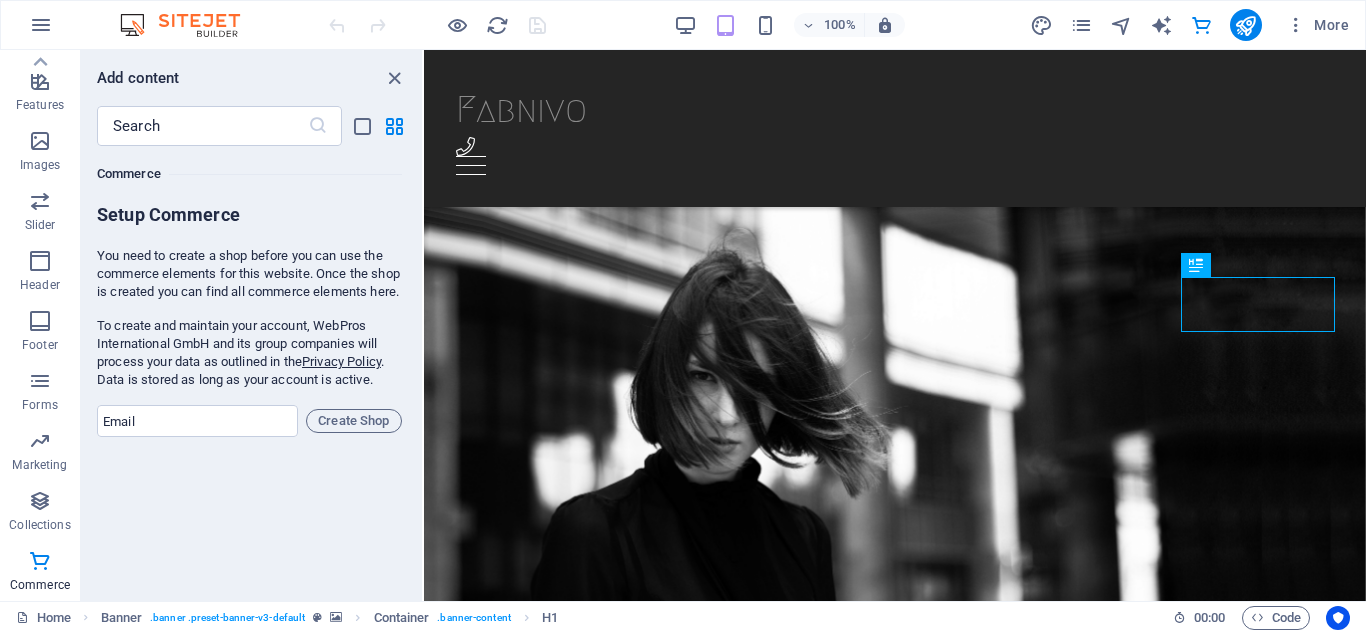 click on "Favorites 1 Star Headline 1 Star Container Elements 1 Star Headline 1 Star Text 1 Star Image 1 Star Container 1 Star Spacer 1 Star Separator 1 Star HTML 1 Star Icon 1 Star Button 1 Star Logo 1 Star SVG 1 Star Image slider 1 Star Slider 1 Star Gallery 1 Star Menu 1 Star Map 1 Star Facebook 1 Star Video 1 Star YouTube 1 Star Vimeo 1 Star Document 1 Star Audio 1 Star Iframe 1 Star Privacy 1 Star Languages Columns 1 Star Container 1 Star 2 columns 1 Star 3 columns 1 Star 4 columns 1 Star 5 columns 1 Star 6 columns 1 Star 40-60 1 Star 20-80 1 Star 80-20 1 Star 30-70 1 Star 70-30 1 Star Unequal Columns 1 Star 25-25-50 1 Star 25-50-25 1 Star 50-25-25 1 Star 20-60-20 1 Star 50-16-16-16 1 Star 16-16-16-50 1 Star Grid 2-1 1 Star Grid 1-2 1 Star Grid 3-1 1 Star Grid 1-3 1 Star Grid 4-1 1 Star Grid 1-4 1 Star Grid 1-2-1 1 Star Grid 1-1-2 1 Star Grid 2h-2v 1 Star Grid 2v-2h 1 Star Grid 2-1-2 1 Star Grid 3-4 Content 1 Star Text in columns 1 Star Text 1 Star Text with separator 1 Star Image with text box 1 Star 1 Star Boxes" at bounding box center (251, 365) 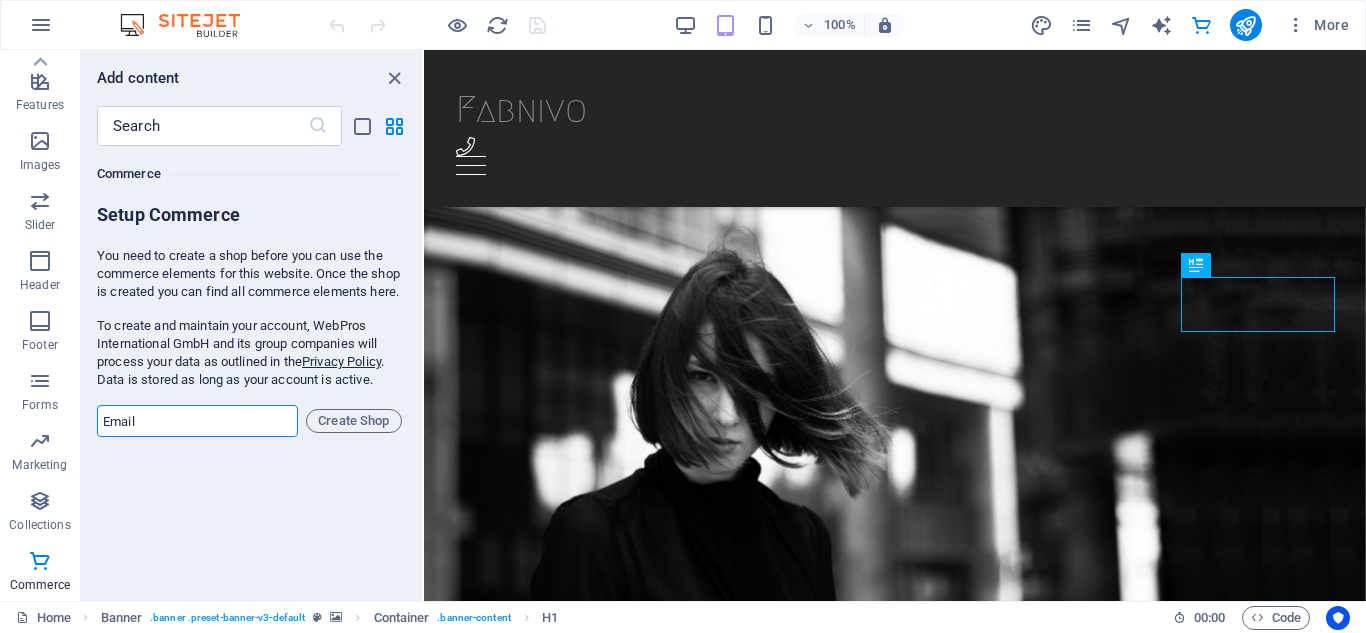 click at bounding box center [197, 421] 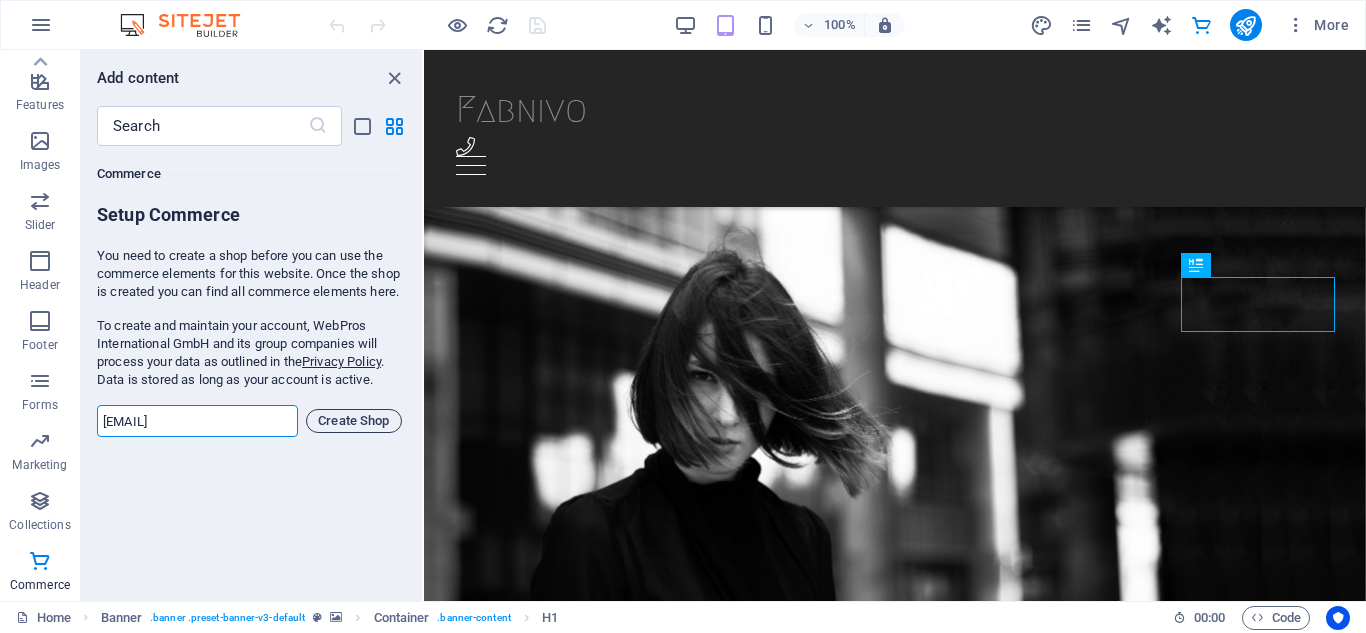 type on "admin@fabnivo.com" 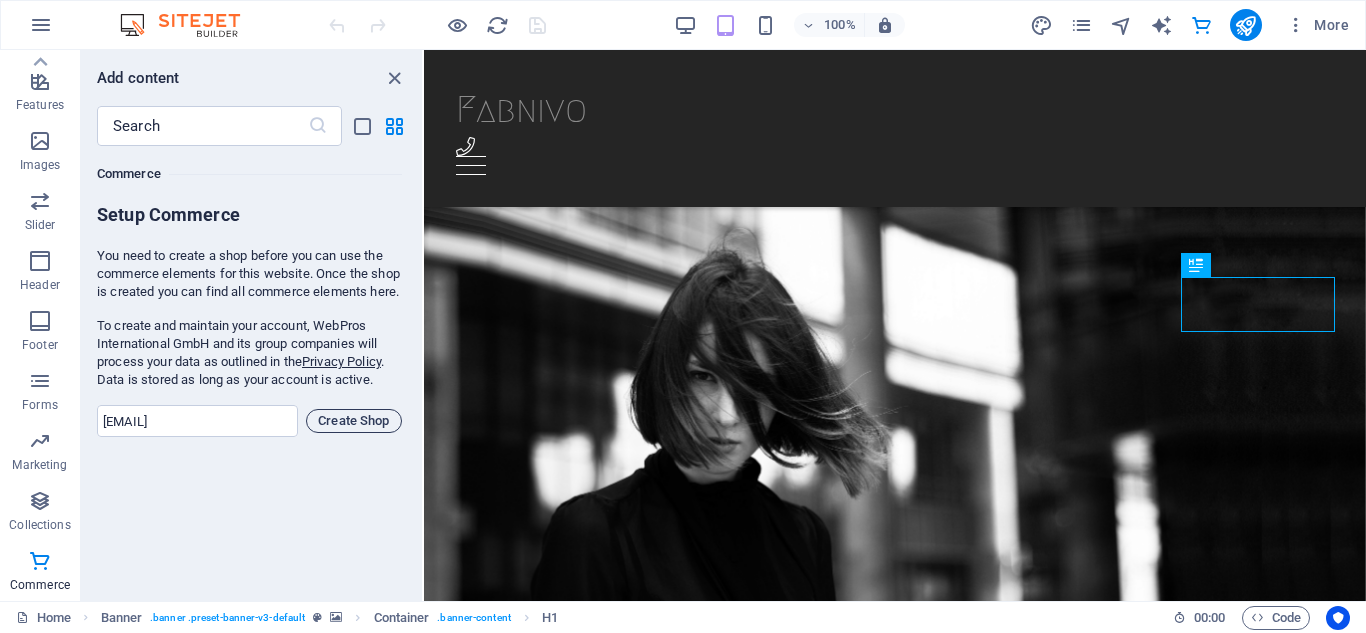 click on "Create Shop" at bounding box center [354, 421] 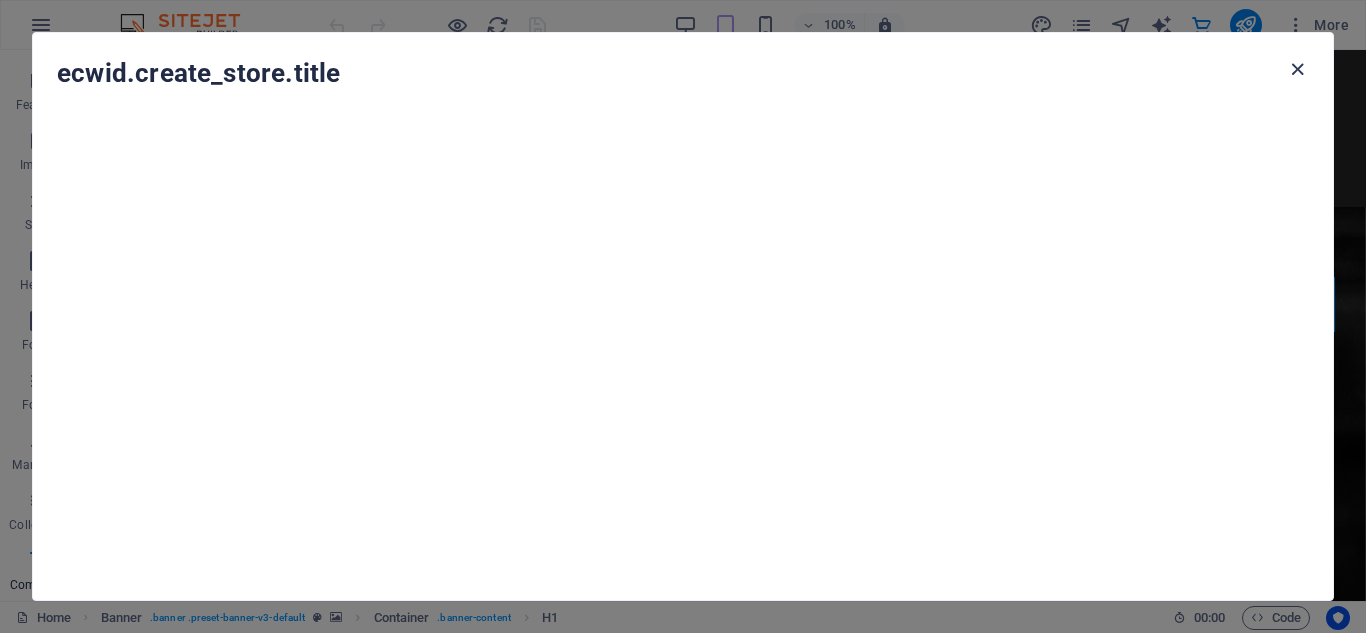 click at bounding box center [1297, 69] 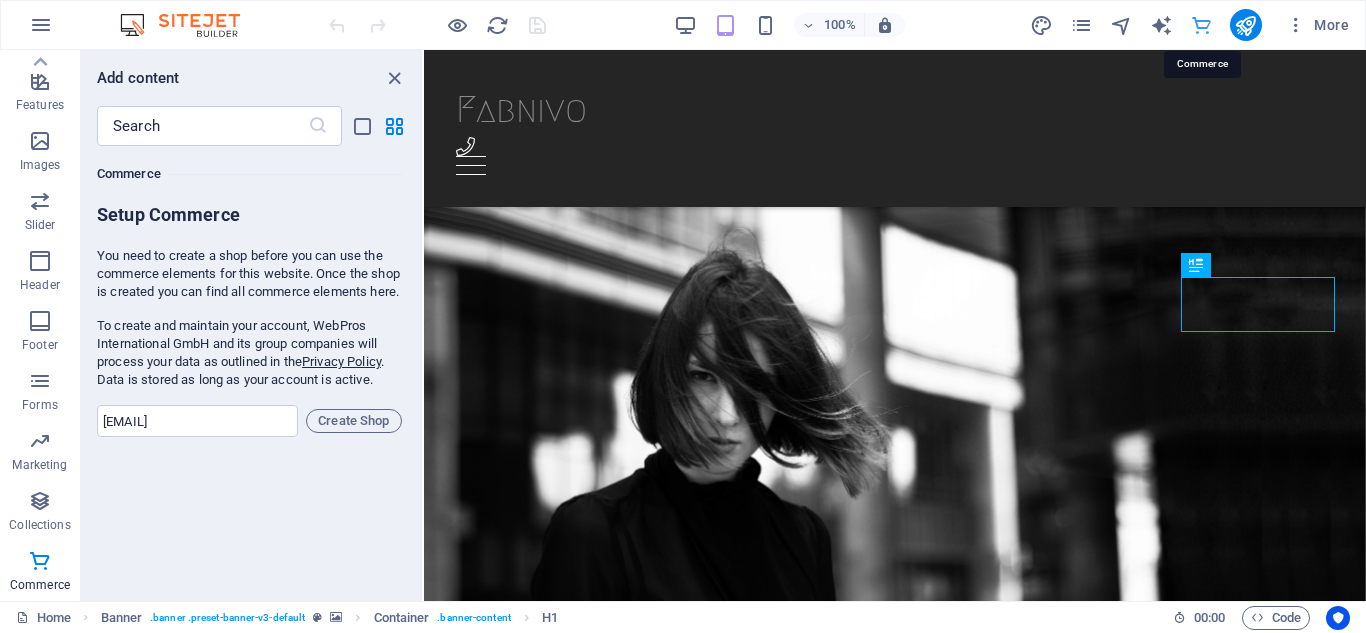 click at bounding box center [1201, 25] 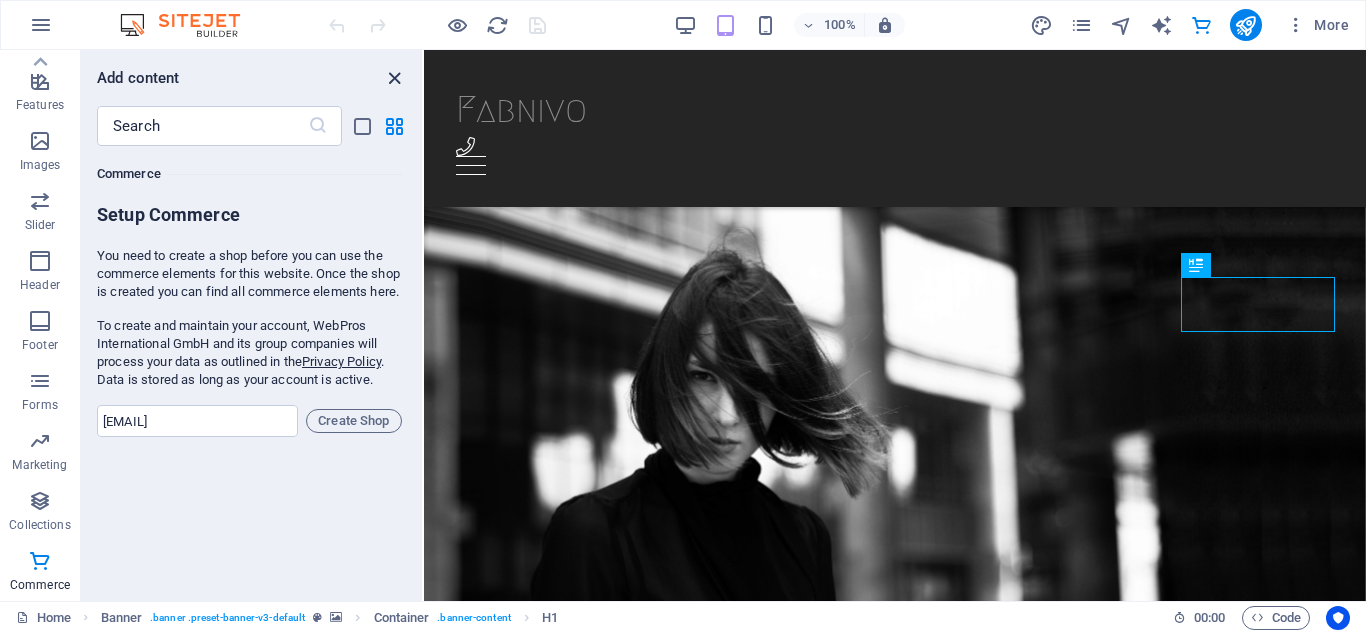 click at bounding box center [394, 78] 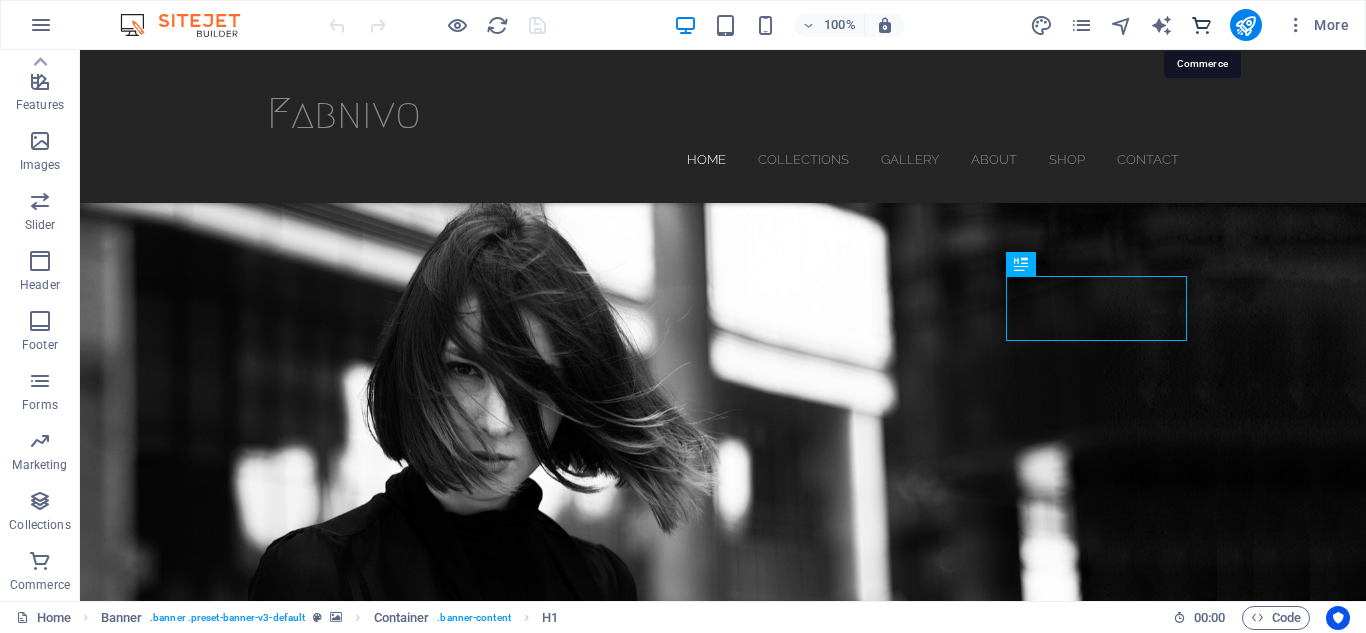 click at bounding box center (1201, 25) 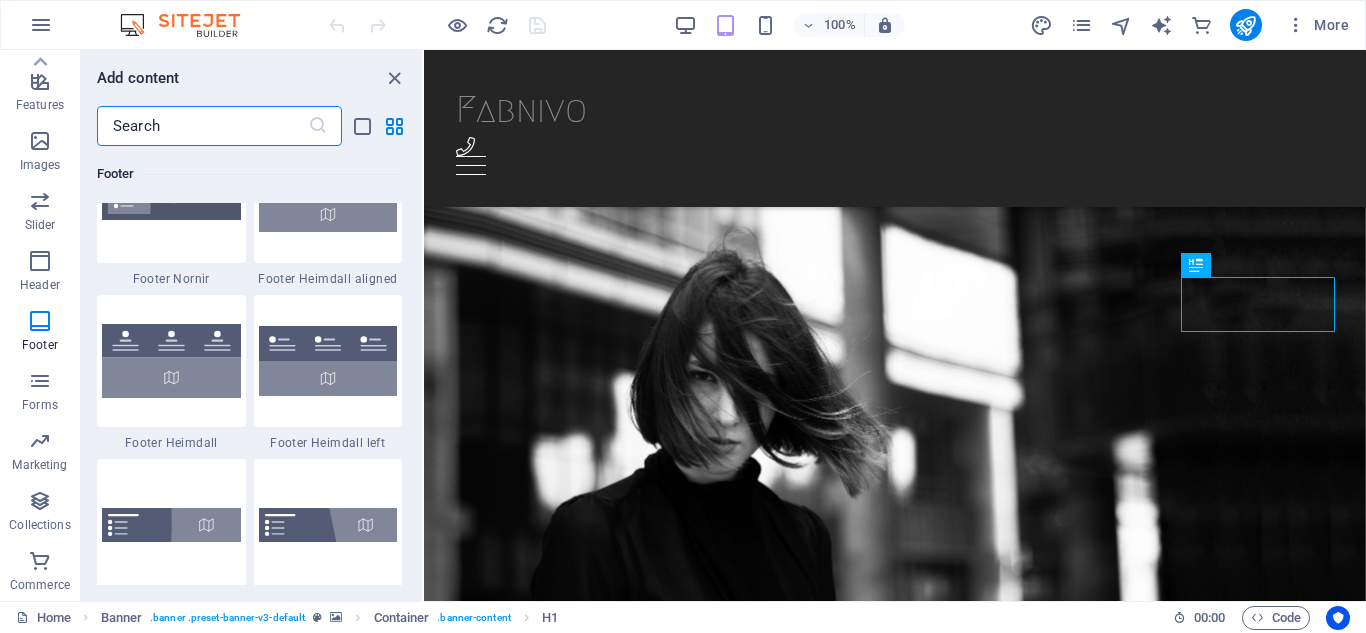 scroll, scrollTop: 13474, scrollLeft: 0, axis: vertical 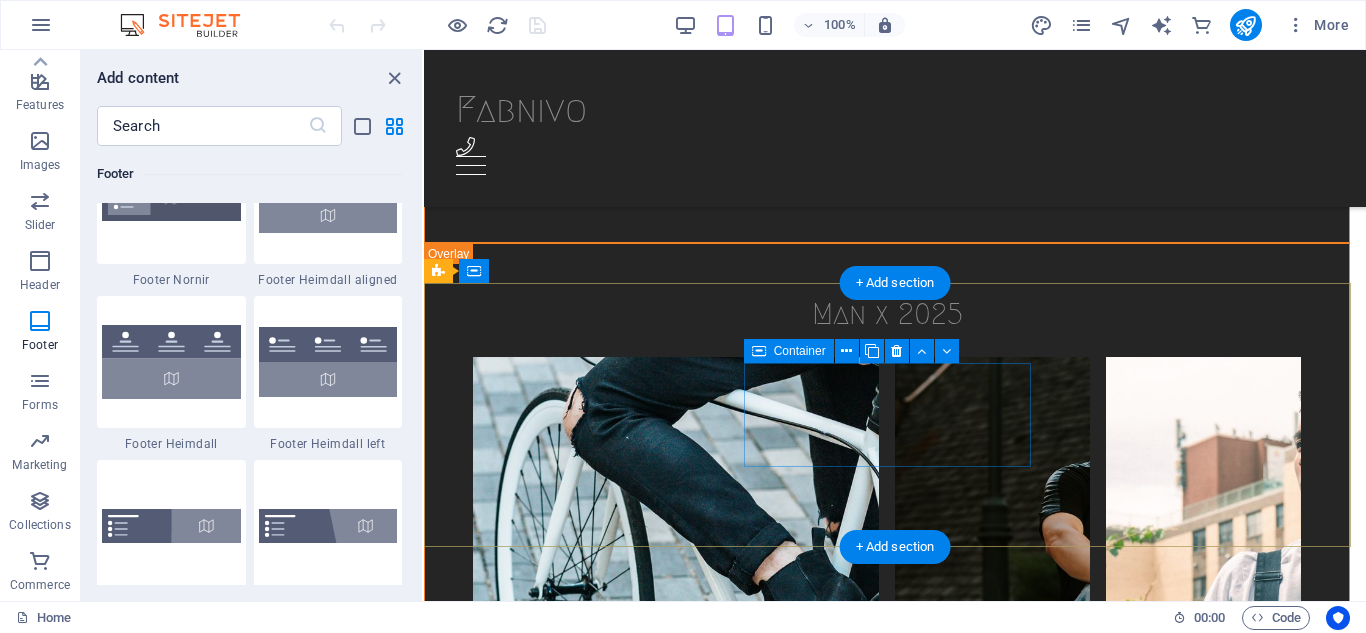 click on "Contact" at bounding box center [895, 5046] 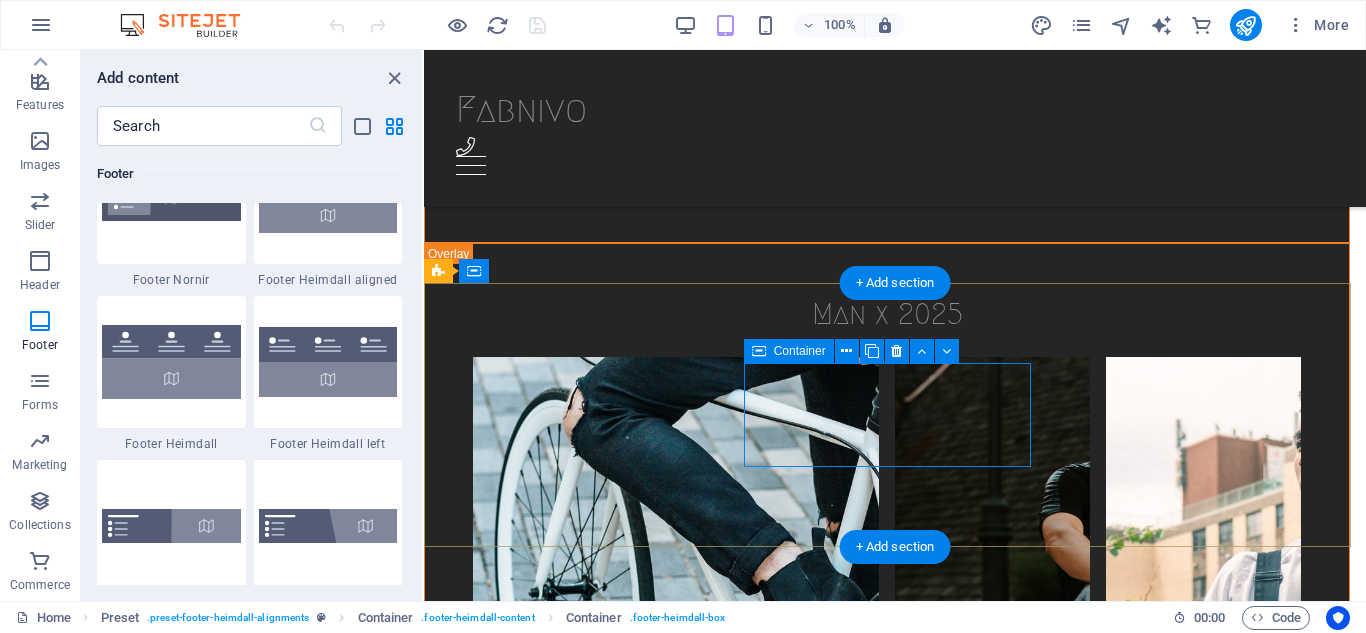 click on "Contact" at bounding box center (895, 5046) 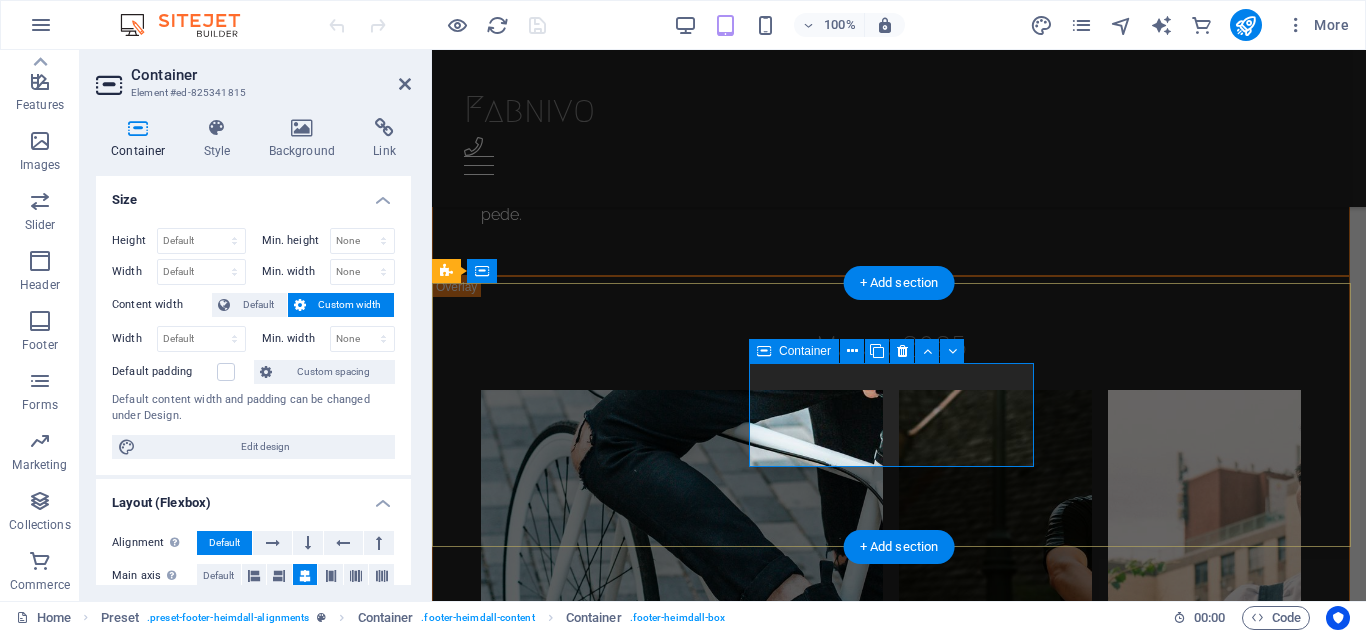 scroll, scrollTop: 5896, scrollLeft: 0, axis: vertical 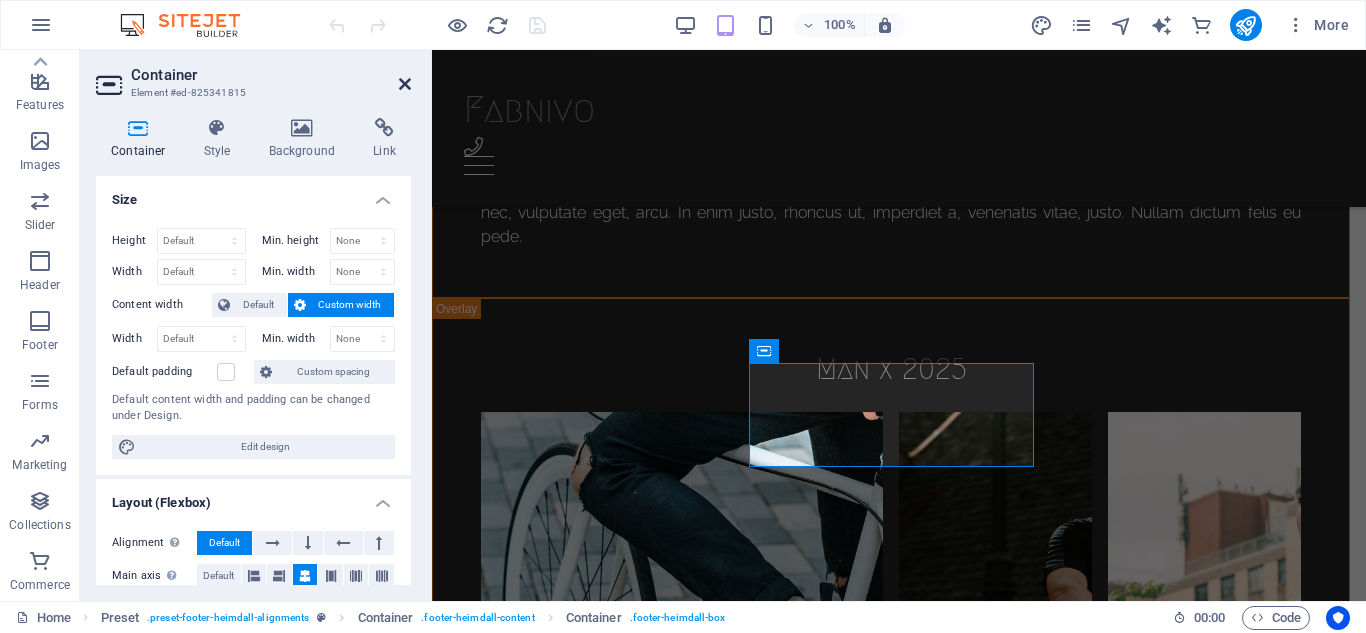 click at bounding box center [405, 84] 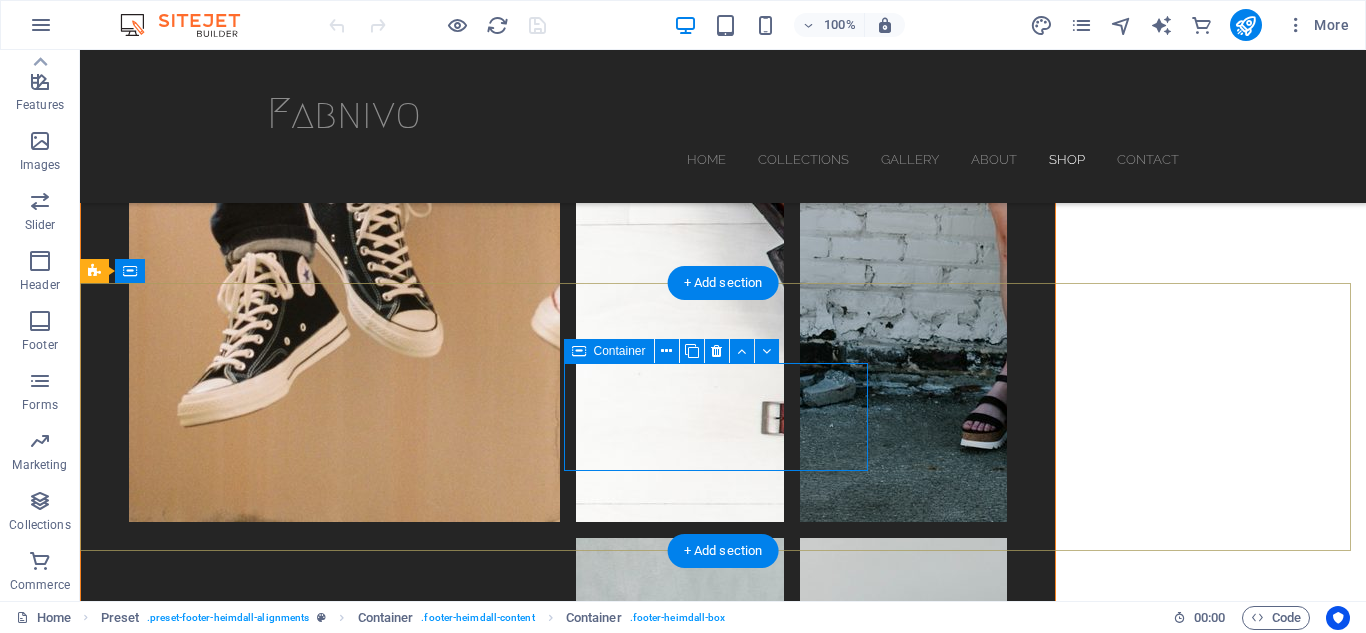 click on "Contact" at bounding box center [568, 7028] 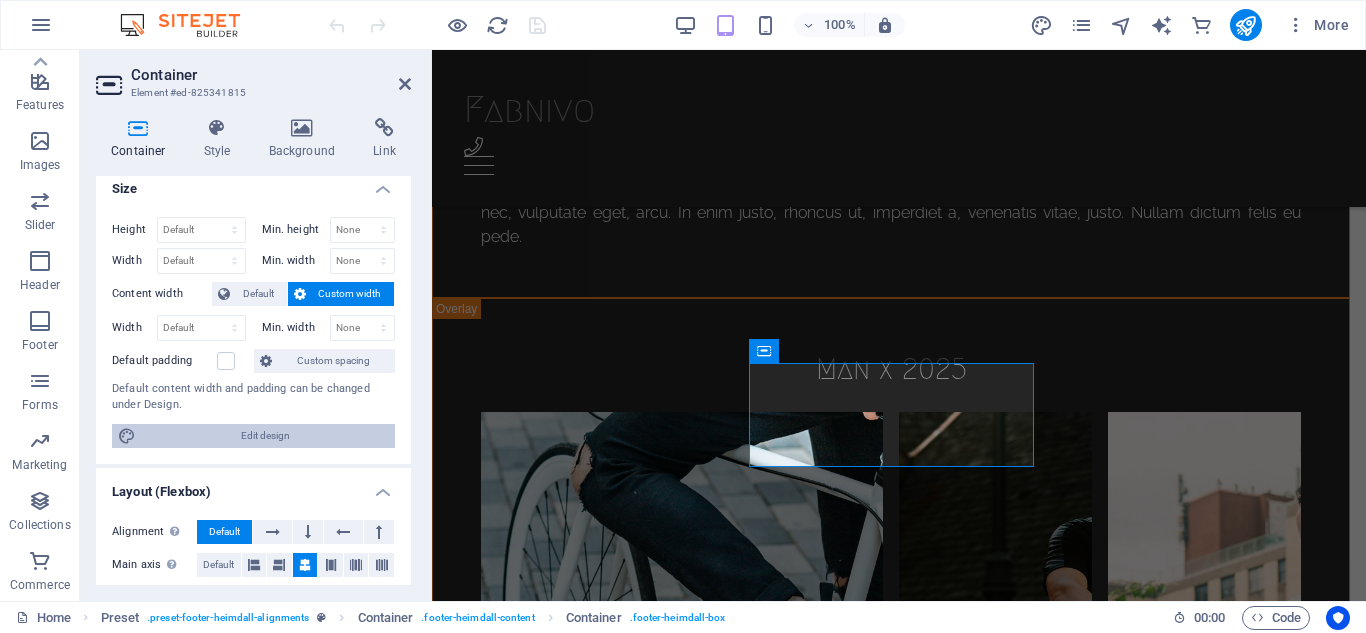 scroll, scrollTop: 0, scrollLeft: 0, axis: both 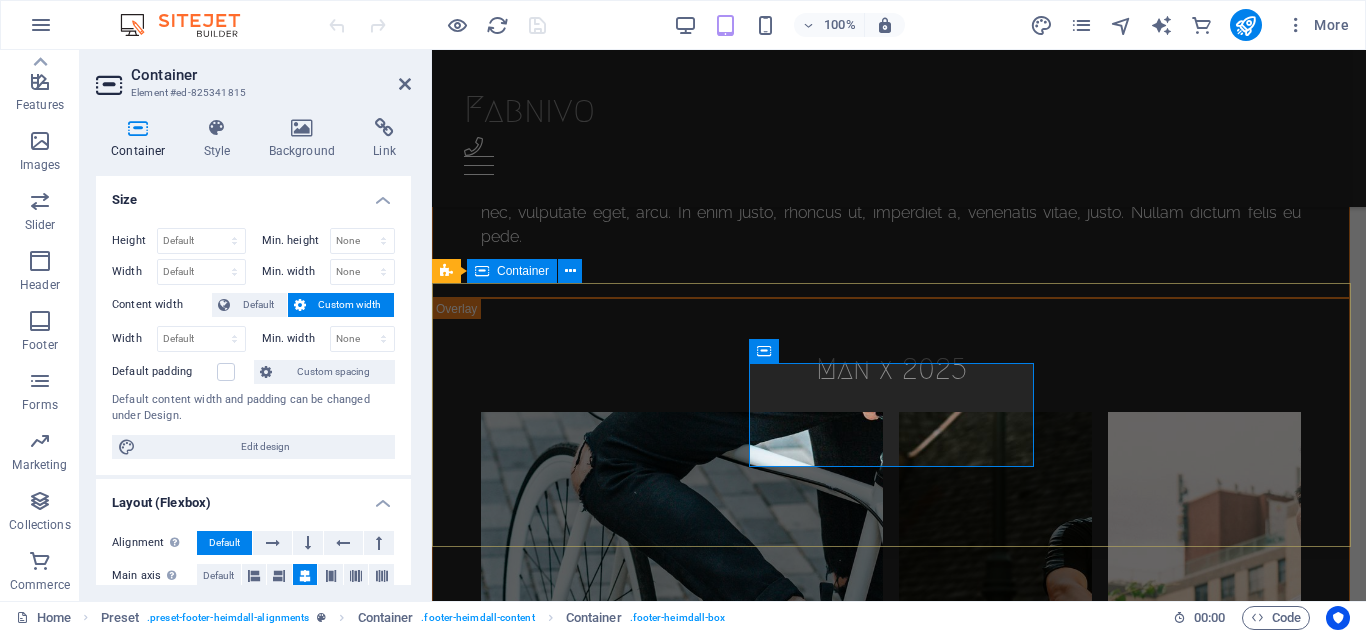 click on "Address Fabnivo Ashulia, Savar Dhaka   10019 Contact Links Shop now Legal Notice Privacy" at bounding box center (899, 5116) 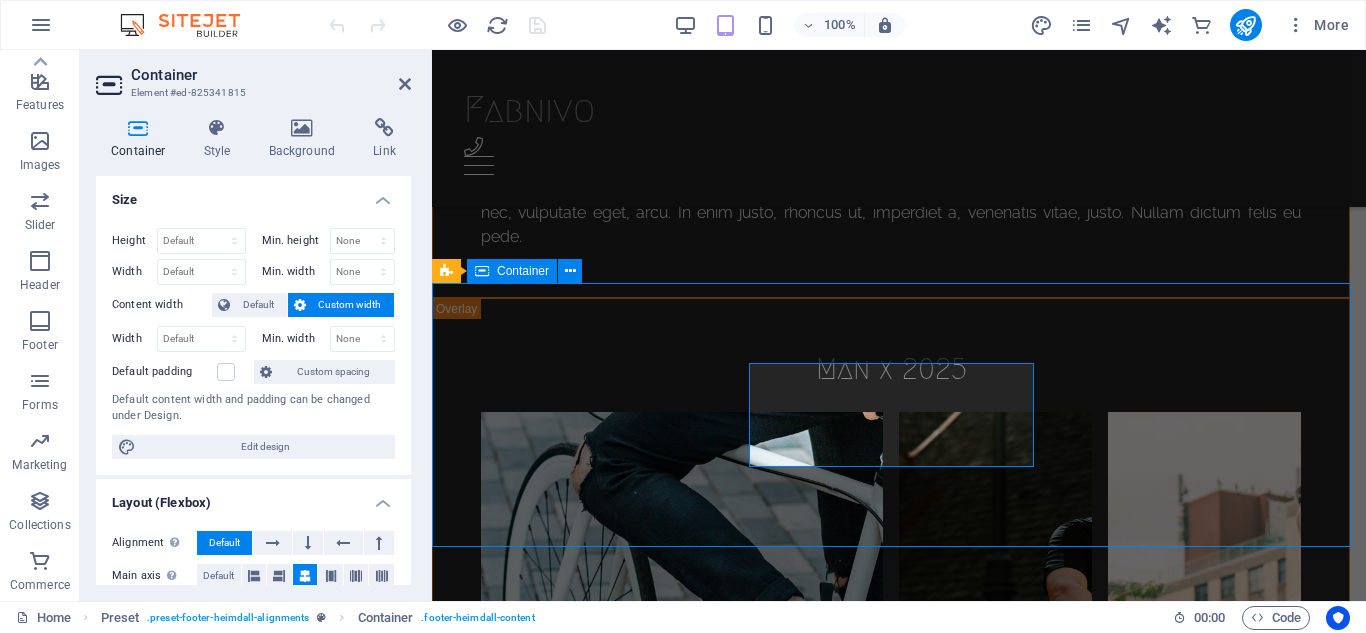 scroll, scrollTop: 6032, scrollLeft: 0, axis: vertical 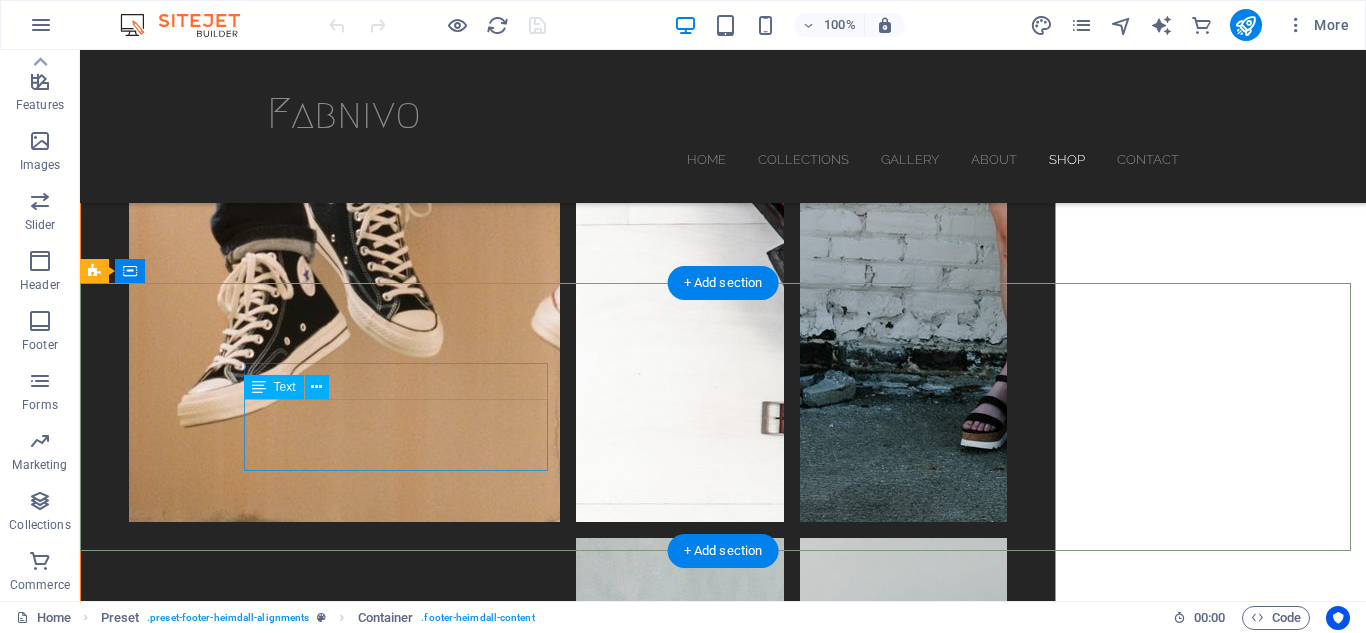 click on "Fabnivo Ashulia, Savar Dhaka   10019" at bounding box center (568, 6970) 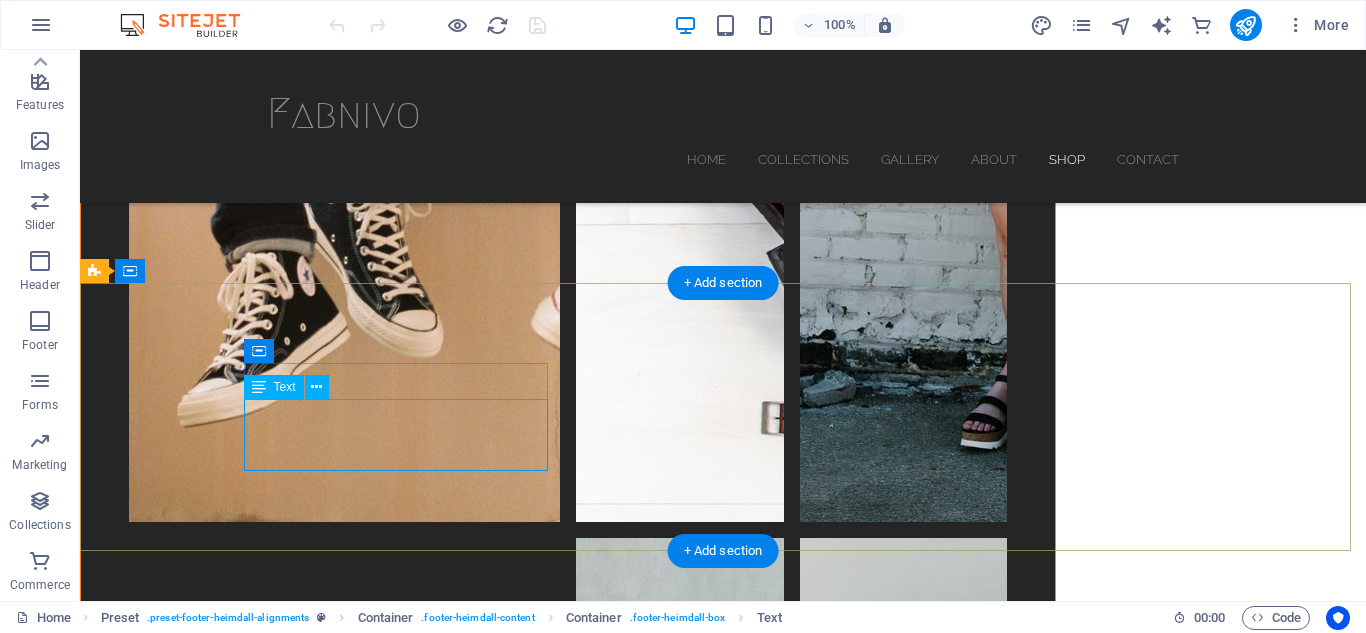 click on "Fabnivo Ashulia, Savar Dhaka   10019" at bounding box center (568, 6970) 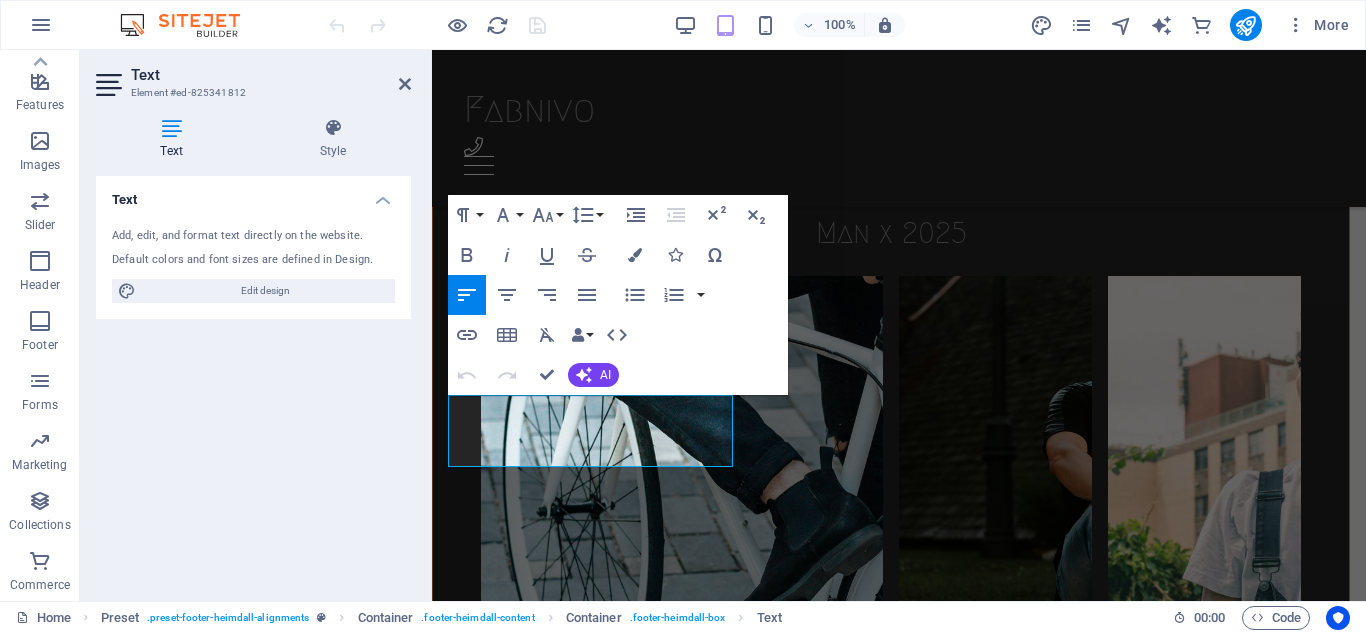 scroll, scrollTop: 5896, scrollLeft: 0, axis: vertical 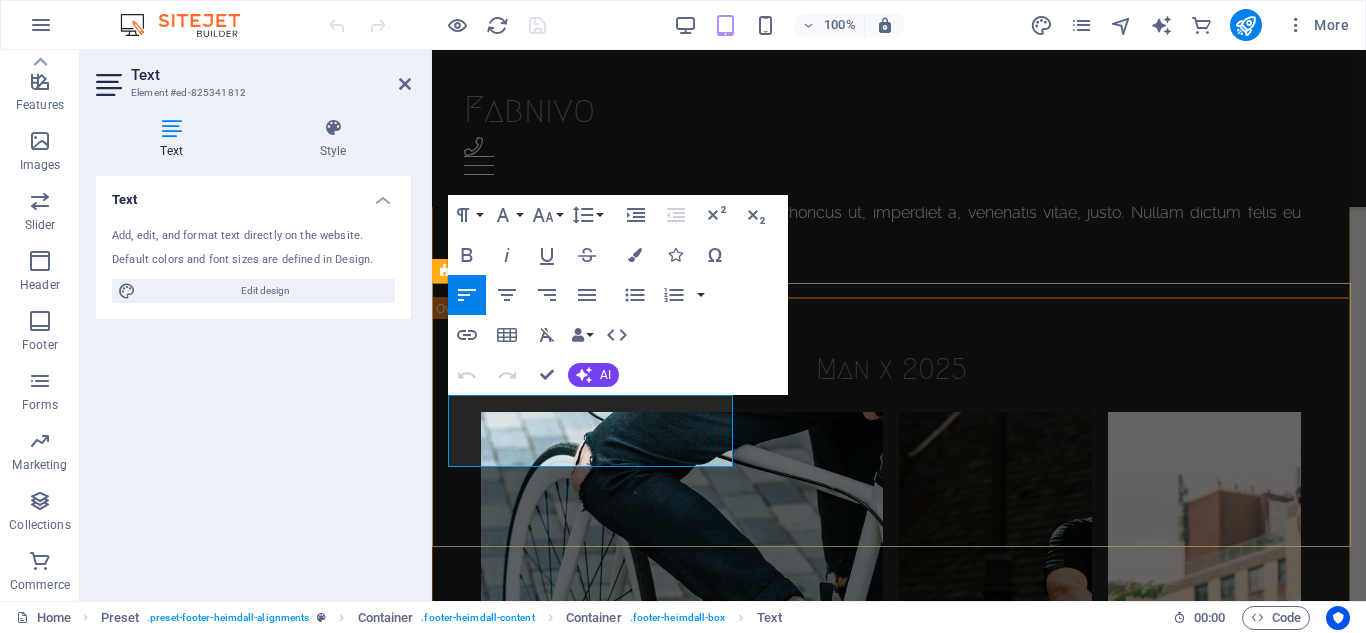 click on "10019" at bounding box center (519, 5084) 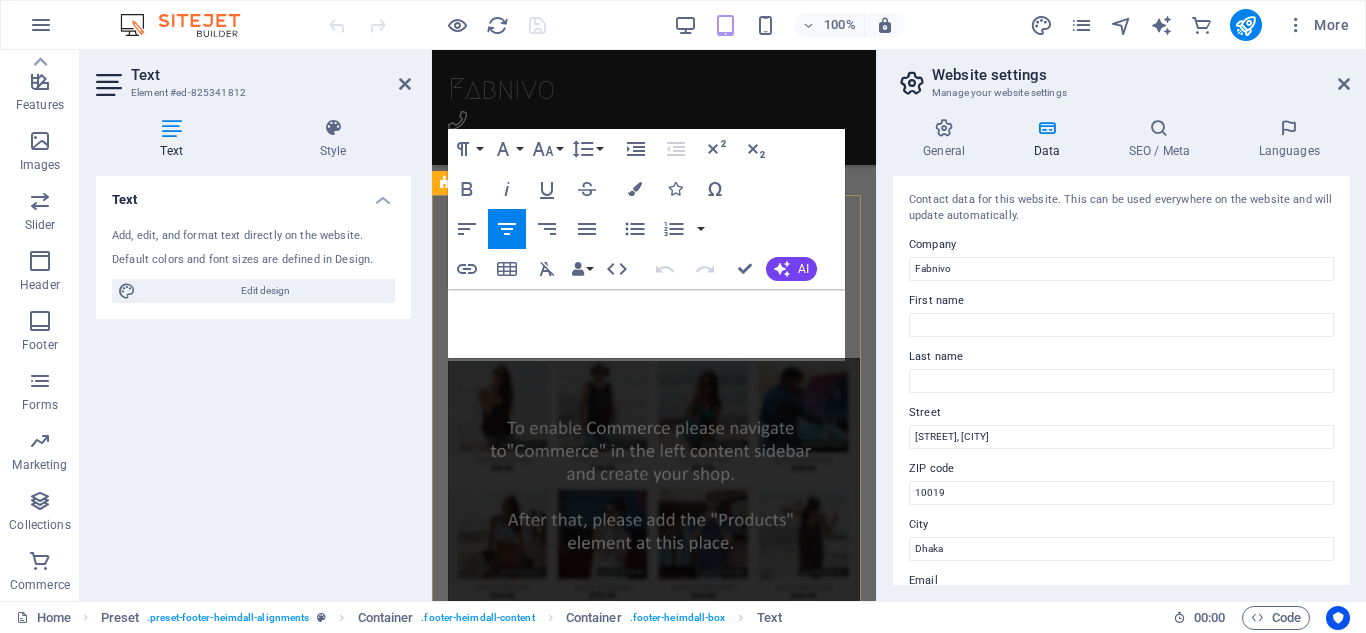 click on "Address Fabnivo Ashulia, Savar Dhaka   10019 Contact Links Shop now Legal Notice Privacy" at bounding box center (654, 954) 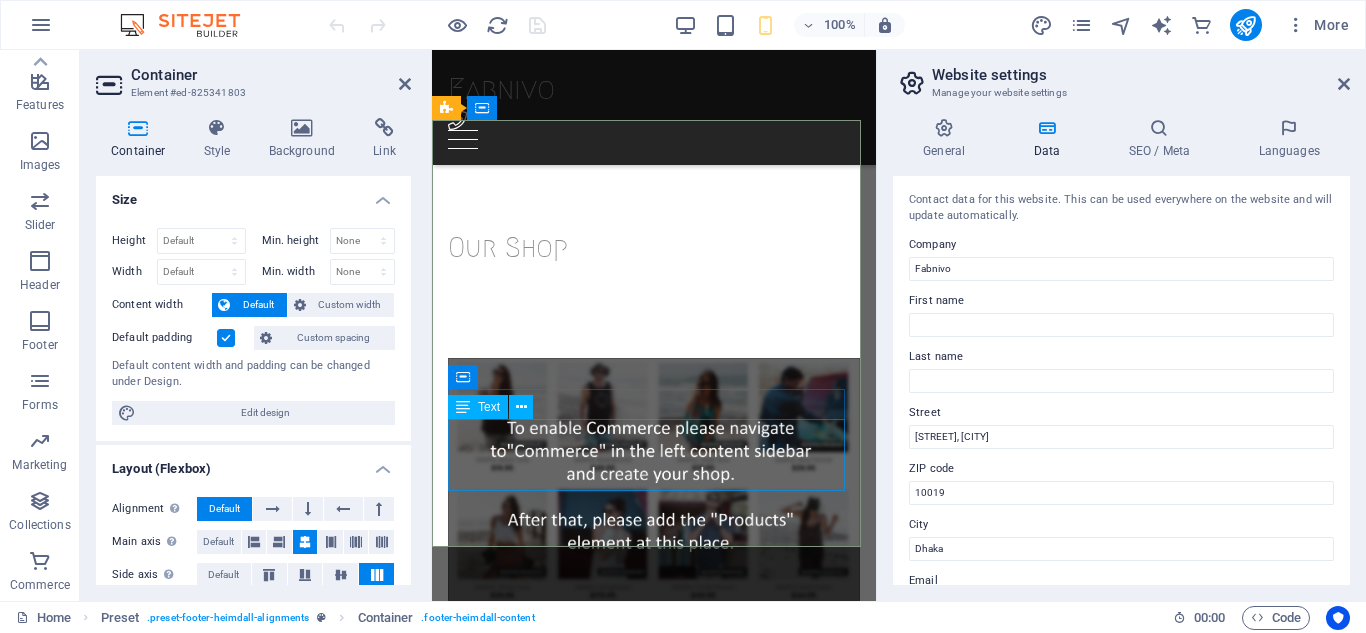 scroll, scrollTop: 15622, scrollLeft: 0, axis: vertical 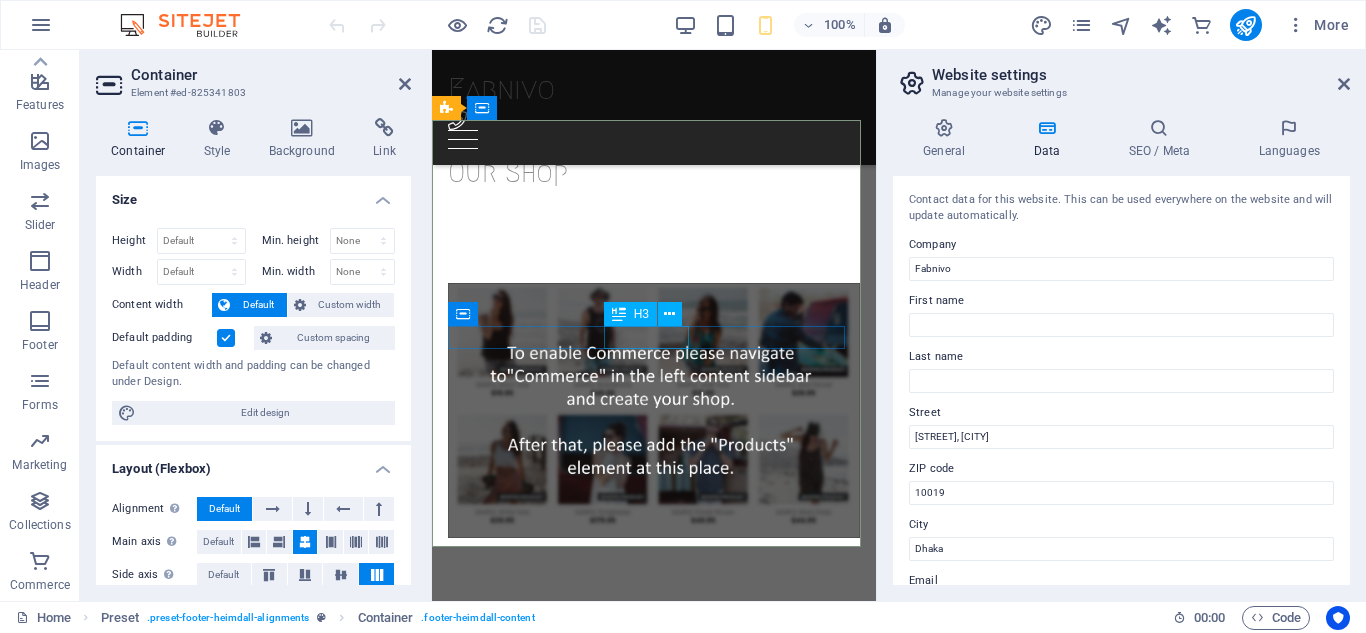 click on "Contact" at bounding box center (654, 884) 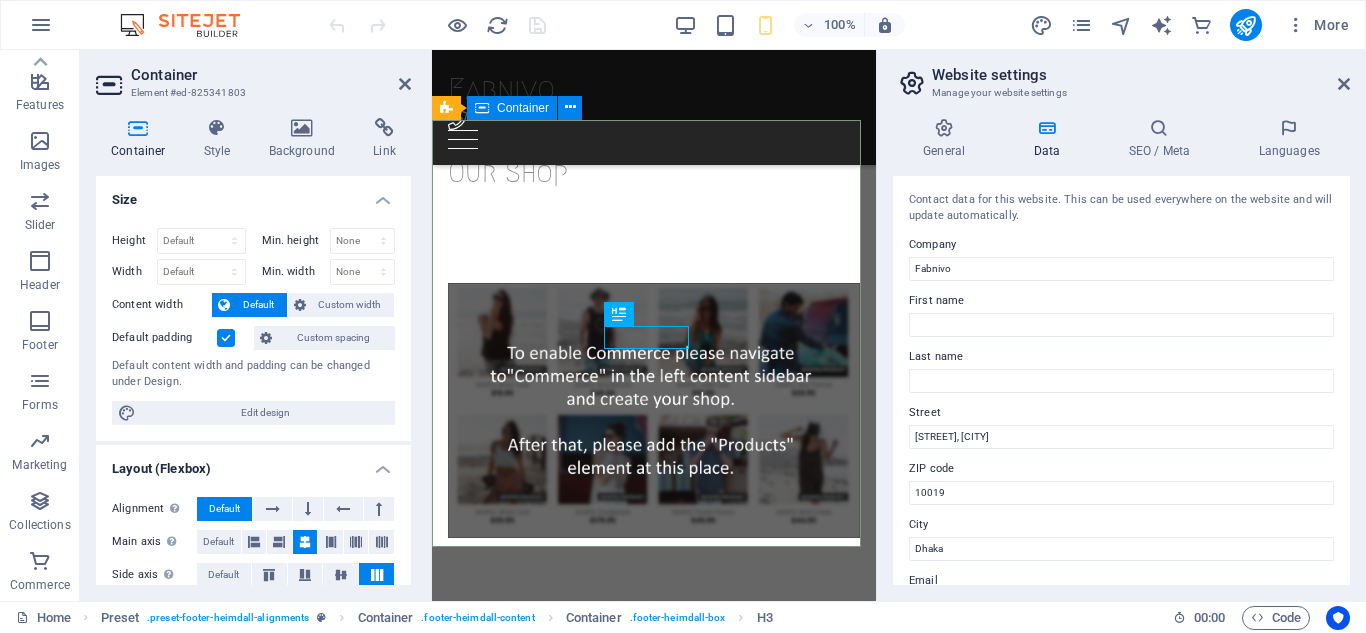 click on "Address Fabnivo Ashulia, Savar Dhaka   10019 Contact Links Shop now Legal Notice Privacy" at bounding box center (654, 879) 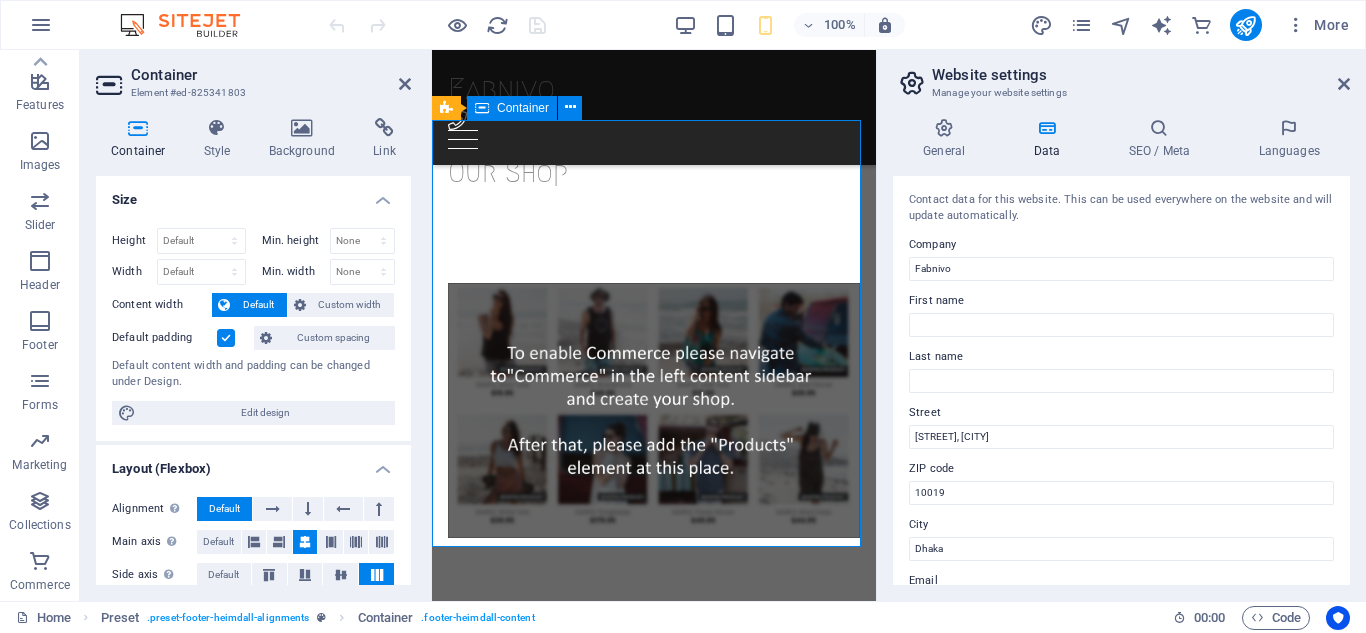 click on "Address Fabnivo Ashulia, Savar Dhaka   10019 Contact Links Shop now Legal Notice Privacy" at bounding box center [654, 879] 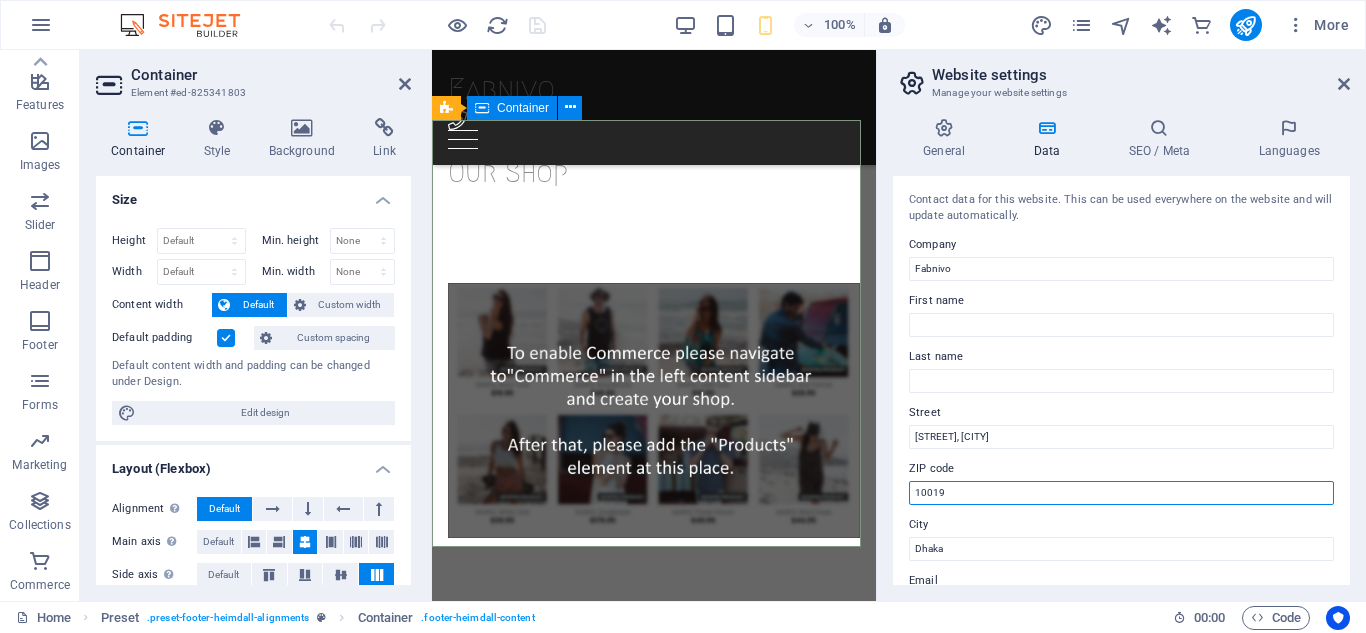 drag, startPoint x: 1400, startPoint y: 534, endPoint x: 798, endPoint y: 492, distance: 603.4633 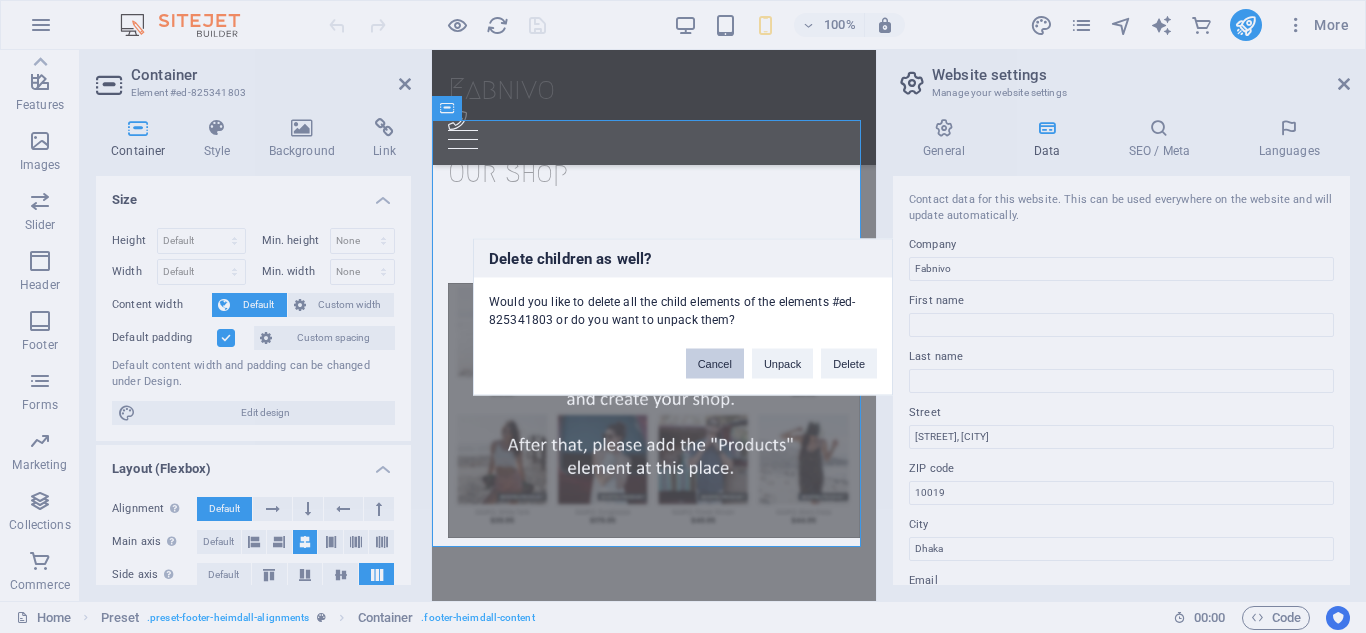 click on "Cancel" at bounding box center [715, 363] 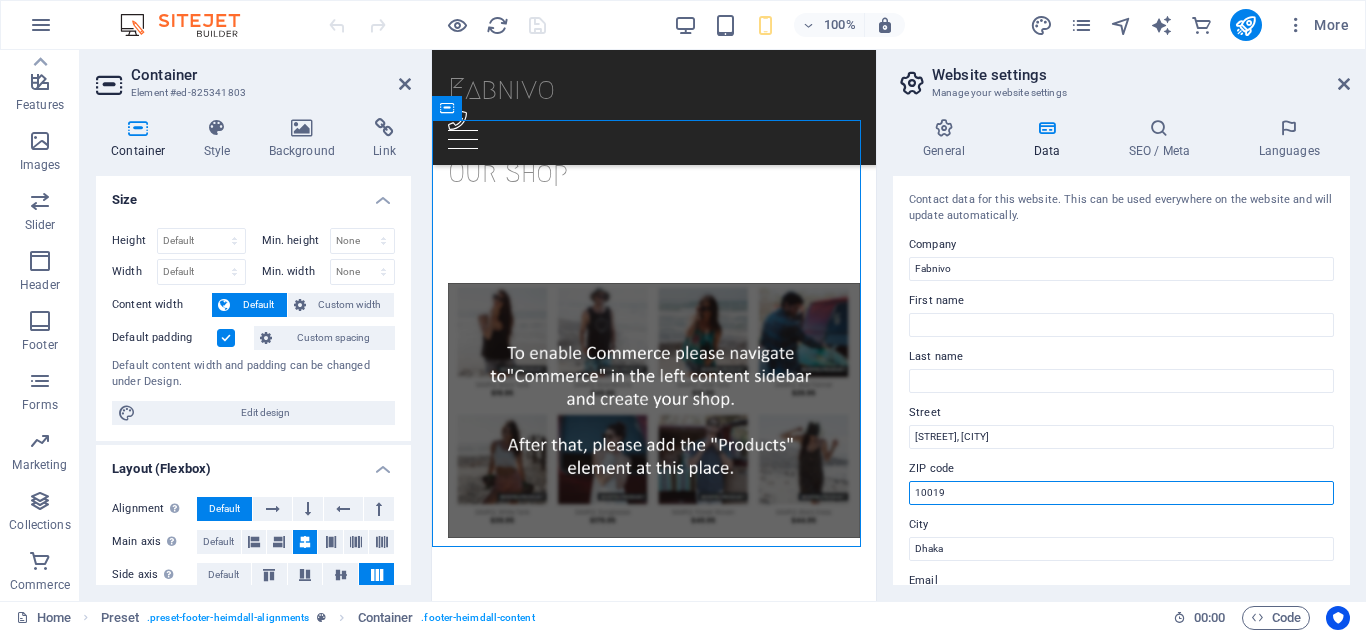click on "10019" at bounding box center [1121, 493] 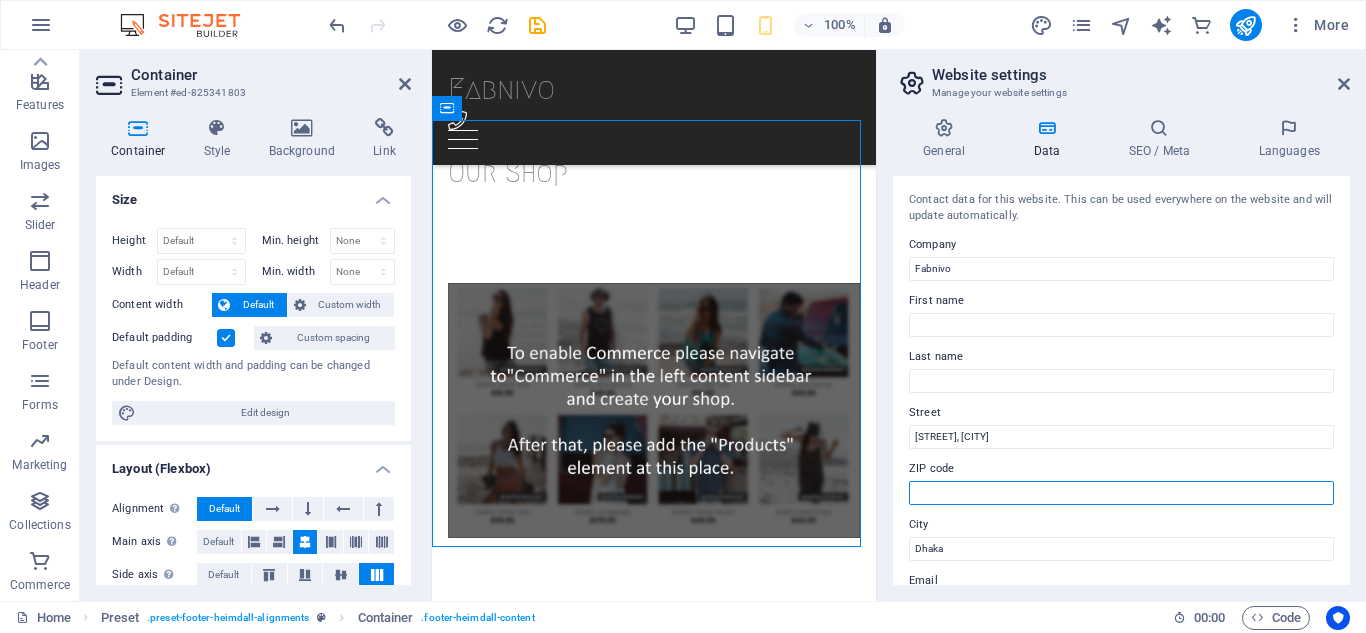 scroll, scrollTop: 100, scrollLeft: 0, axis: vertical 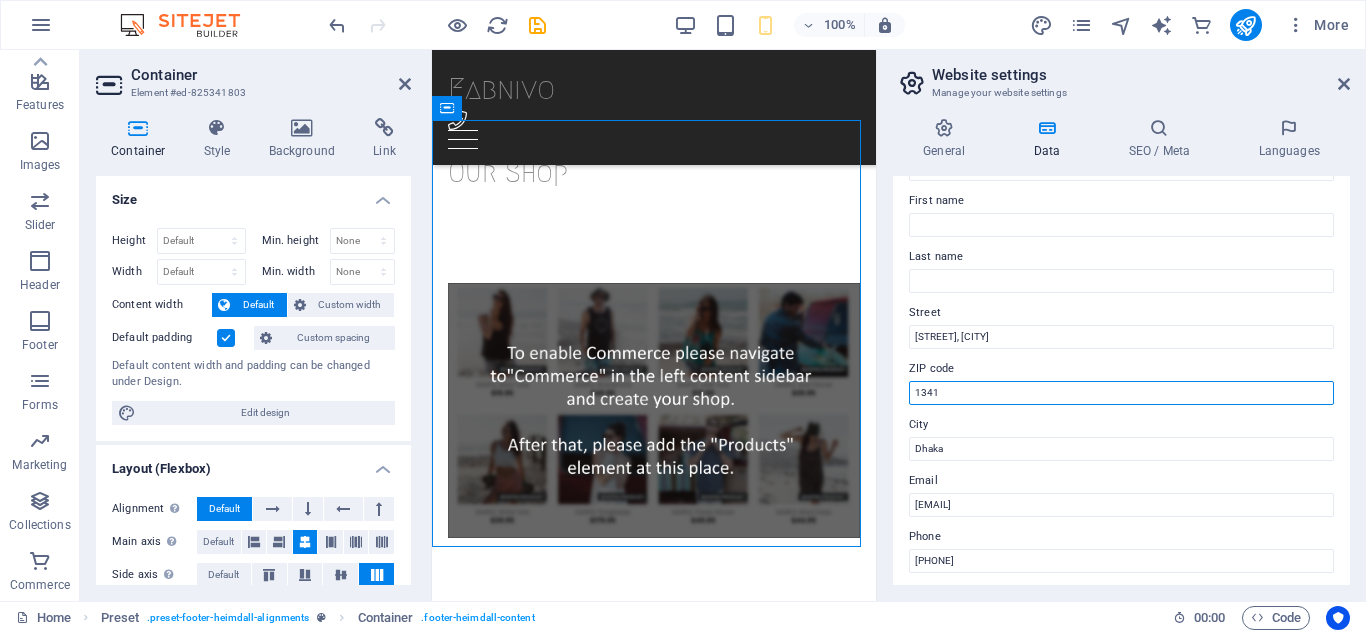click on "1341" at bounding box center (1121, 393) 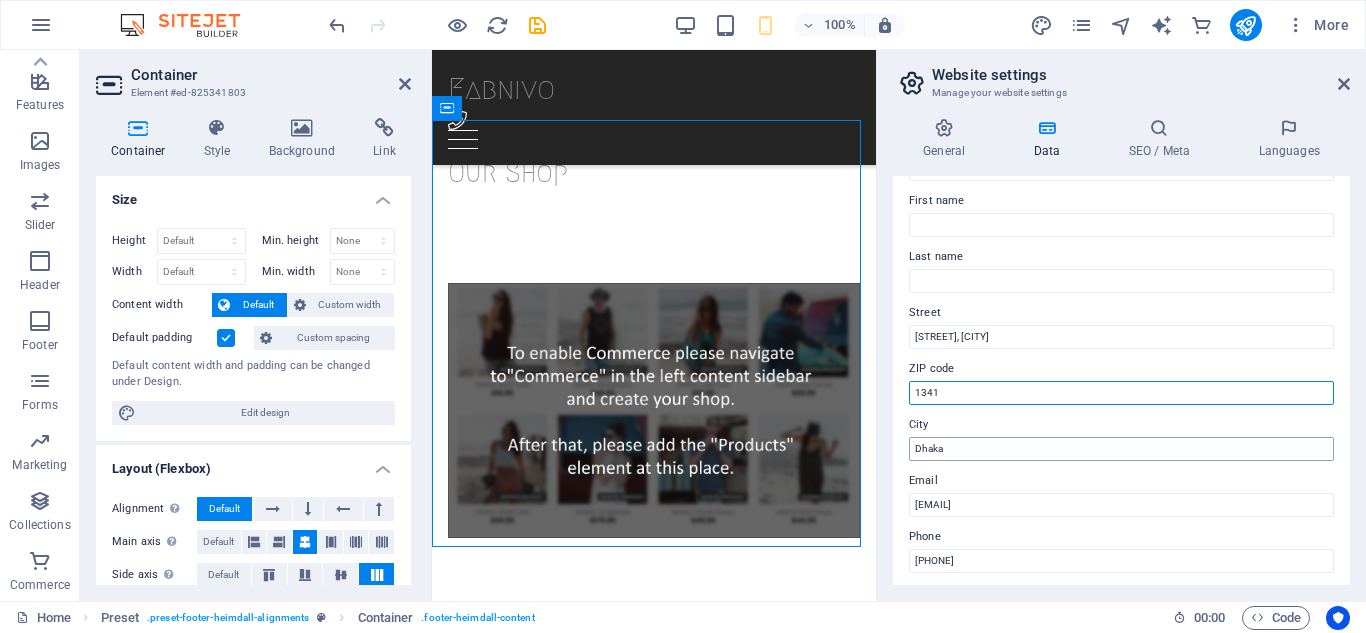 type on "1341" 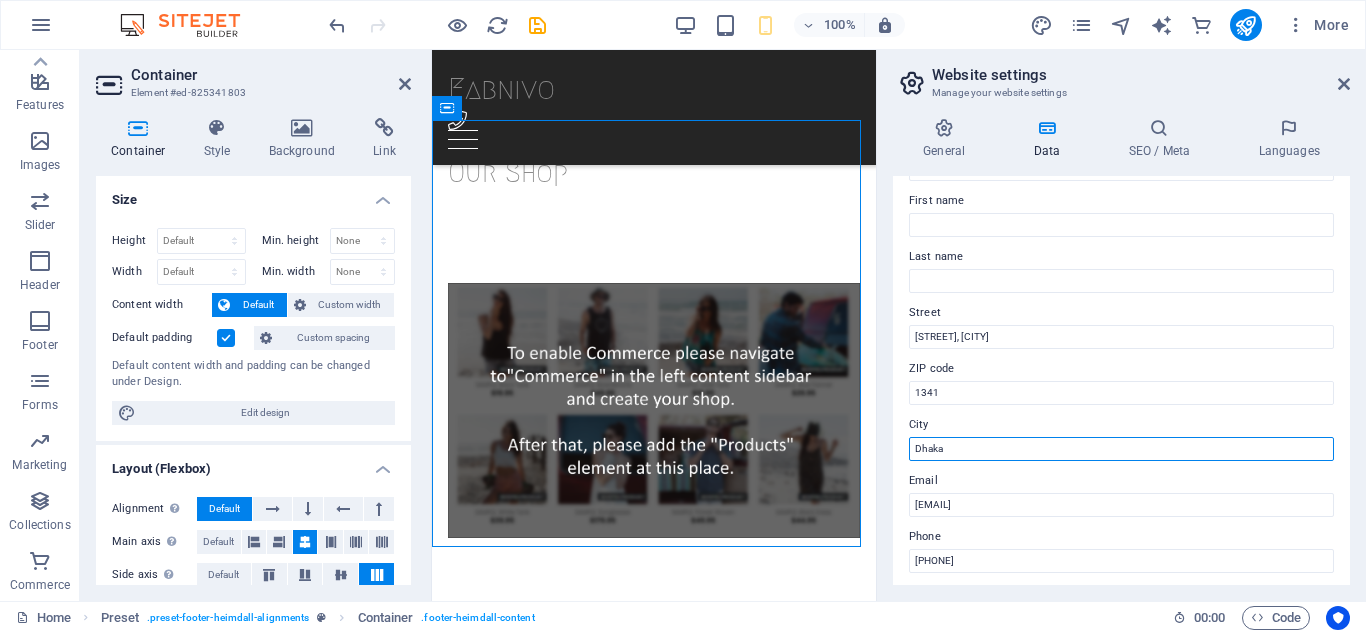 click on "Dhaka" at bounding box center (1121, 449) 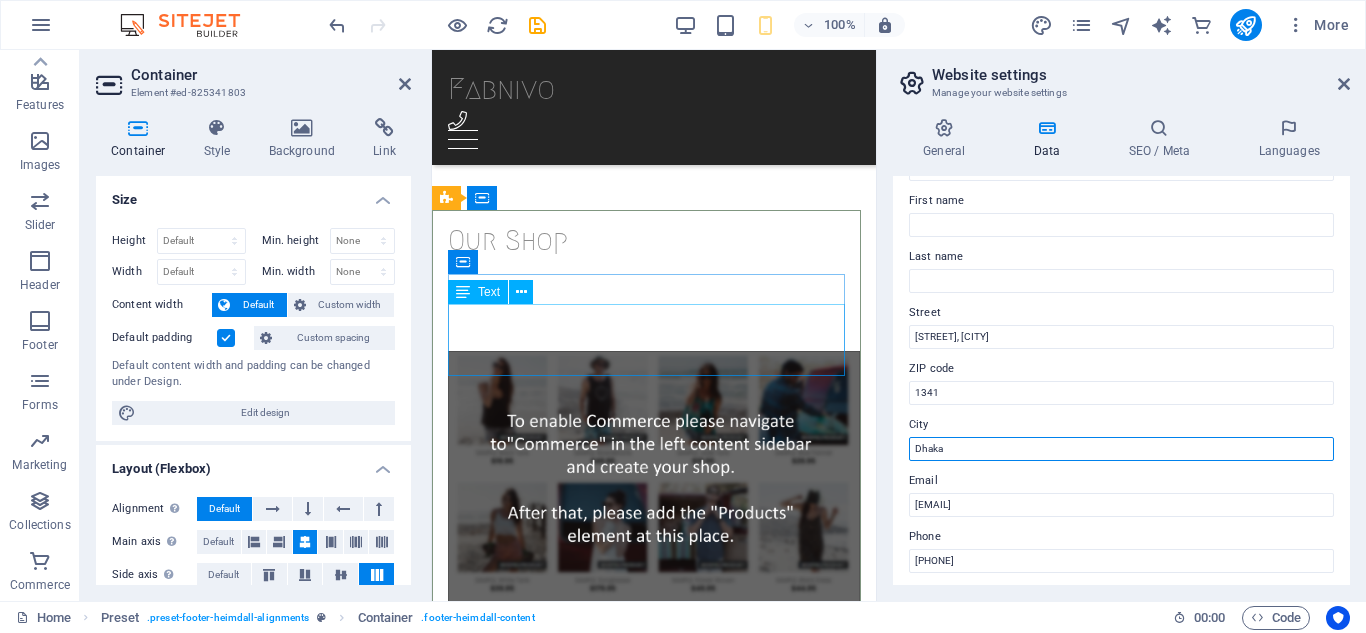 scroll, scrollTop: 15522, scrollLeft: 0, axis: vertical 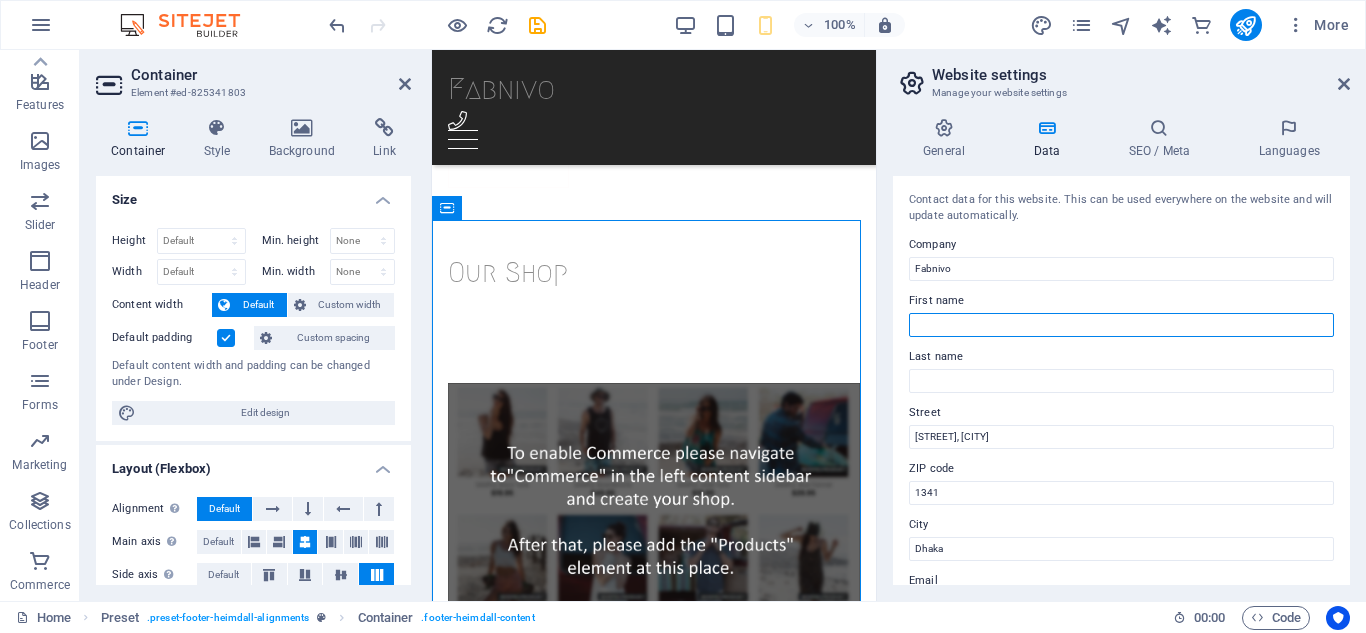 click on "First name" at bounding box center [1121, 325] 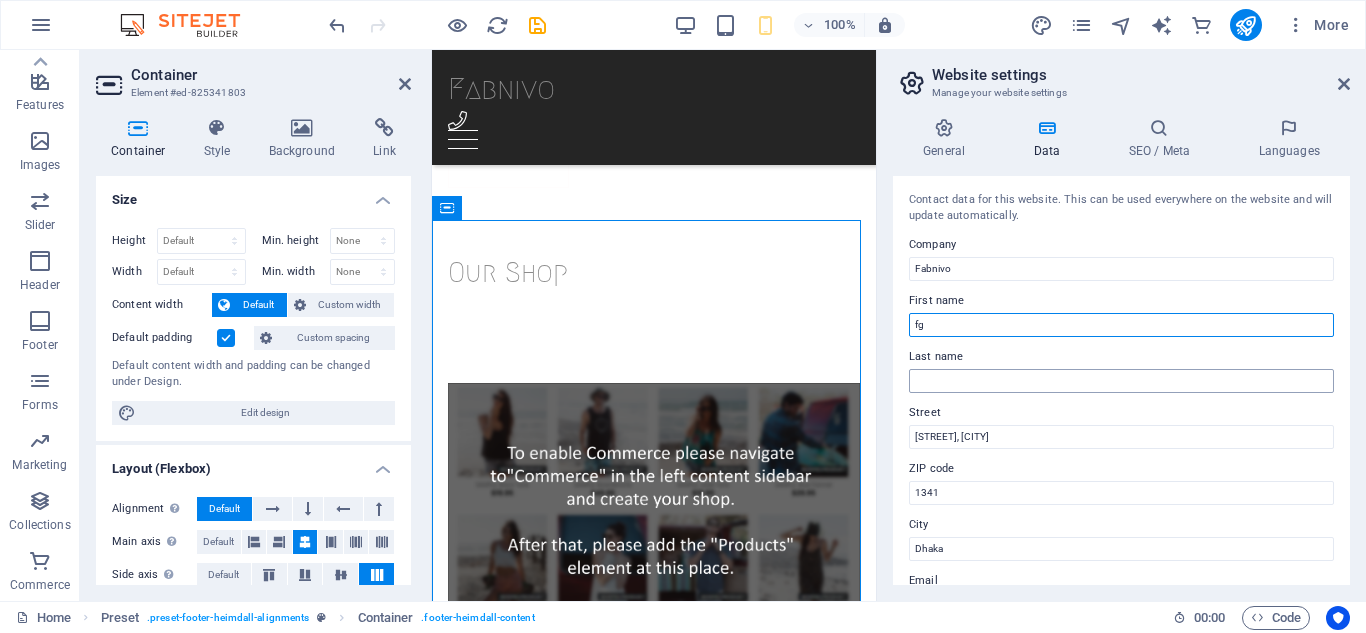 type on "fg" 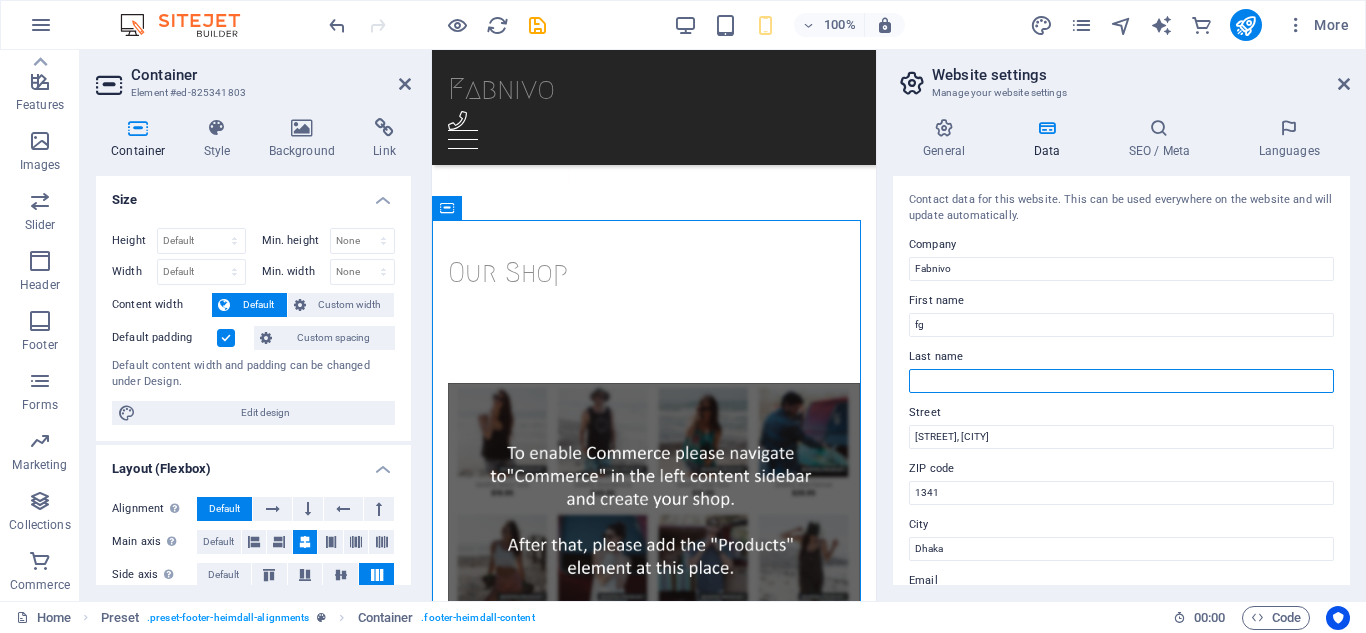 click on "Last name" at bounding box center (1121, 381) 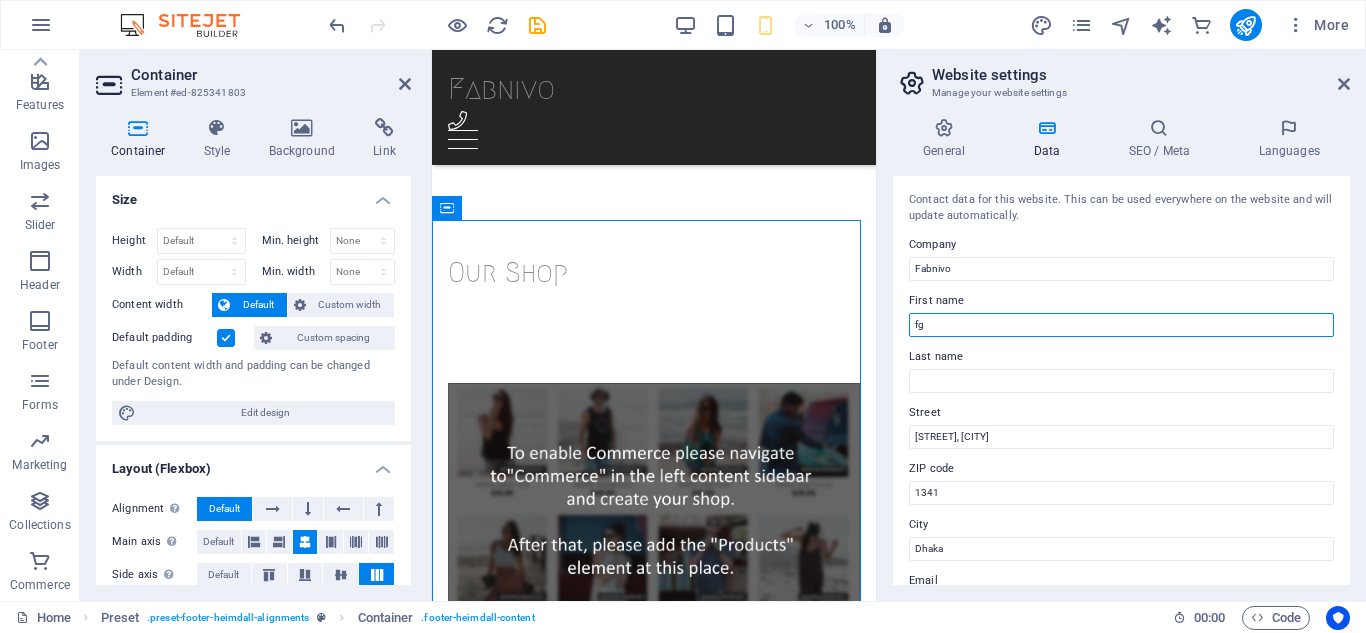 drag, startPoint x: 944, startPoint y: 326, endPoint x: 891, endPoint y: 324, distance: 53.037724 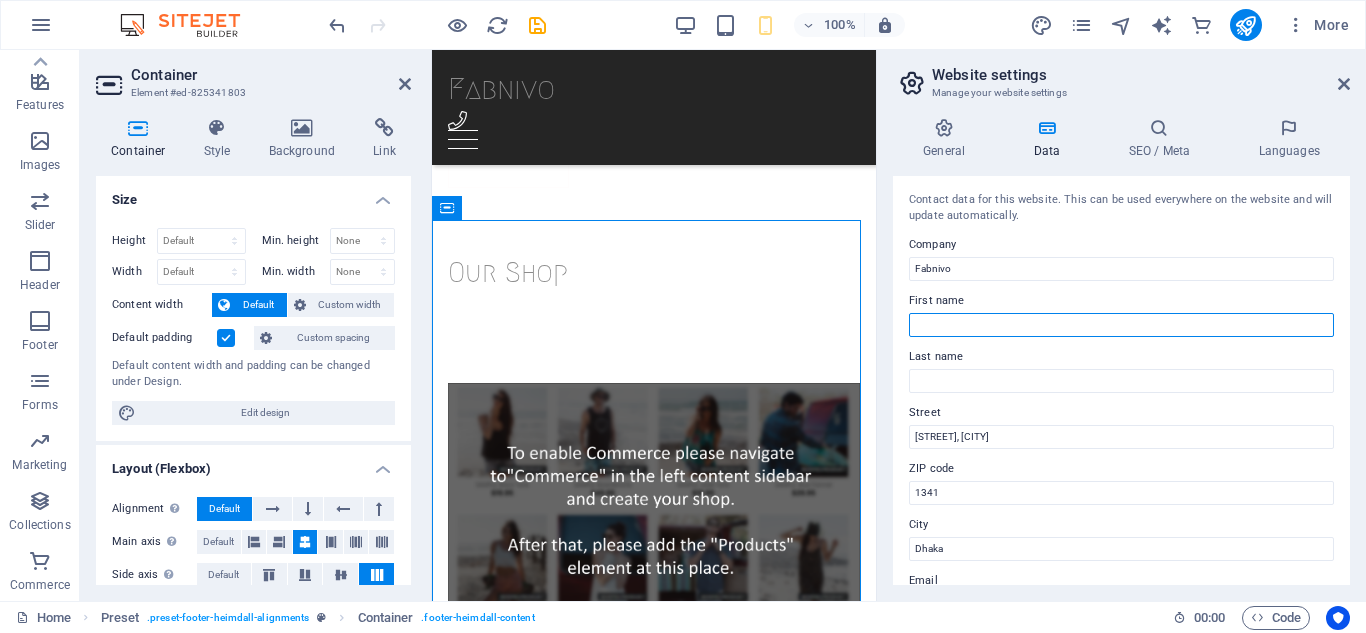 type 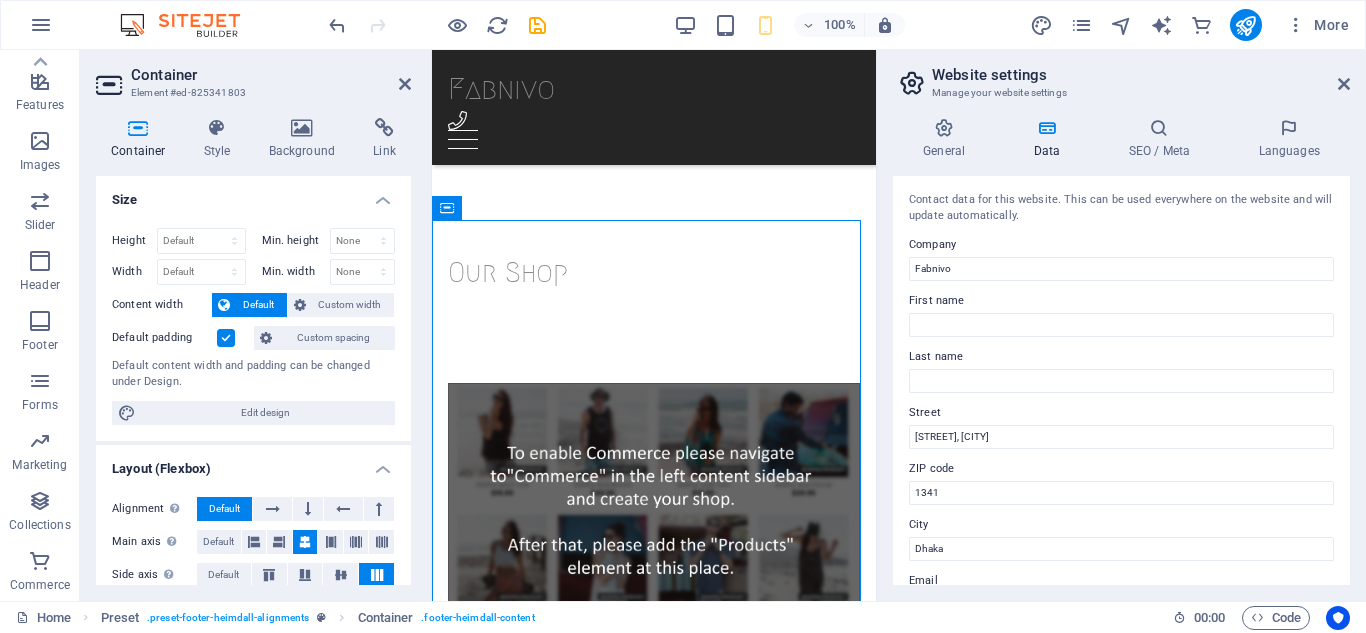click on "Contact data for this website. This can be used everywhere on the website and will update automatically. Company Fabnivo First name Last name Street Ashulia, Savar ZIP code 1341 City Dhaka Email info@fabnivo.com Phone +880-1743-071819 Mobile Fax Custom field 1 Custom field 2 Custom field 3 Custom field 4 Custom field 5 Custom field 6" at bounding box center [1121, 380] 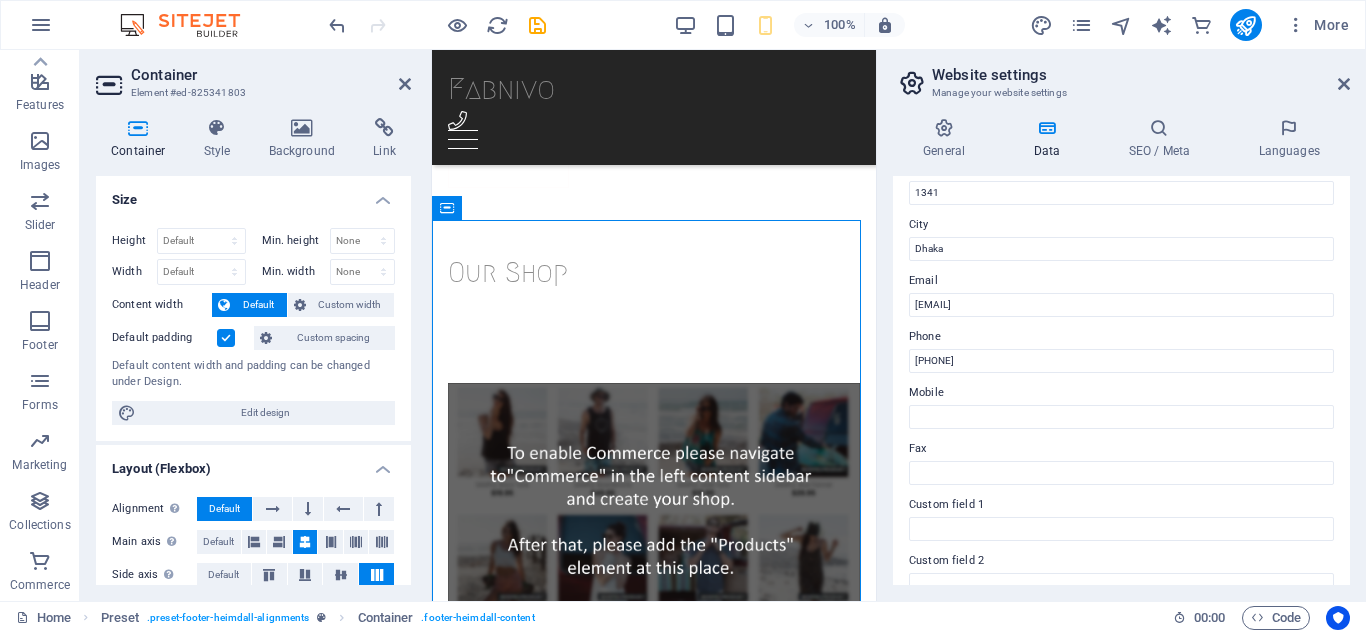 scroll, scrollTop: 400, scrollLeft: 0, axis: vertical 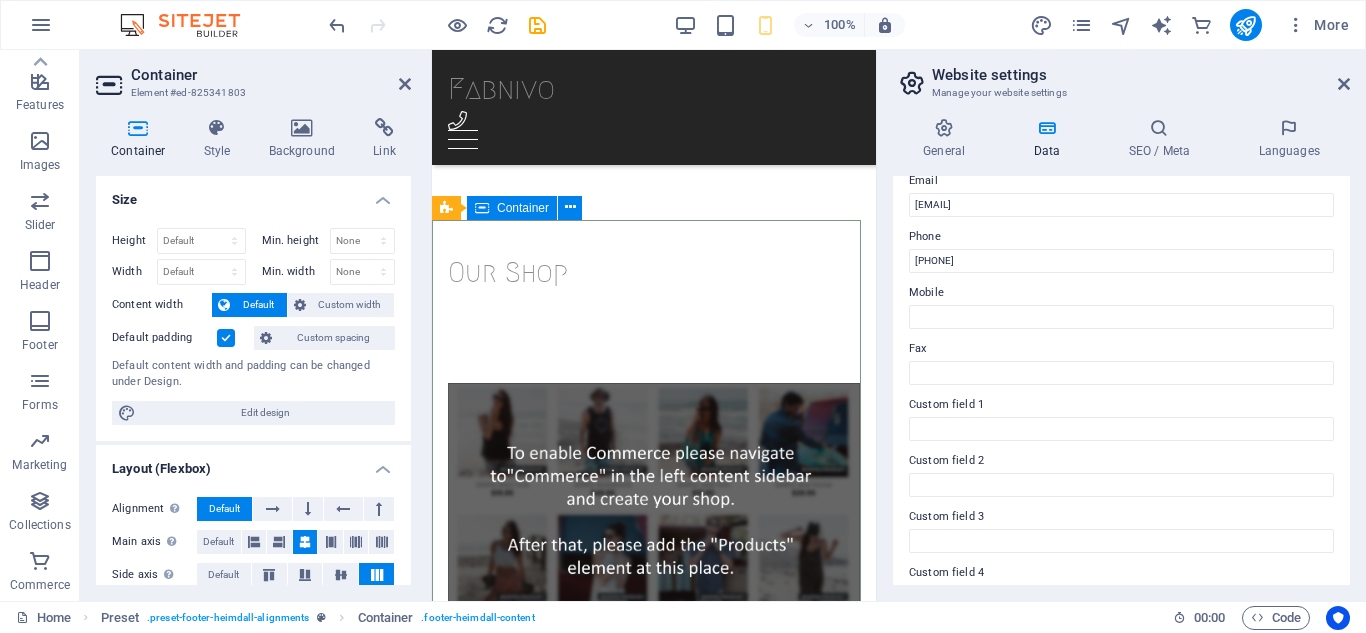 click on "Address Fabnivo Ashulia, Savar Dhaka   1341 Contact Links Shop now Legal Notice Privacy" at bounding box center [654, 979] 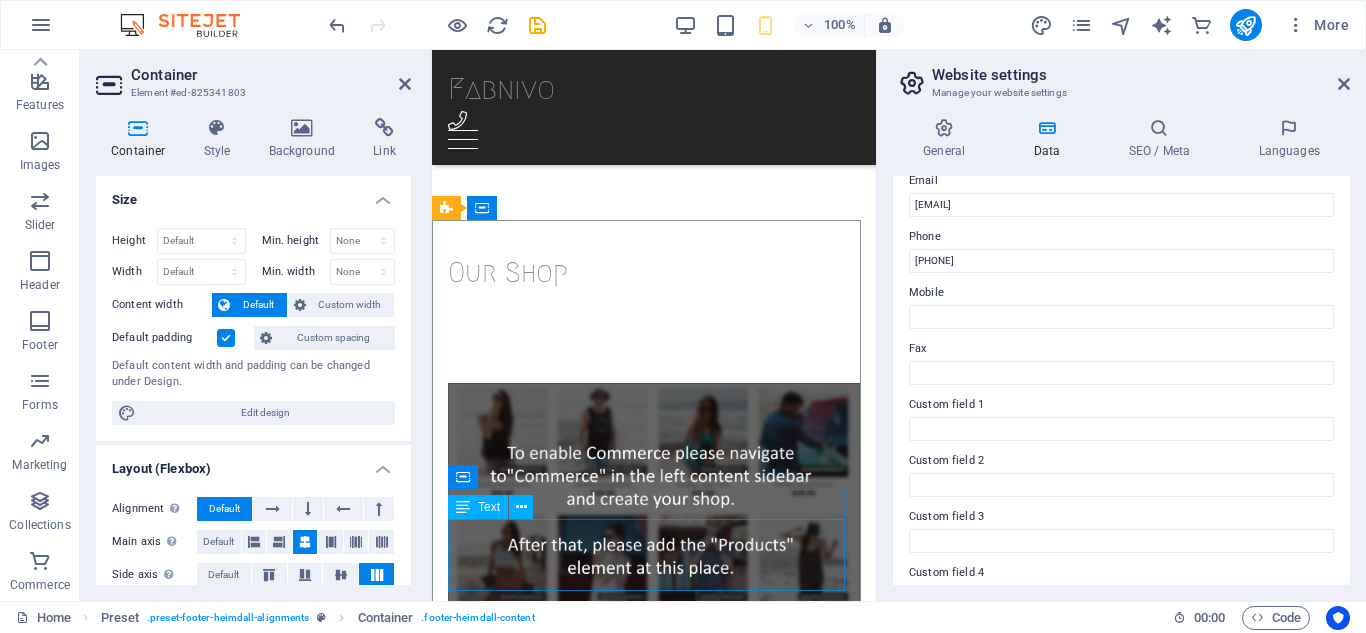 click on "Shop now Legal Notice Privacy" at bounding box center [654, 1093] 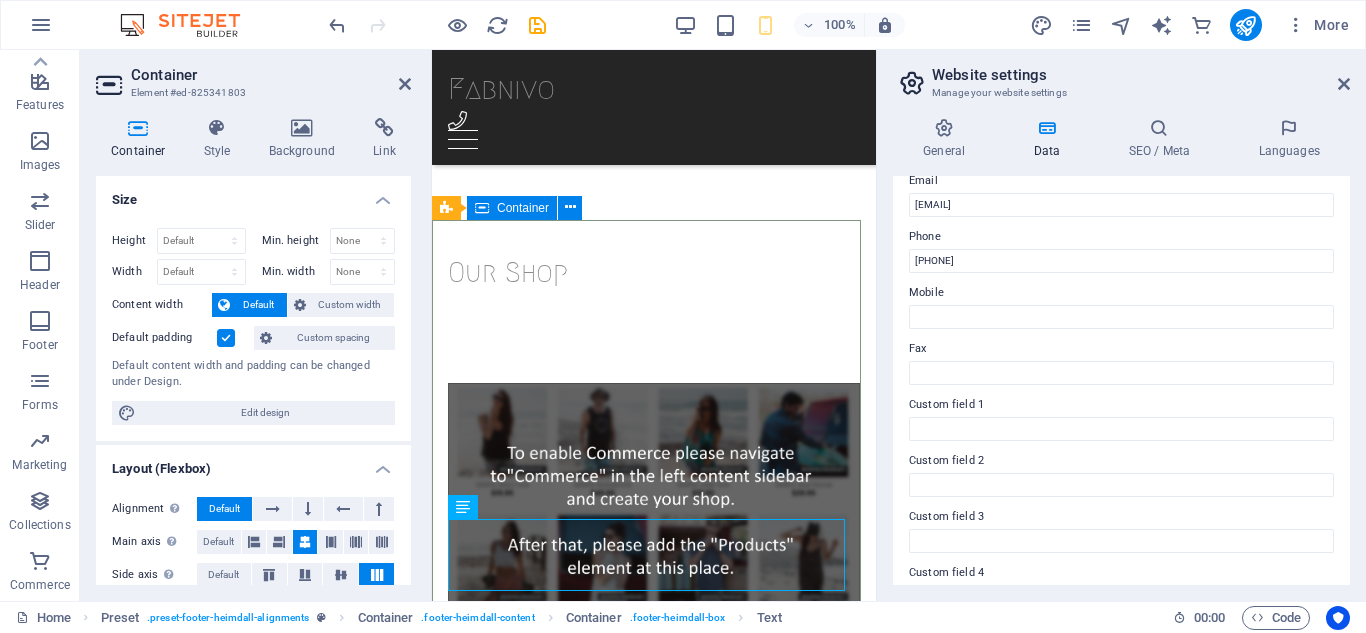 click on "Address Fabnivo Ashulia, Savar Dhaka   1341 Contact Links Shop now Legal Notice Privacy" at bounding box center (654, 979) 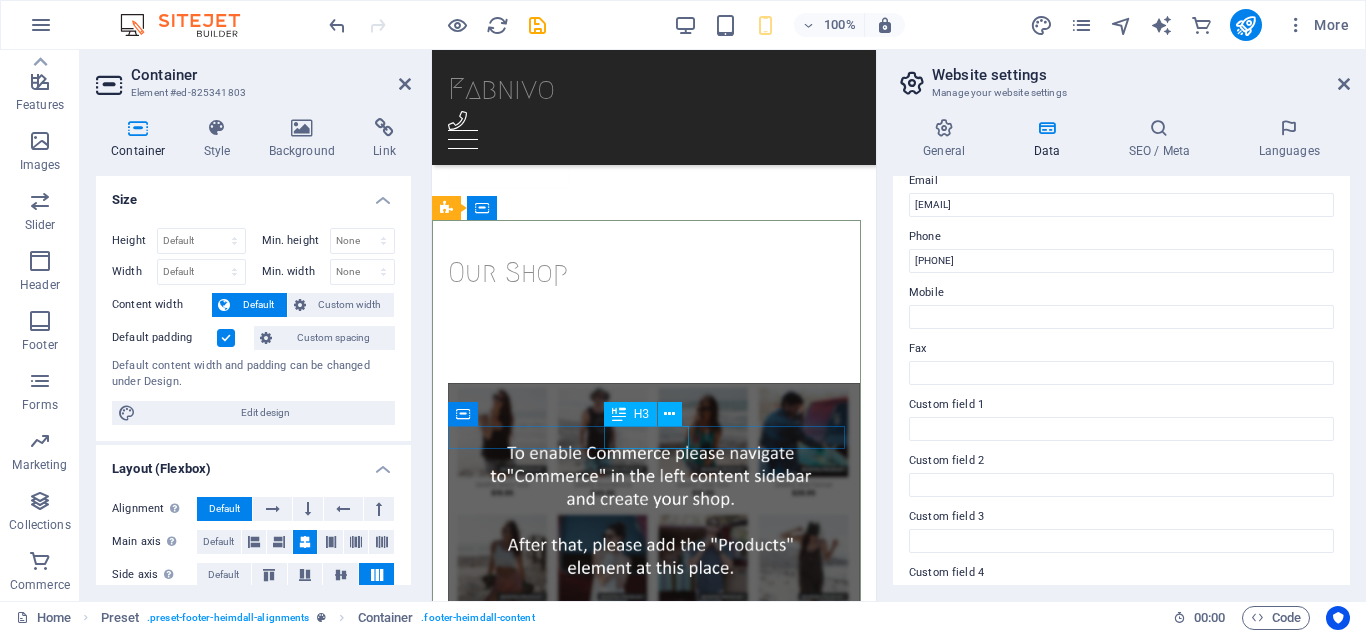 click on "Contact" at bounding box center (654, 984) 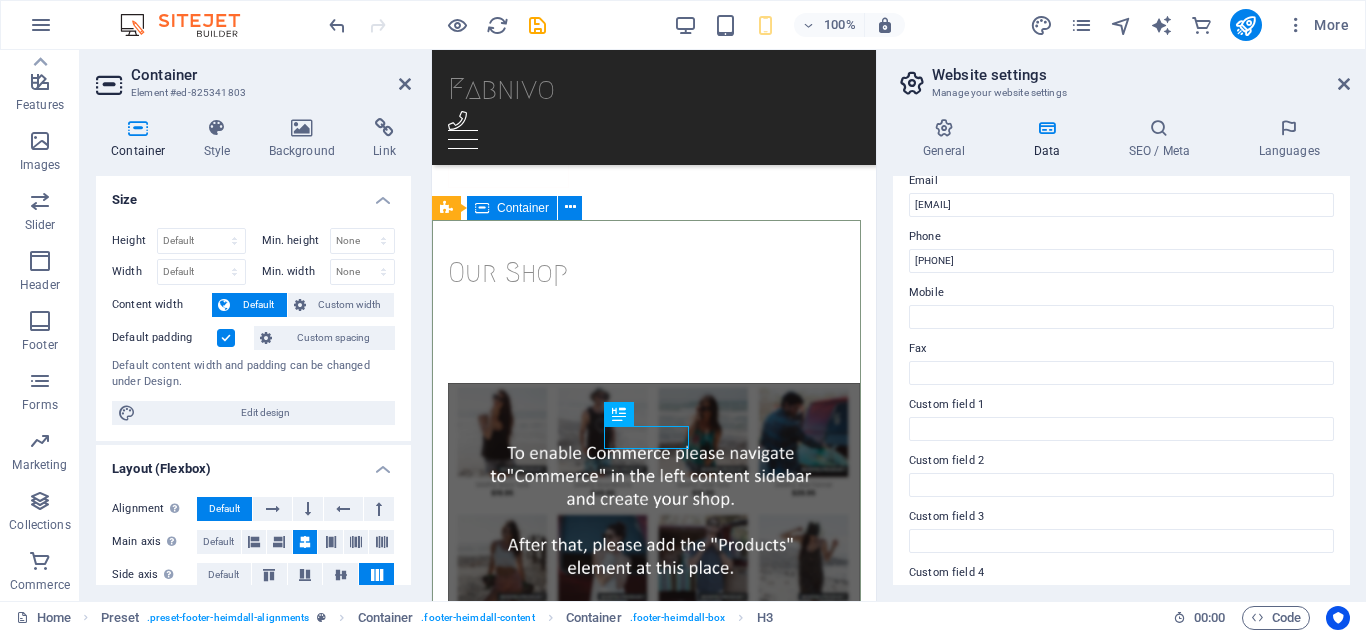 click on "Address Fabnivo Ashulia, Savar Dhaka   1341 Contact Links Shop now Legal Notice Privacy" at bounding box center [654, 979] 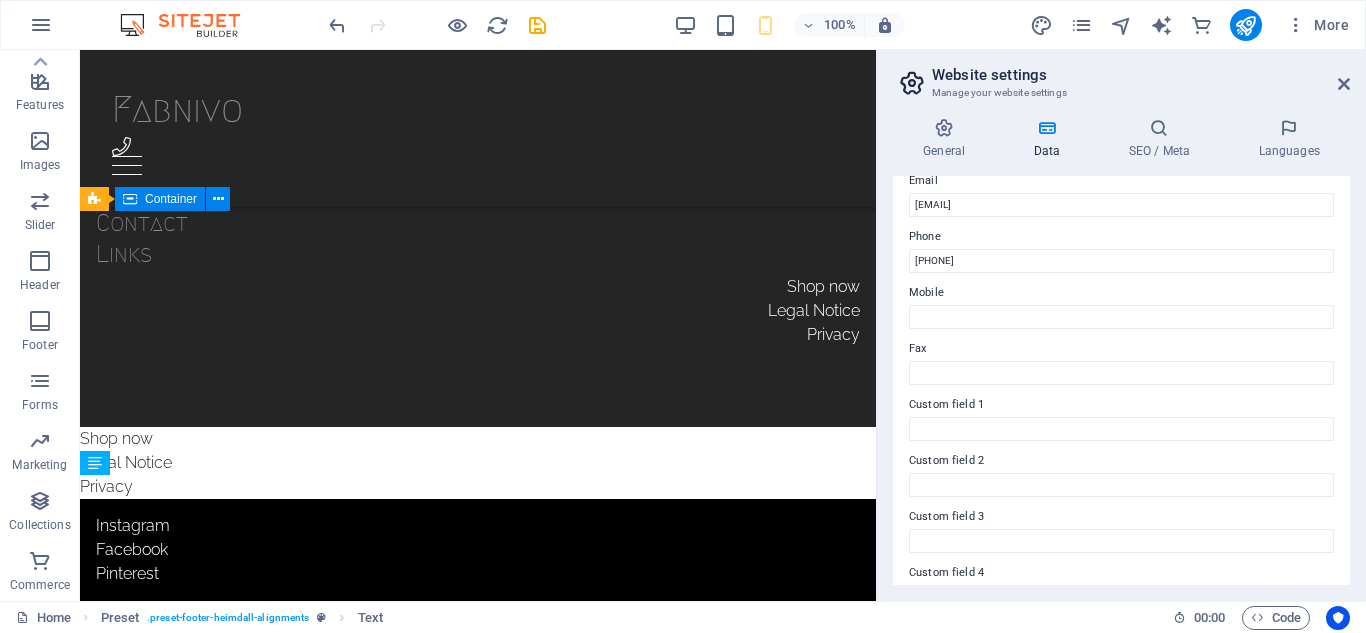 scroll, scrollTop: 5721, scrollLeft: 0, axis: vertical 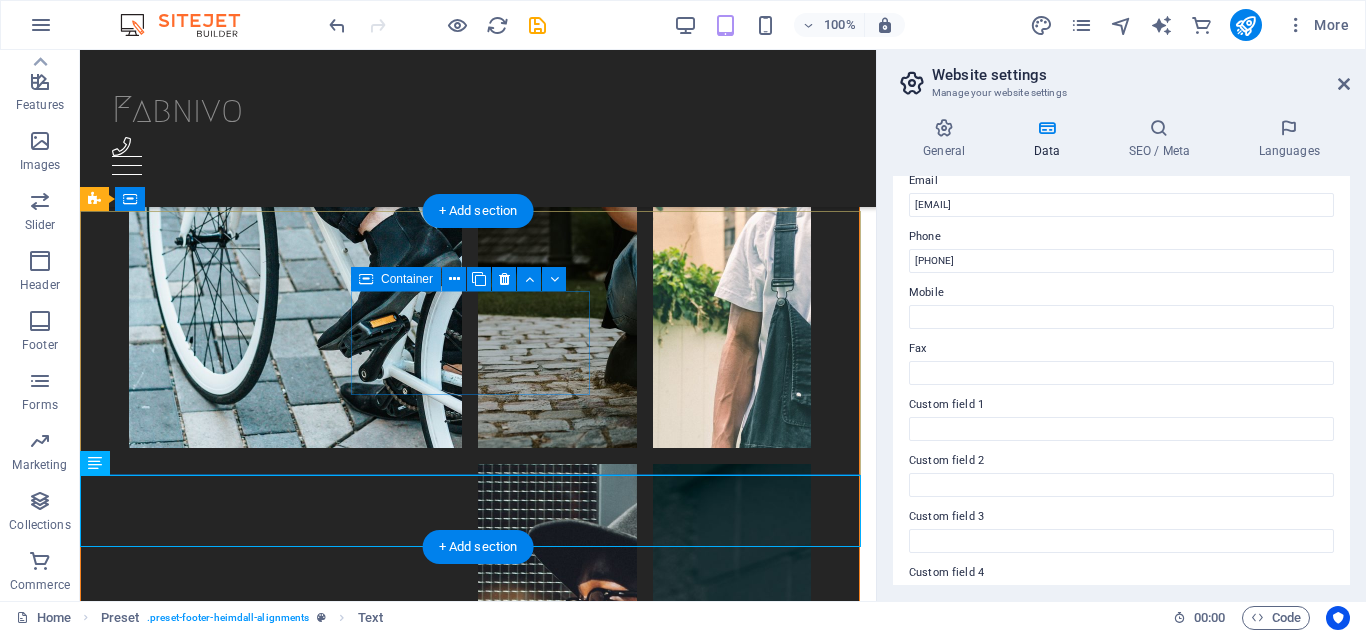click on "Contact" at bounding box center [478, 4536] 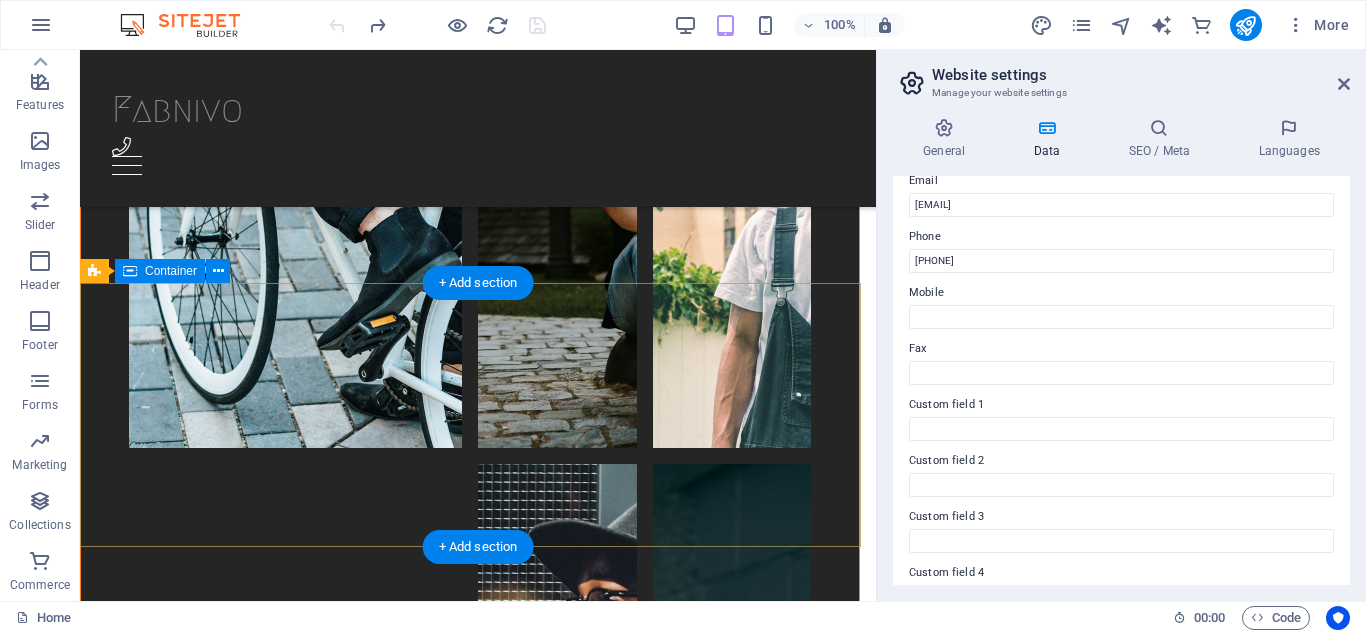 scroll, scrollTop: 5649, scrollLeft: 0, axis: vertical 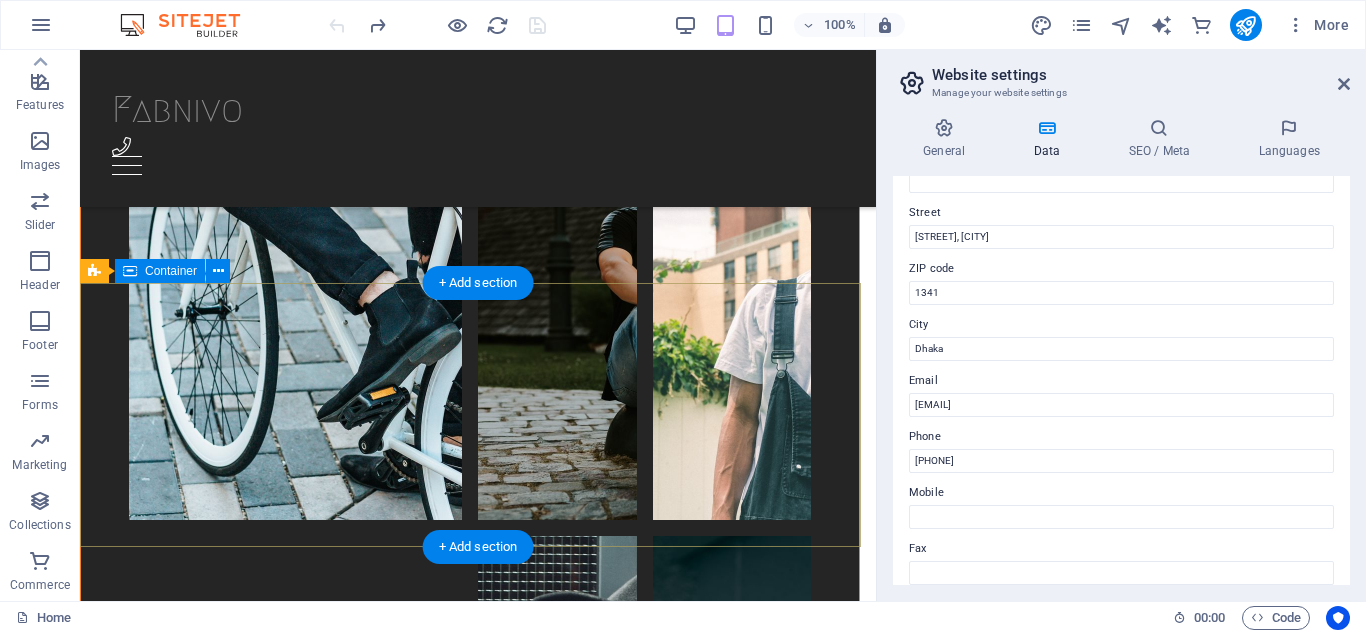 click on "Address Fabnivo Ashulia, Savar Dhaka   1341 Contact Links Shop now Legal Notice Privacy" at bounding box center (478, 4607) 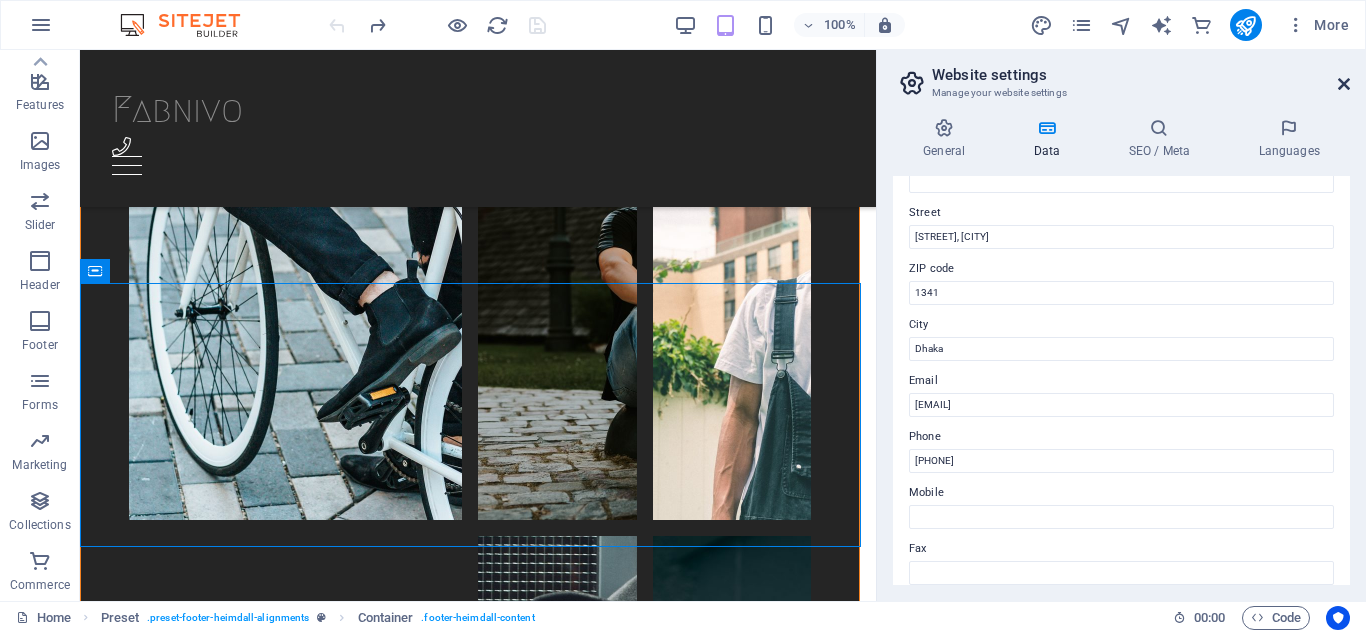 click at bounding box center [1344, 84] 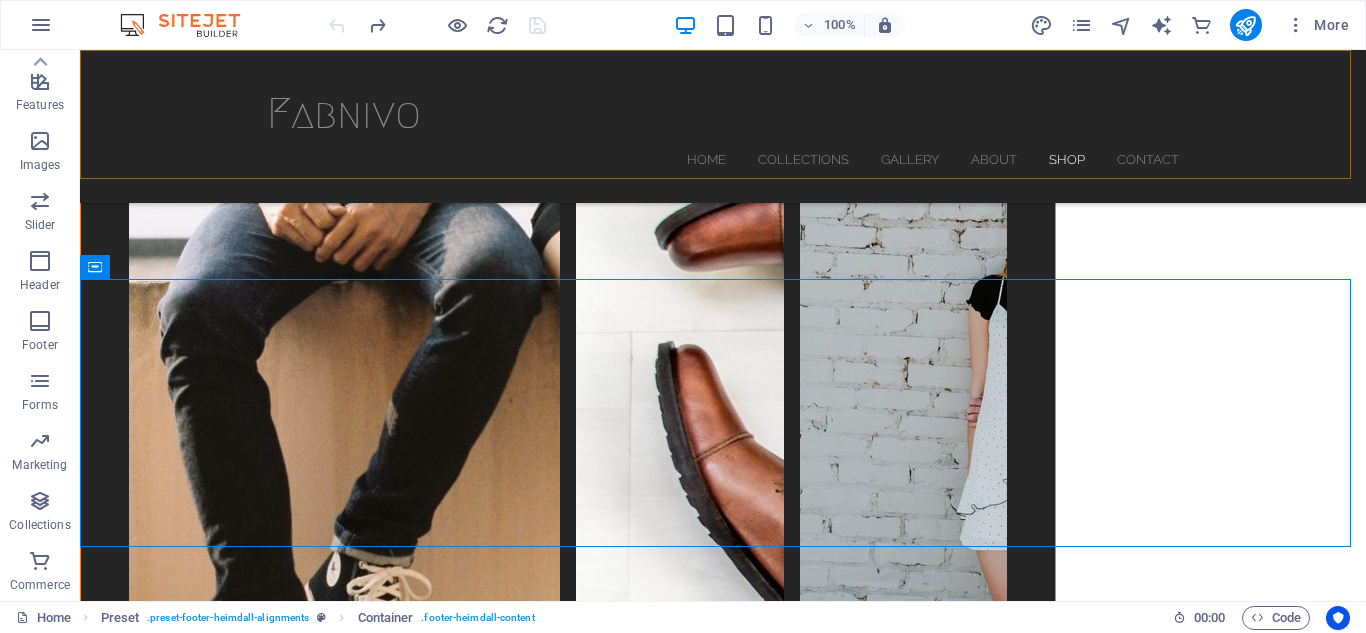 scroll, scrollTop: 6036, scrollLeft: 0, axis: vertical 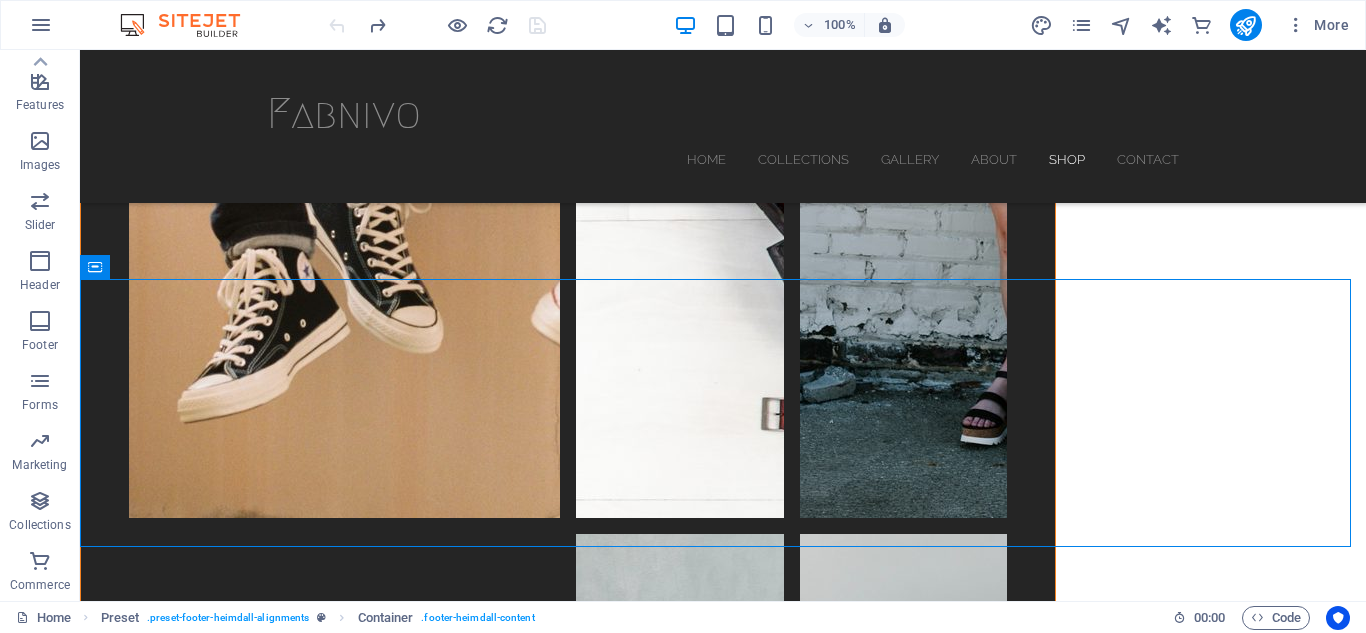 click 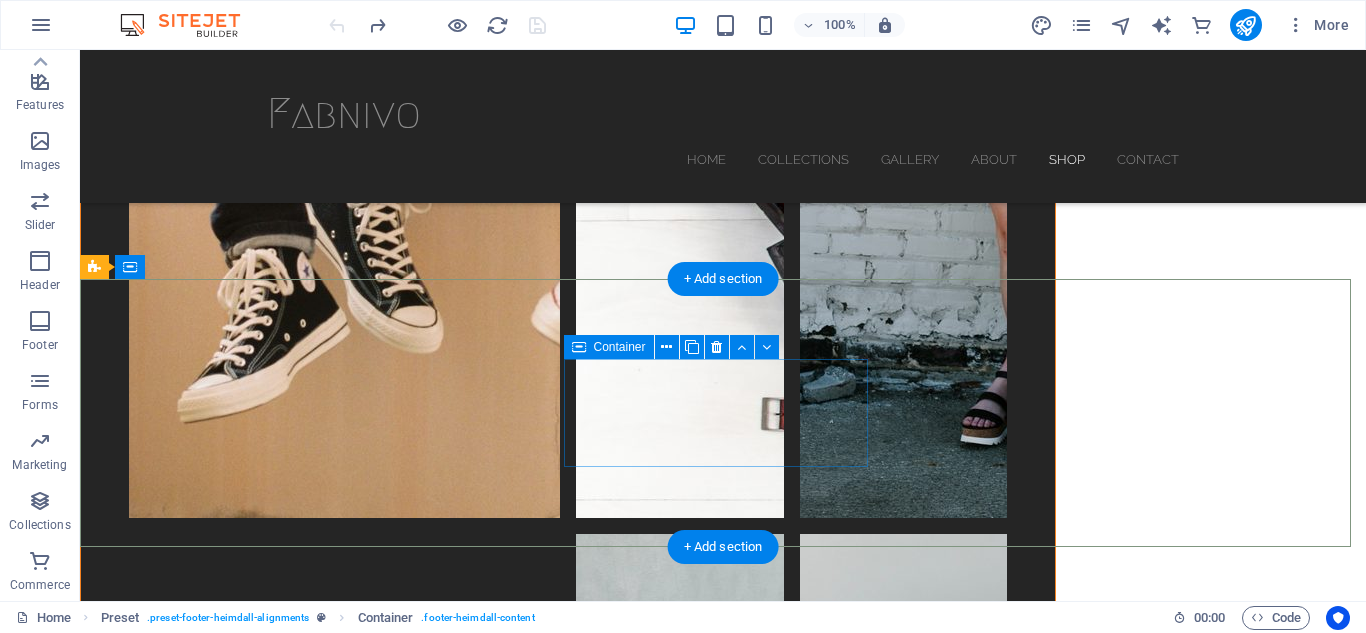 click on "Contact" at bounding box center (568, 7024) 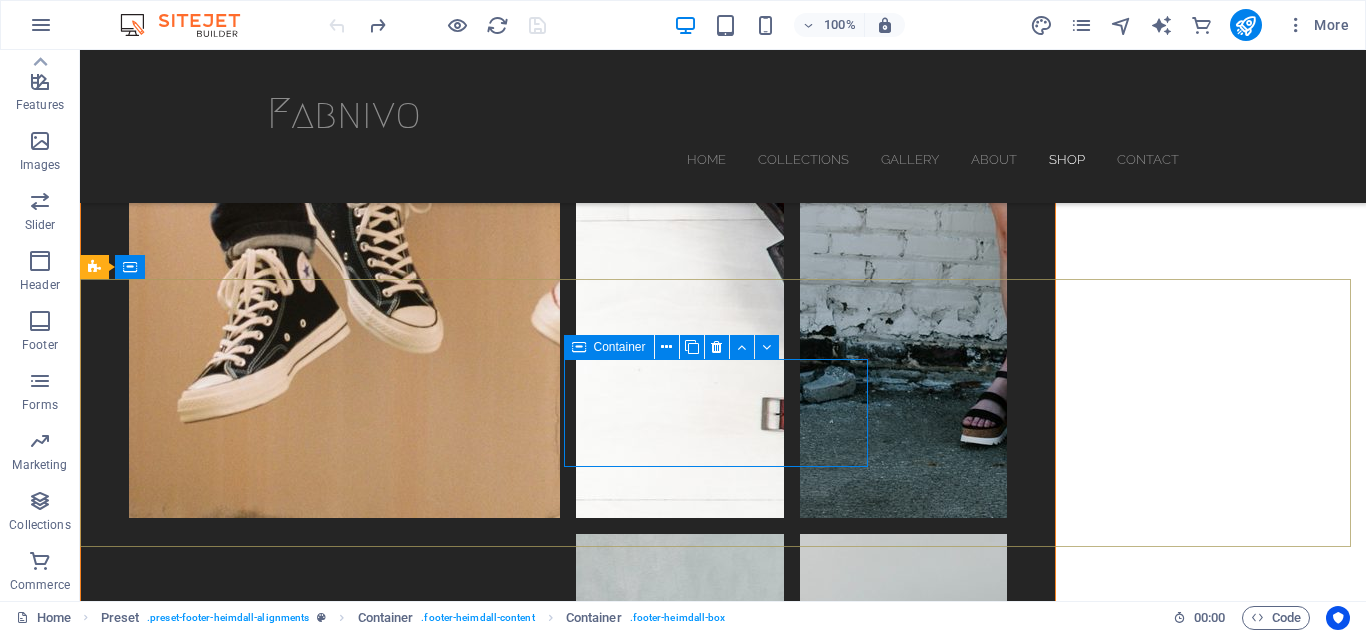 click on "Container" at bounding box center [620, 347] 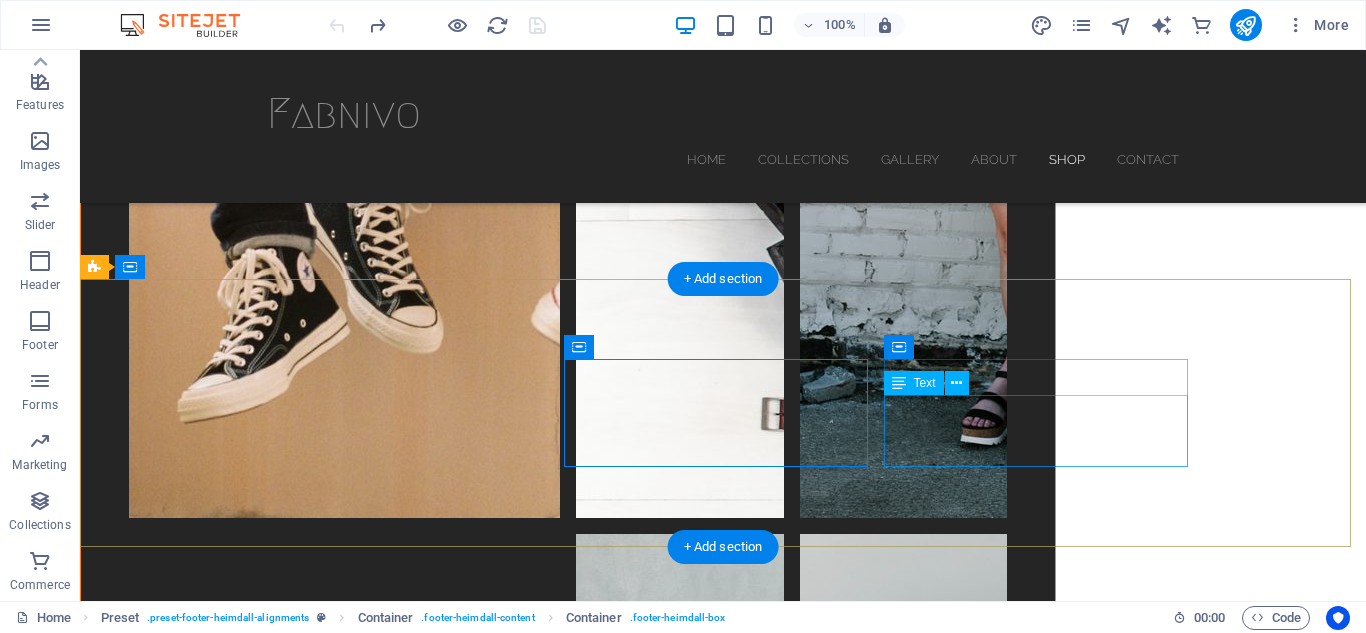 click on "Shop now Legal Notice Privacy" at bounding box center [568, 7118] 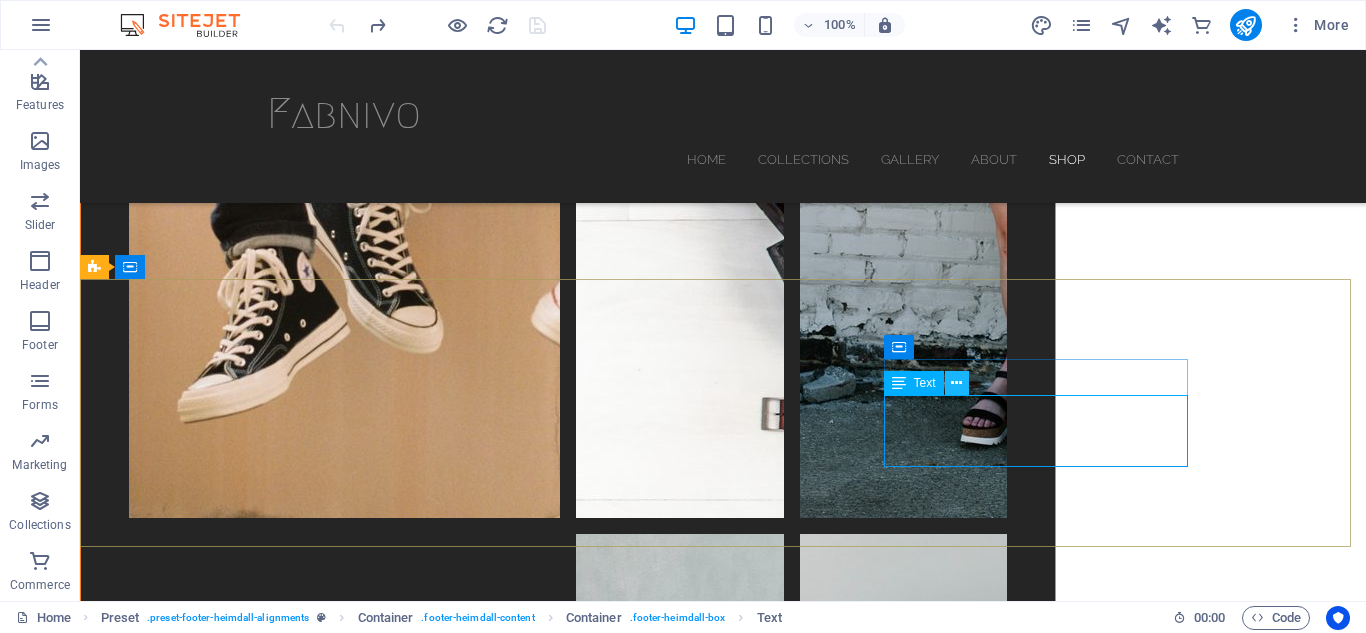 click at bounding box center (956, 383) 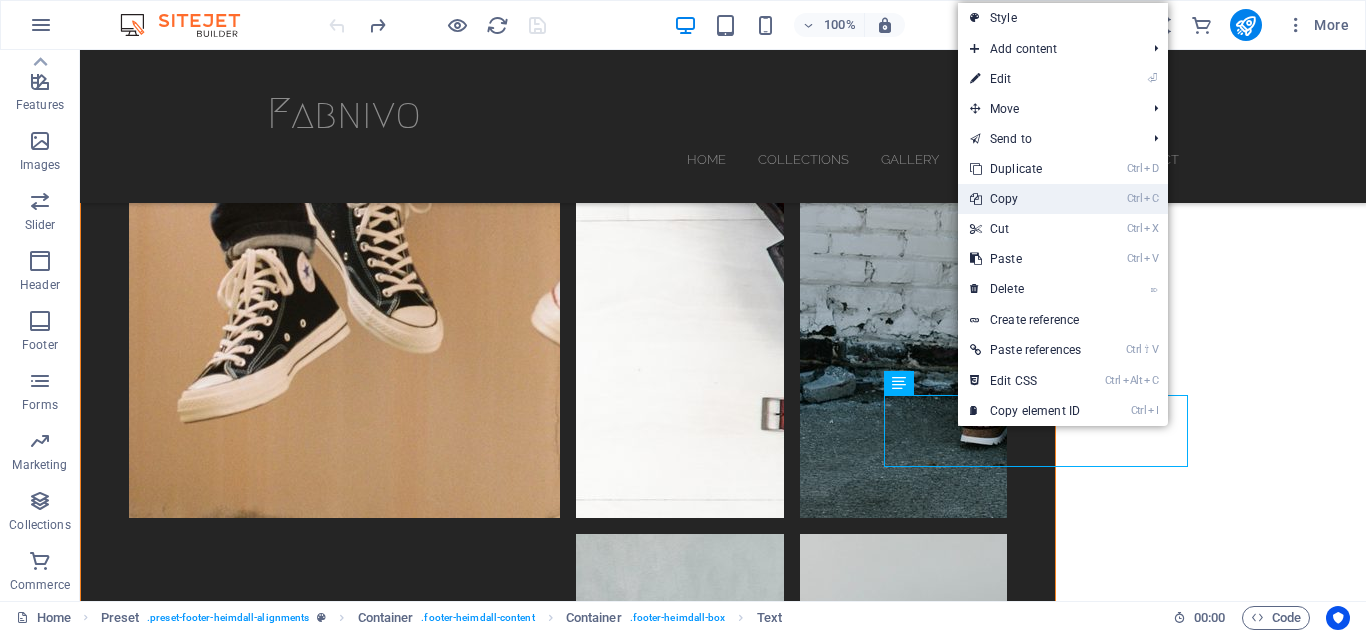 click on "Ctrl C  Copy" at bounding box center (1025, 199) 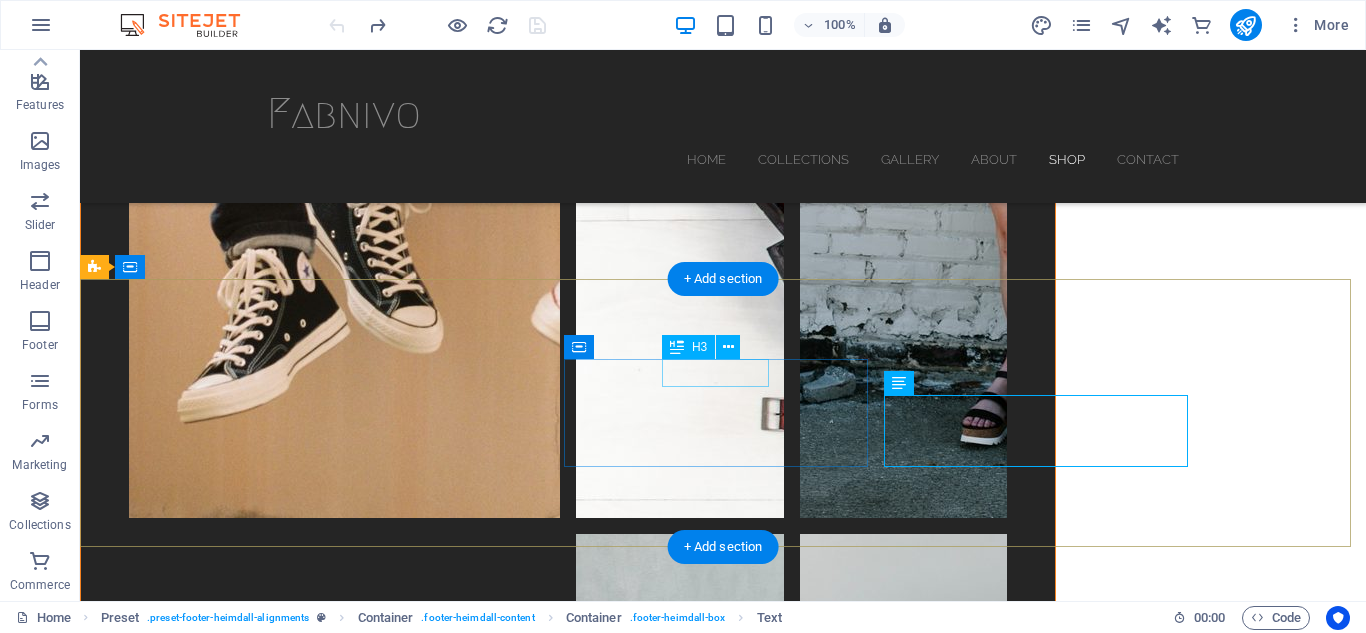 click on "Contact" at bounding box center [568, 7024] 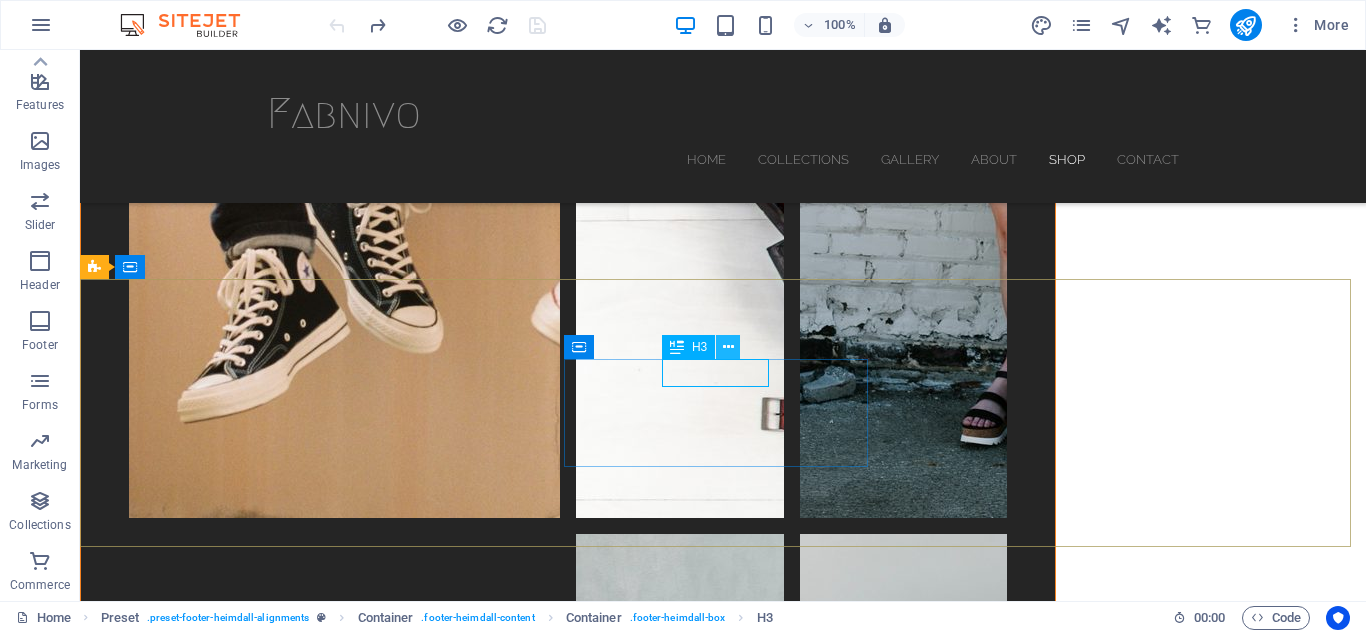 click at bounding box center (728, 347) 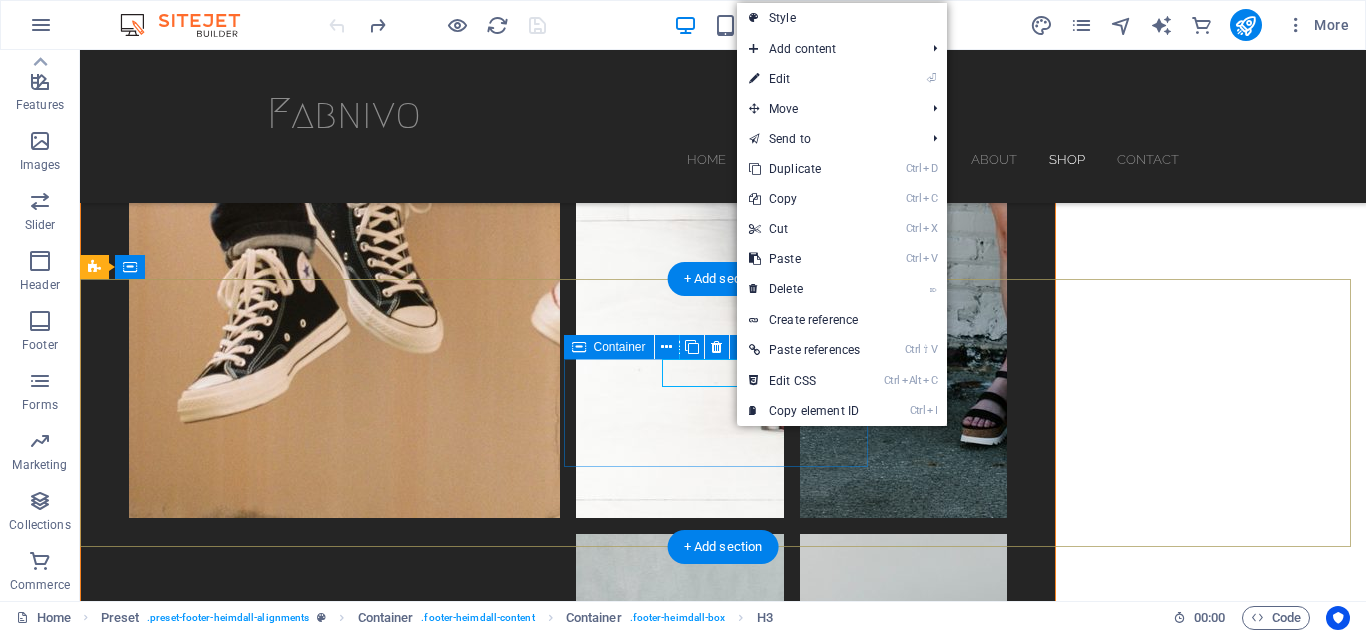 click on "Contact" at bounding box center [568, 7024] 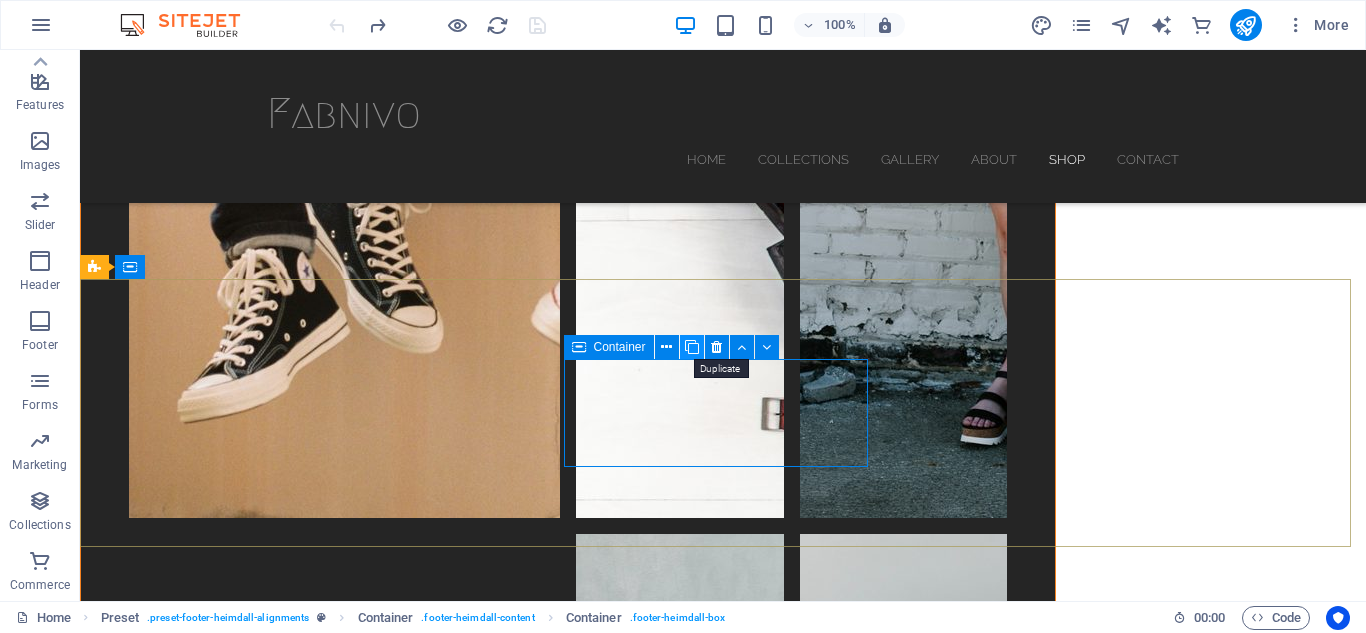 click at bounding box center (692, 347) 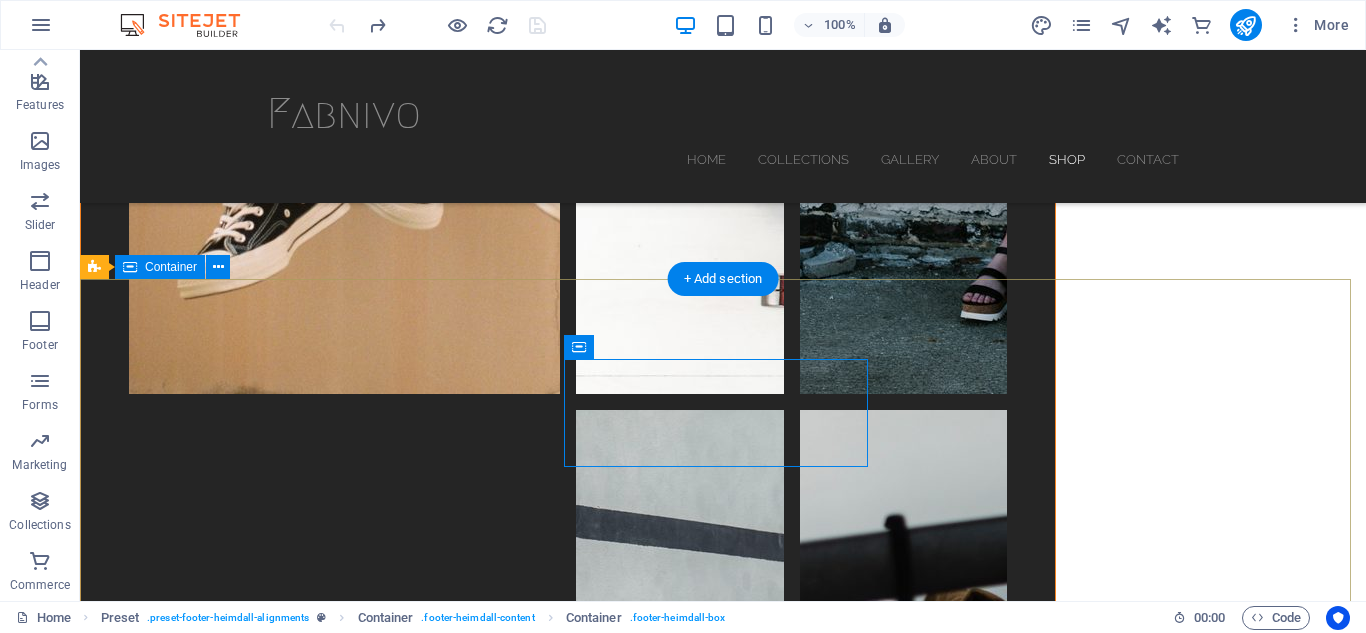 scroll, scrollTop: 6036, scrollLeft: 0, axis: vertical 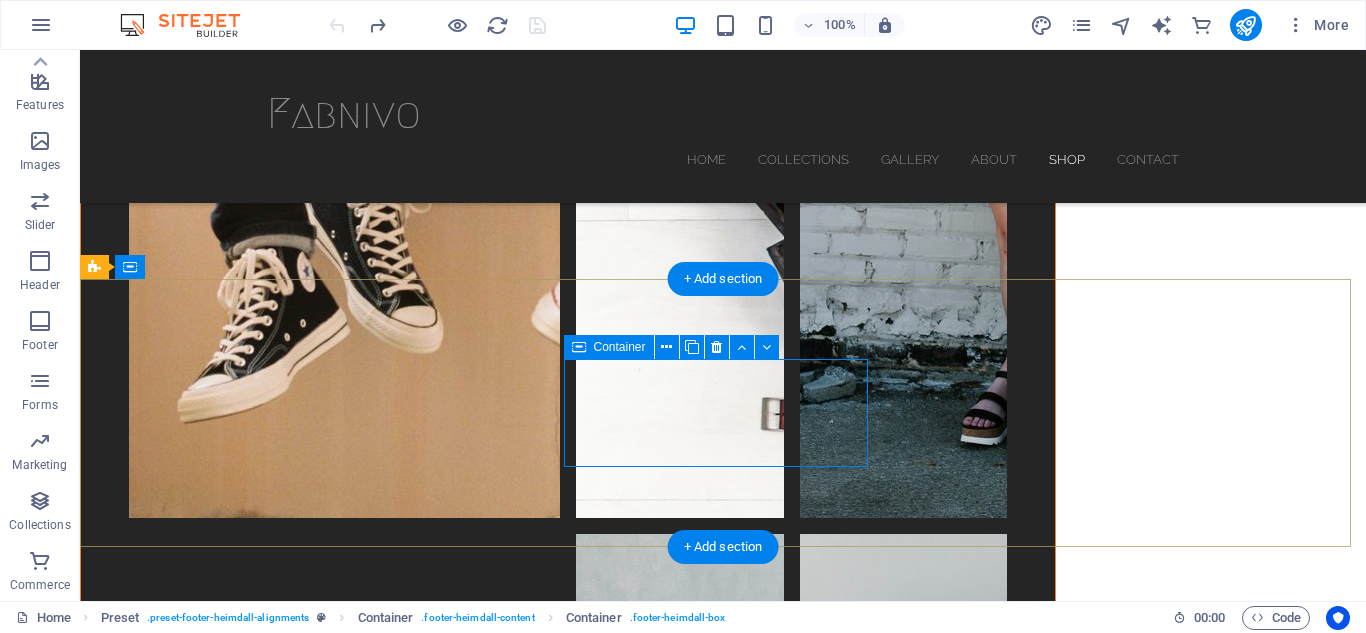 click on "Contact" at bounding box center (568, 7024) 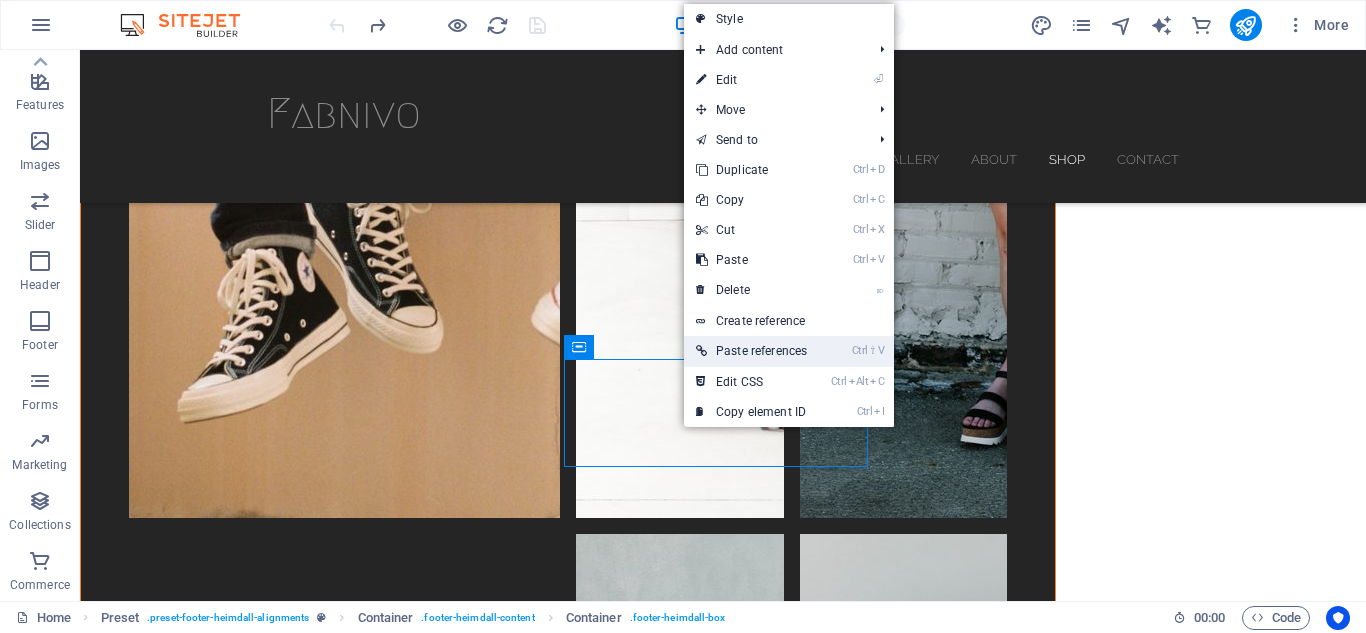 click on "Ctrl ⇧ V  Paste references" at bounding box center [751, 351] 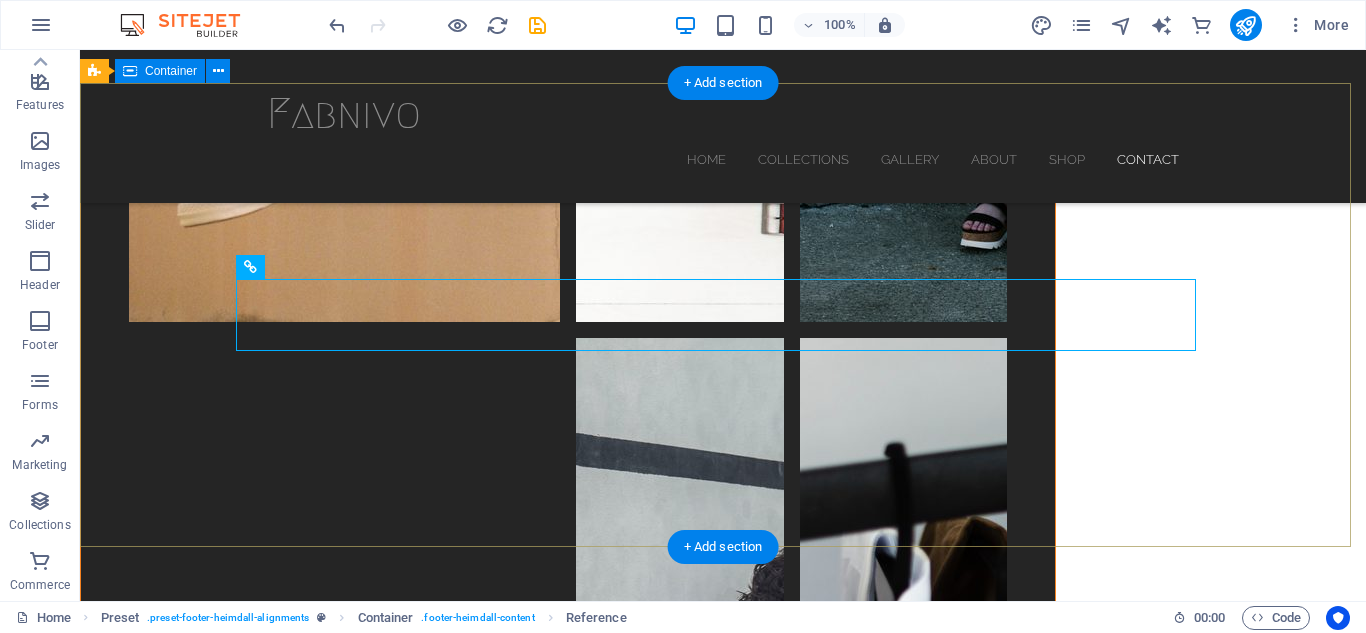 scroll, scrollTop: 6036, scrollLeft: 0, axis: vertical 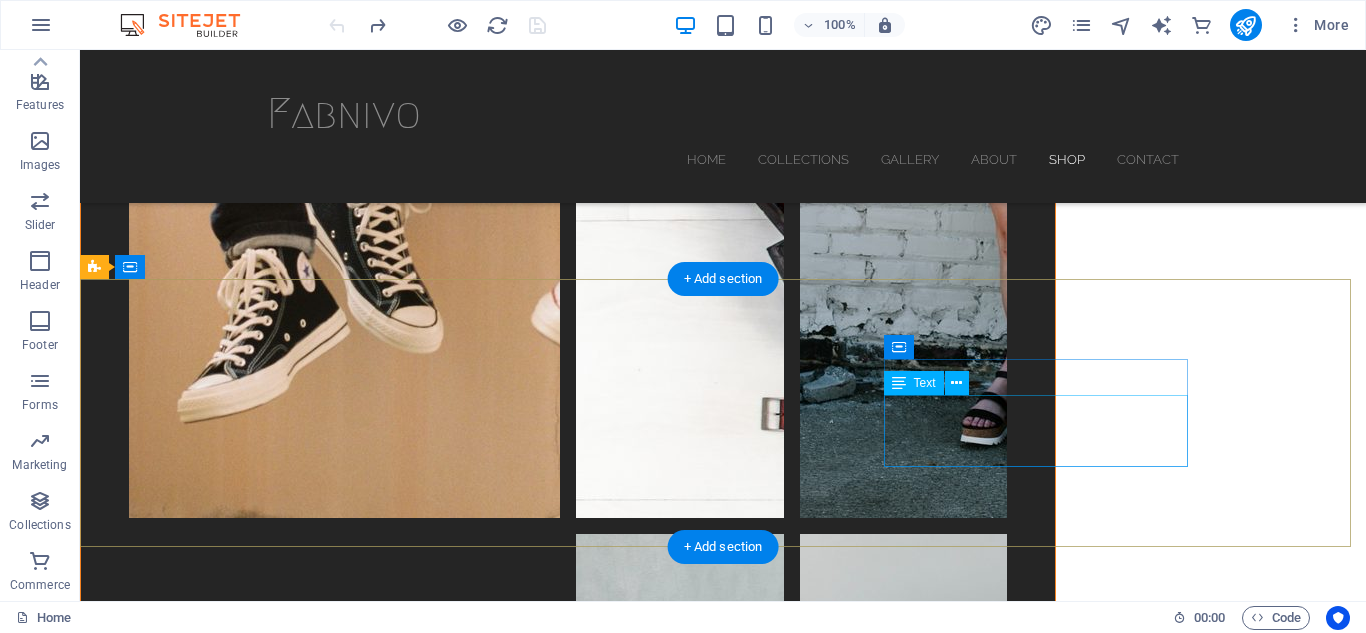 click on "Shop now Legal Notice Privacy" at bounding box center (568, 7118) 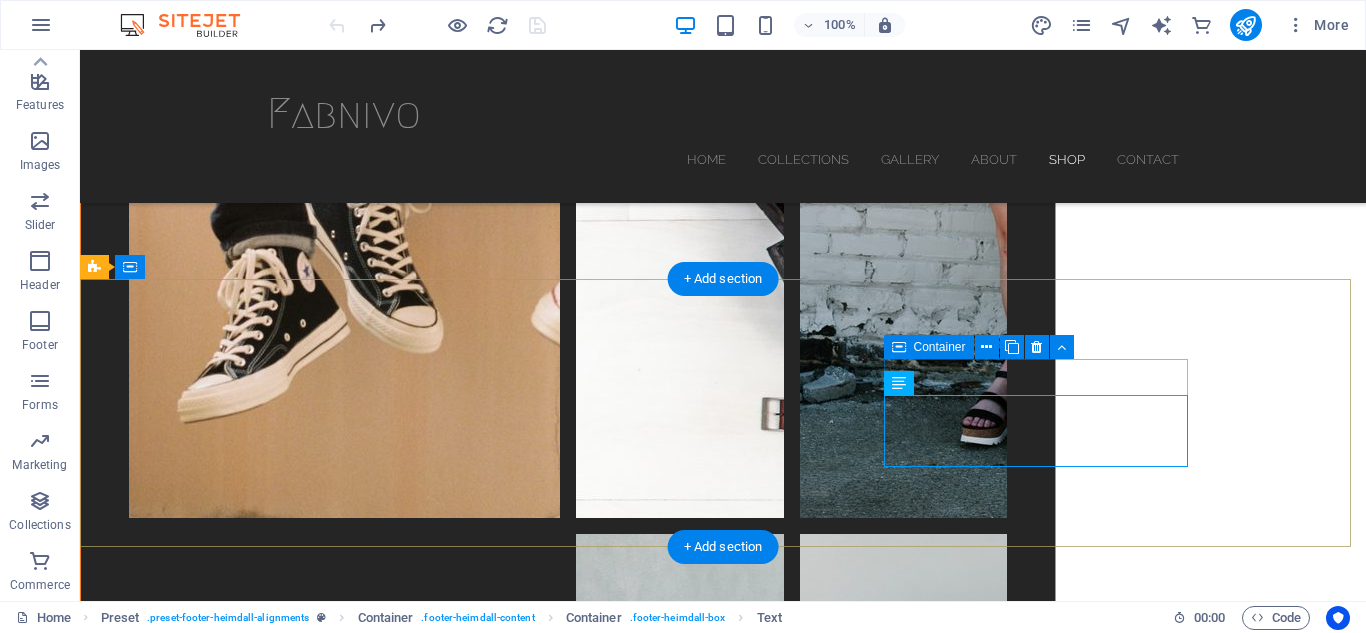 click on "Links Shop now Legal Notice Privacy" at bounding box center (568, 7100) 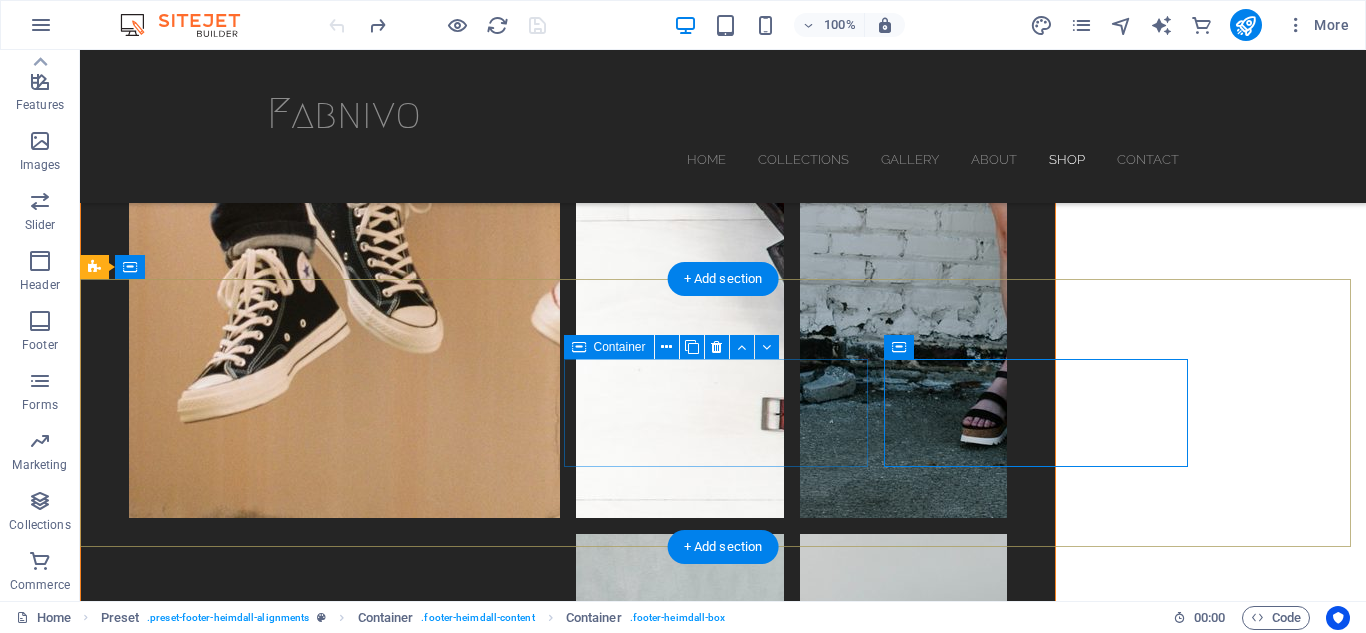 click on "Contact" at bounding box center (568, 7024) 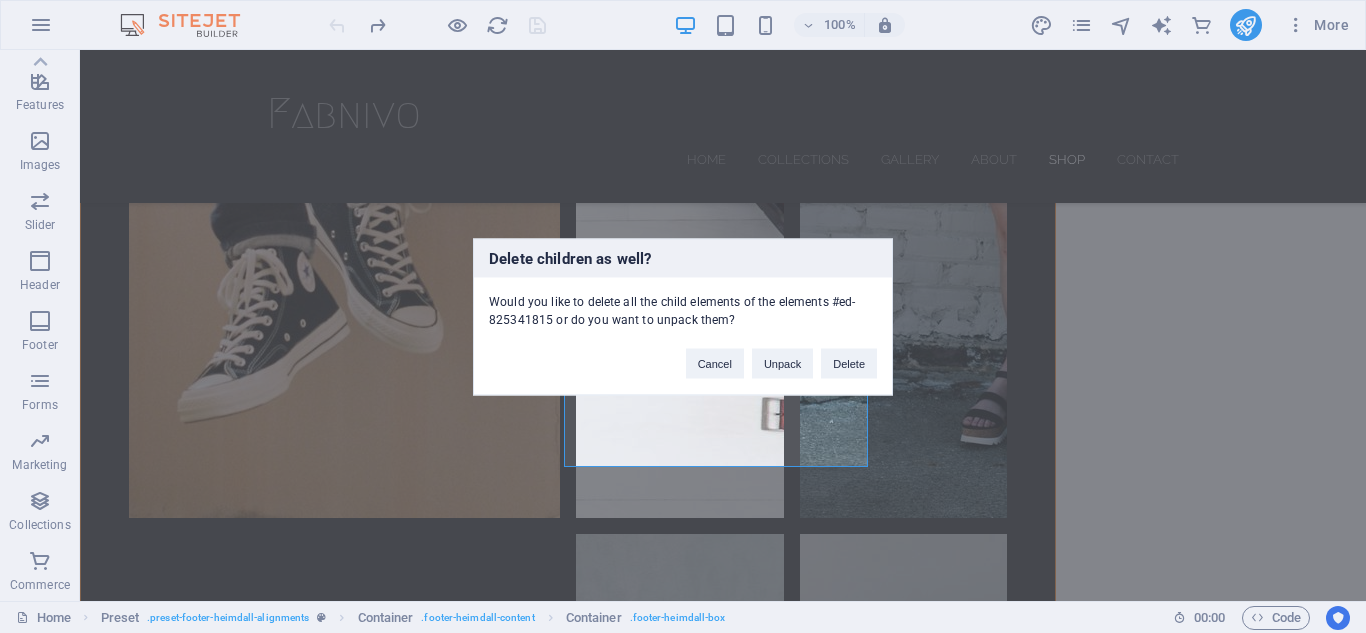 type 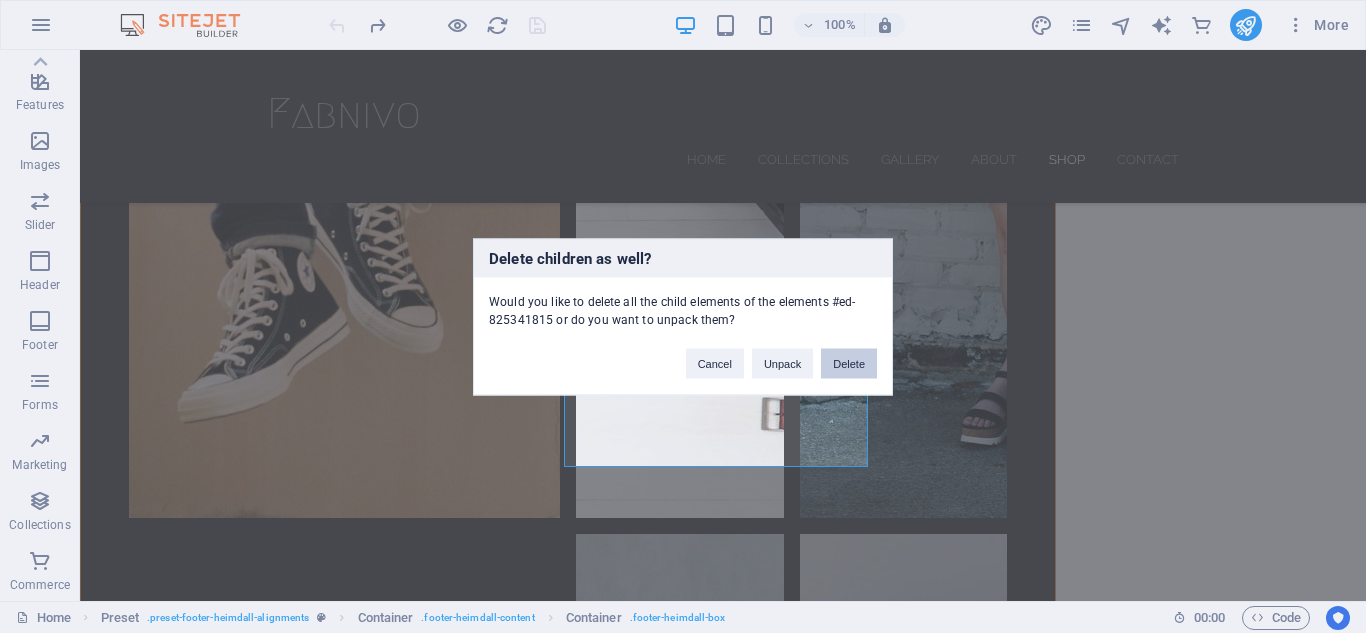 click on "Delete" at bounding box center (849, 363) 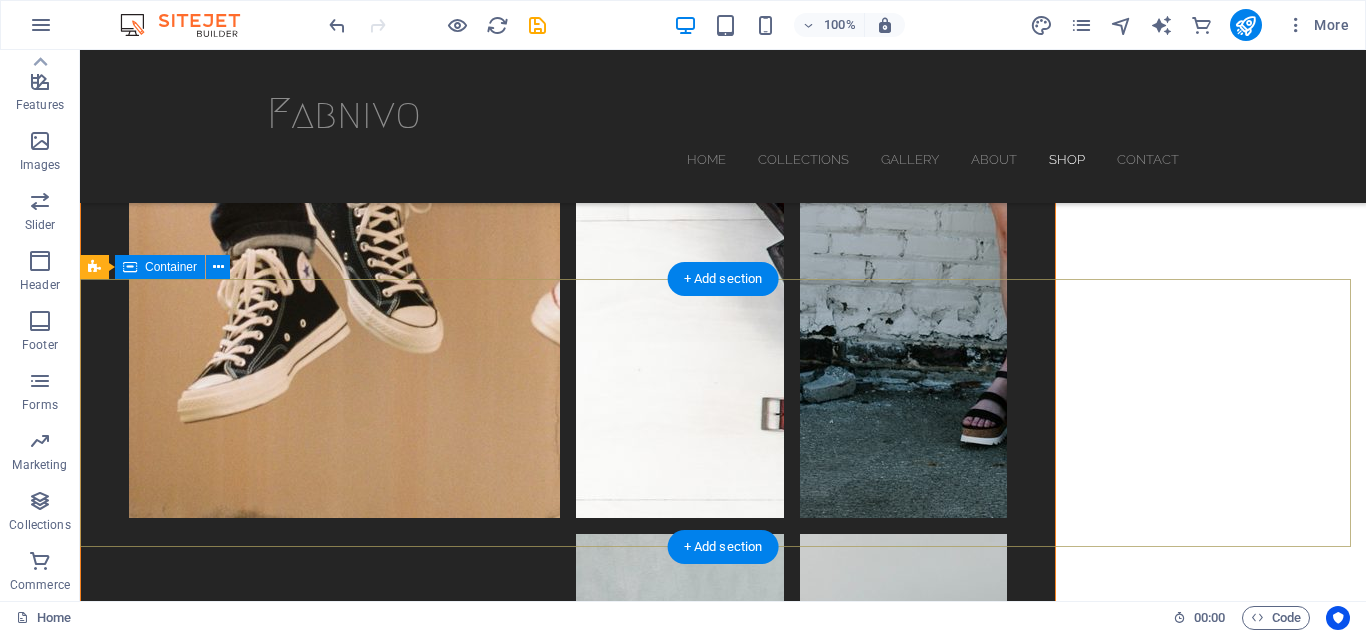 click on "Address Fabnivo Ashulia, Savar Dhaka   1341 Links Shop now Legal Notice Privacy" at bounding box center (723, 7006) 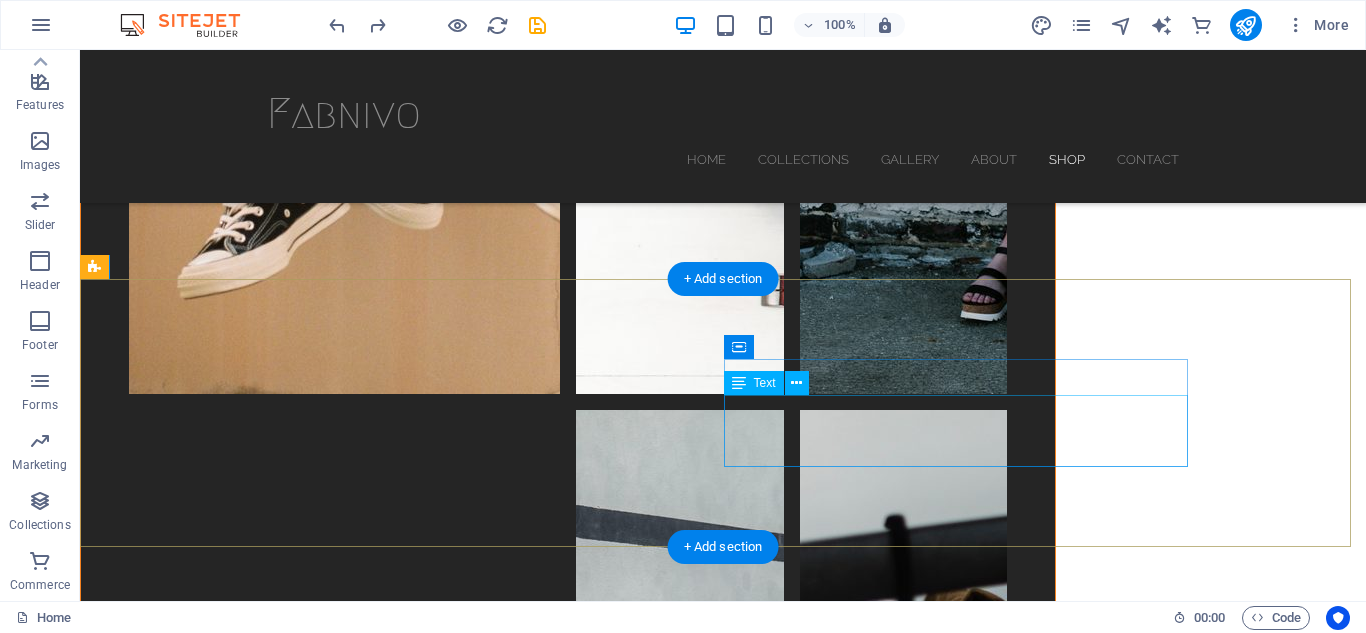 scroll, scrollTop: 6036, scrollLeft: 0, axis: vertical 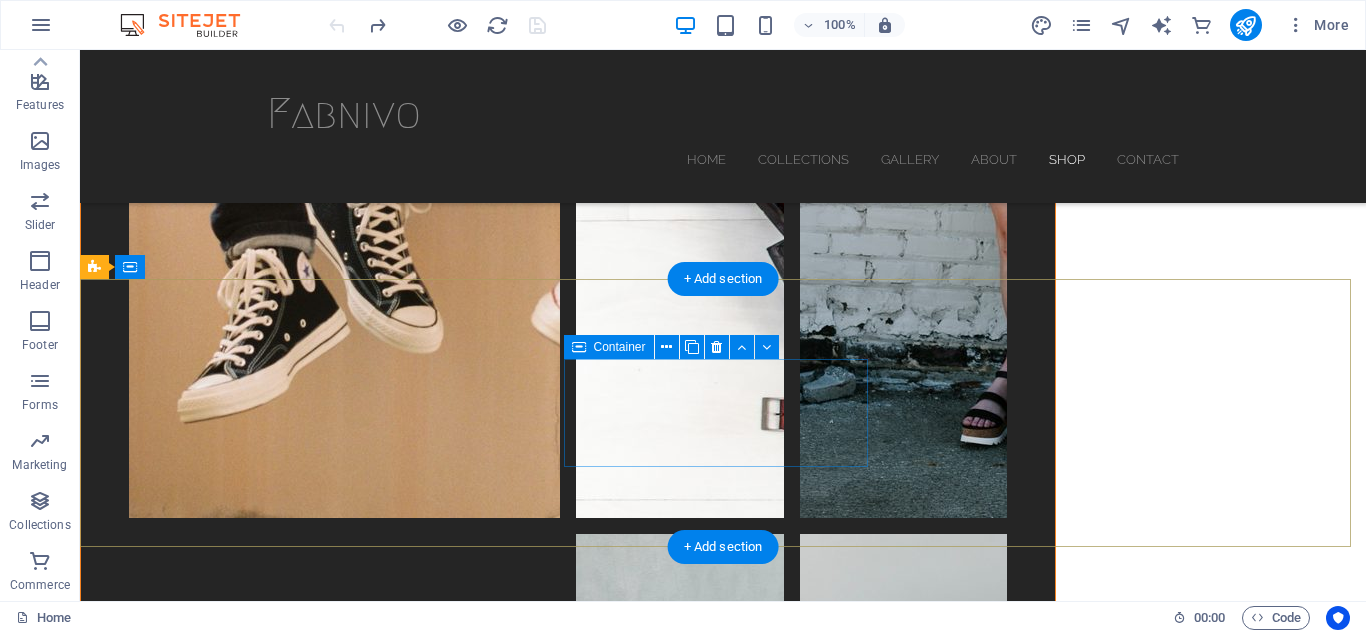 click on "Contact" at bounding box center [568, 7024] 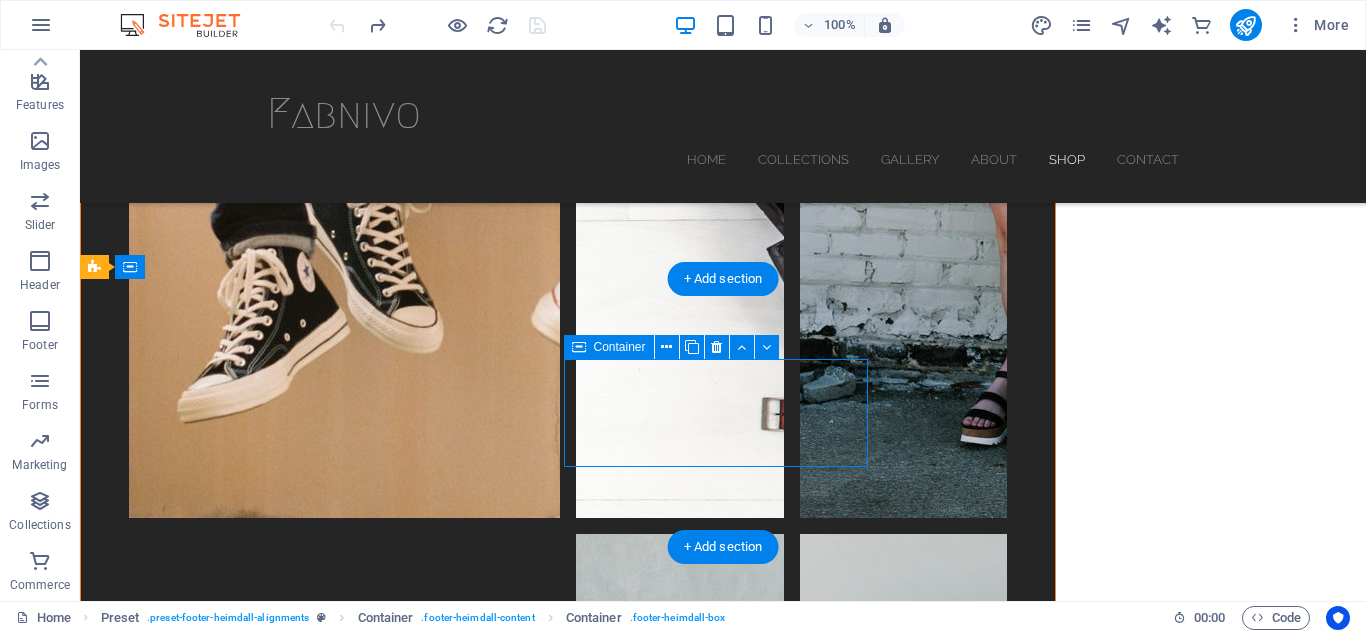 click on "Contact" at bounding box center [568, 7024] 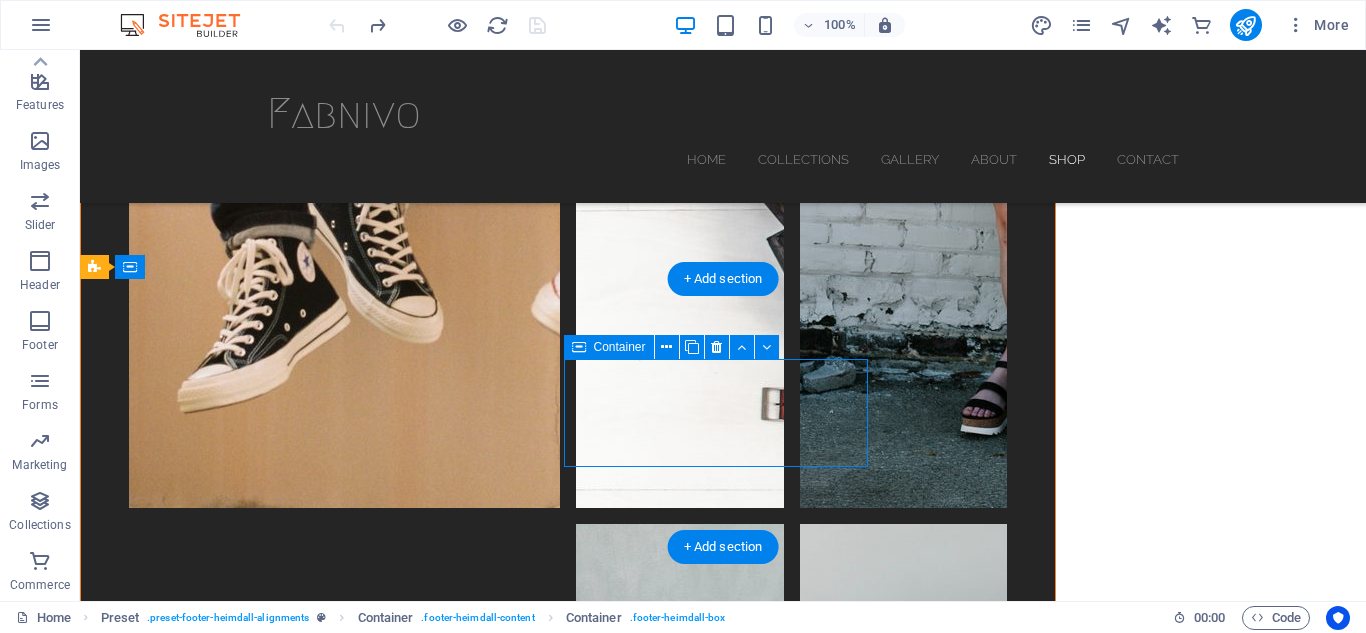 scroll, scrollTop: 5896, scrollLeft: 0, axis: vertical 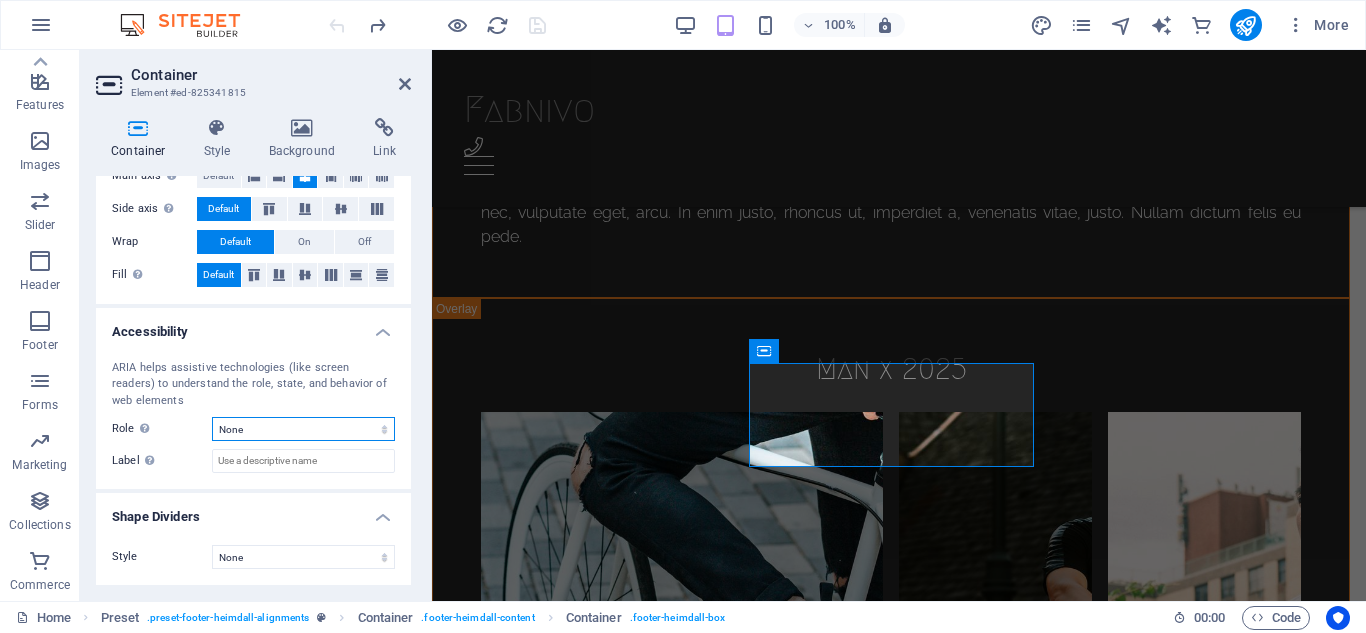 click on "None Alert Article Banner Comment Complementary Dialog Footer Header Marquee Presentation Region Section Separator Status Timer" at bounding box center [303, 429] 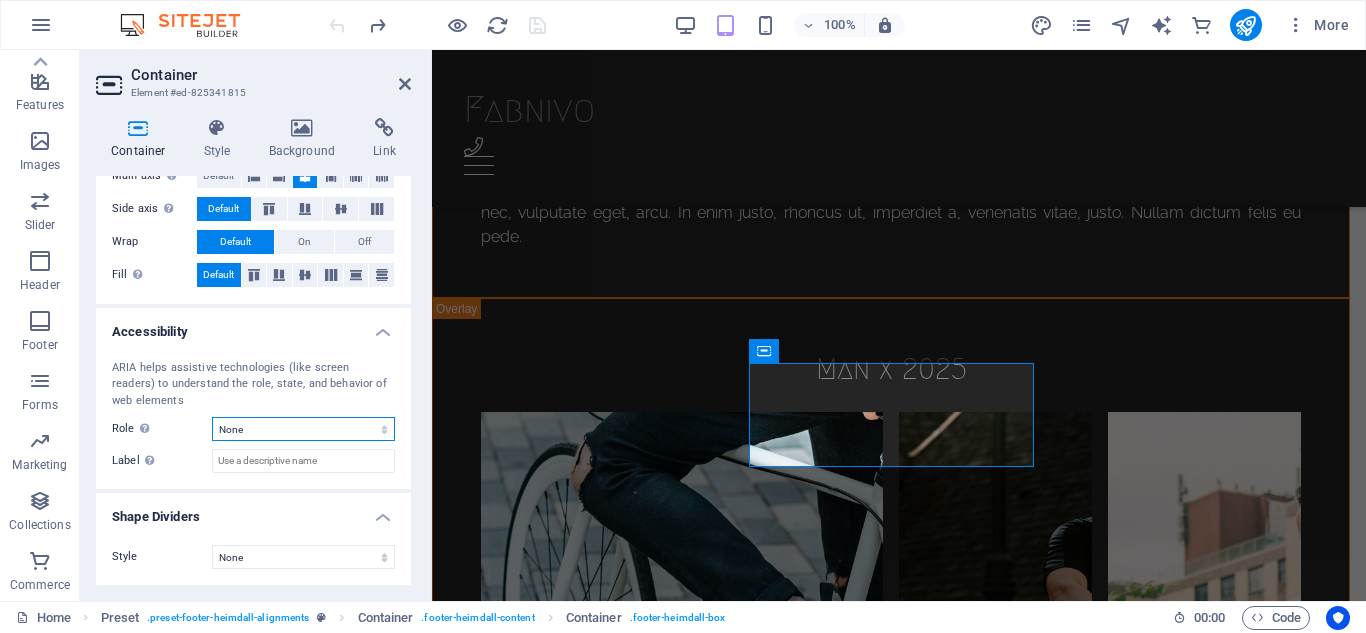click on "None Alert Article Banner Comment Complementary Dialog Footer Header Marquee Presentation Region Section Separator Status Timer" at bounding box center [303, 429] 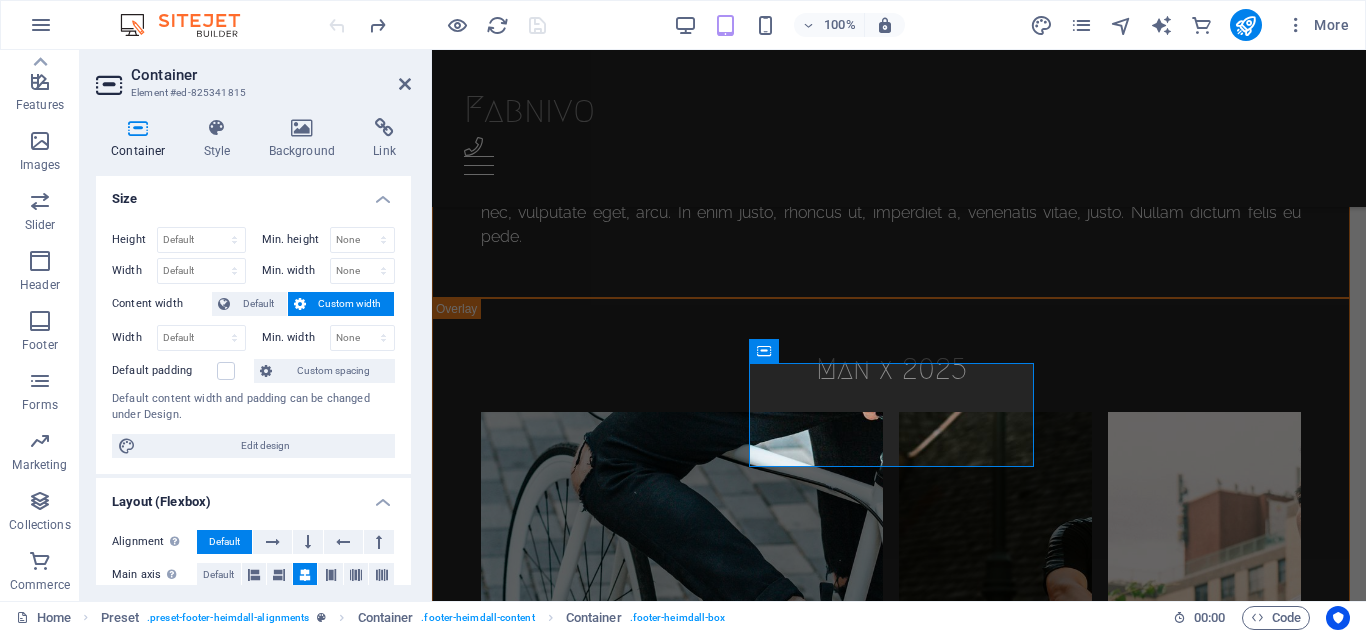 scroll, scrollTop: 0, scrollLeft: 0, axis: both 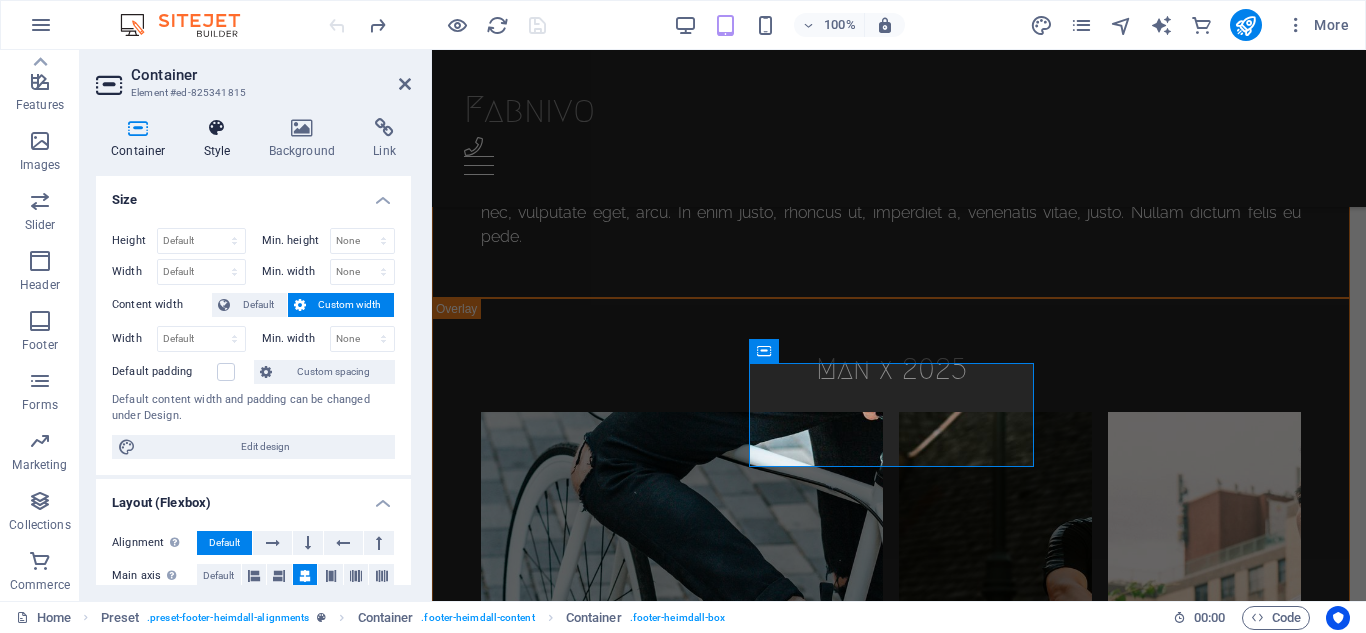 click on "Style" at bounding box center (221, 139) 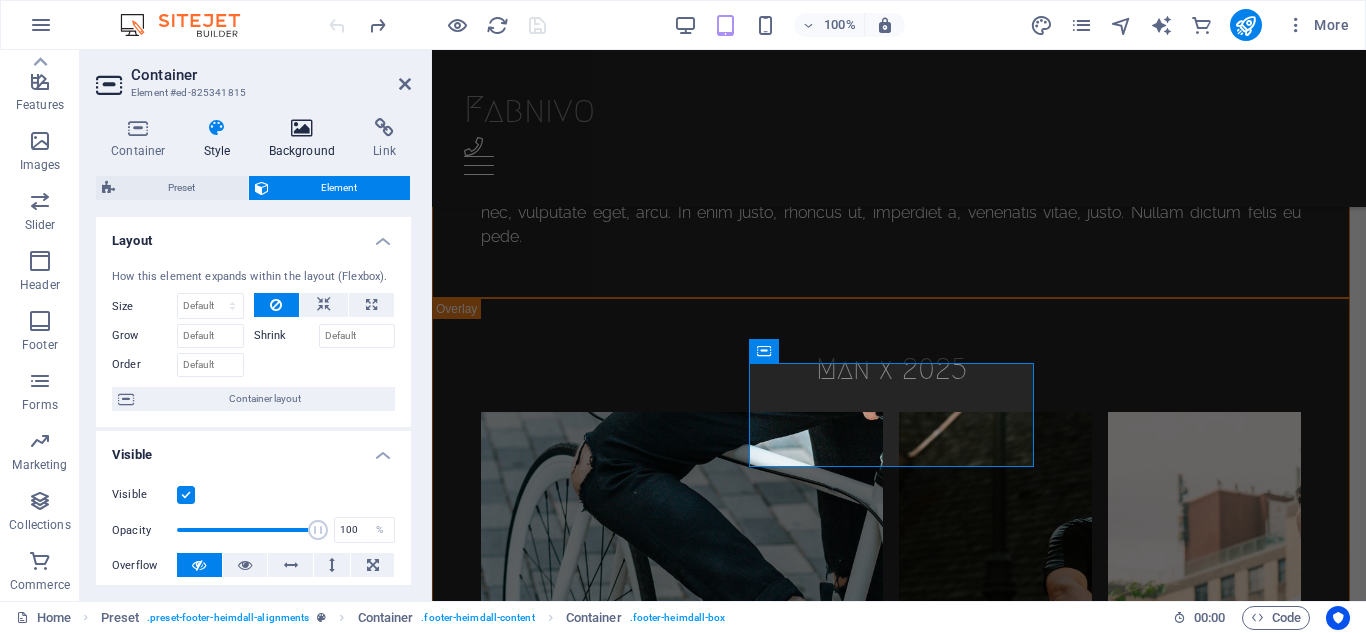 click on "Background" at bounding box center (306, 139) 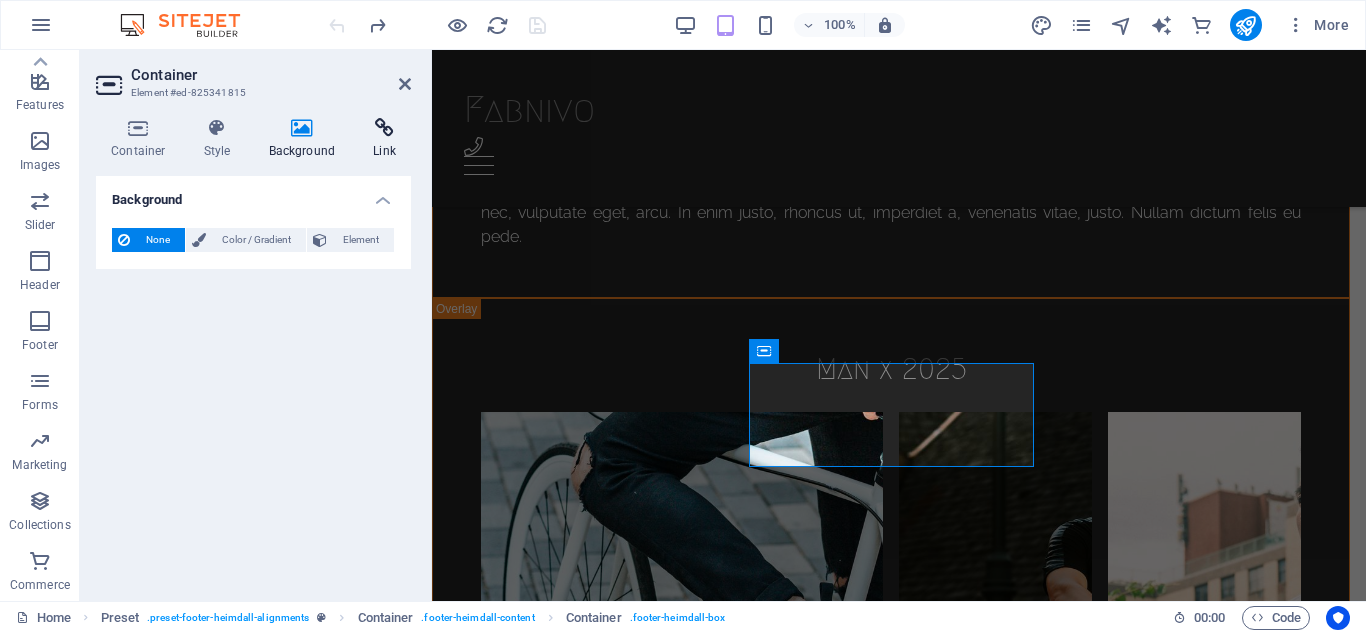 click at bounding box center [384, 128] 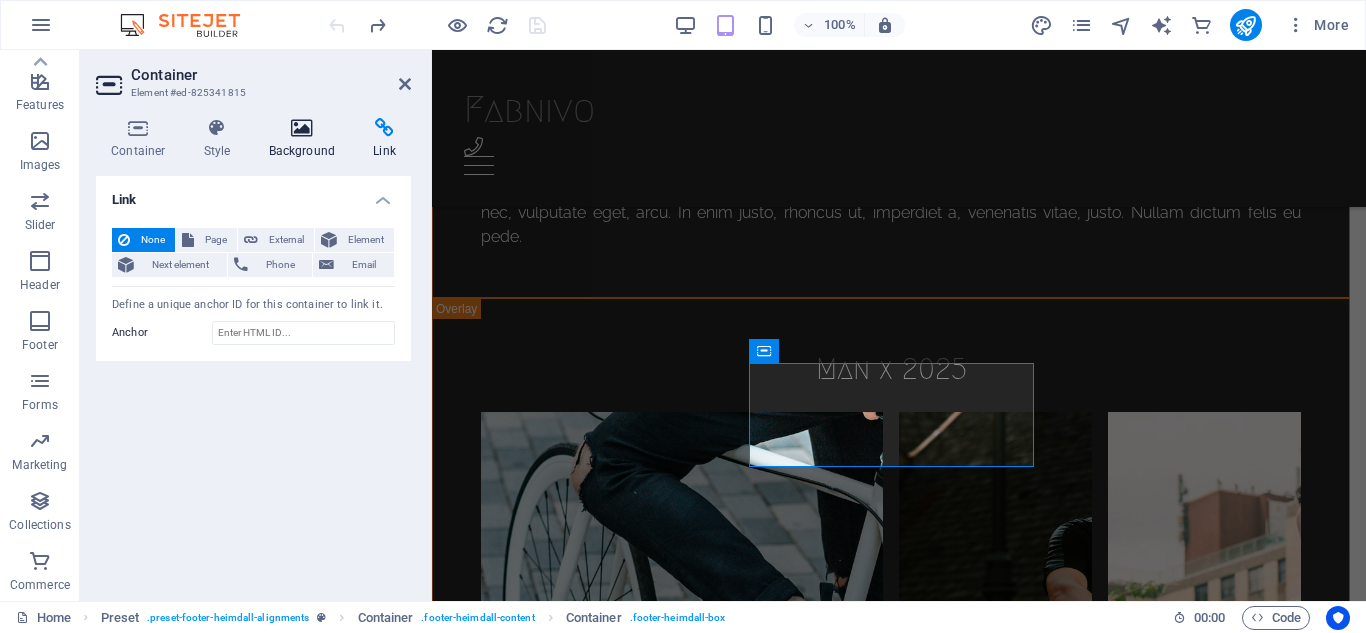 click at bounding box center (302, 128) 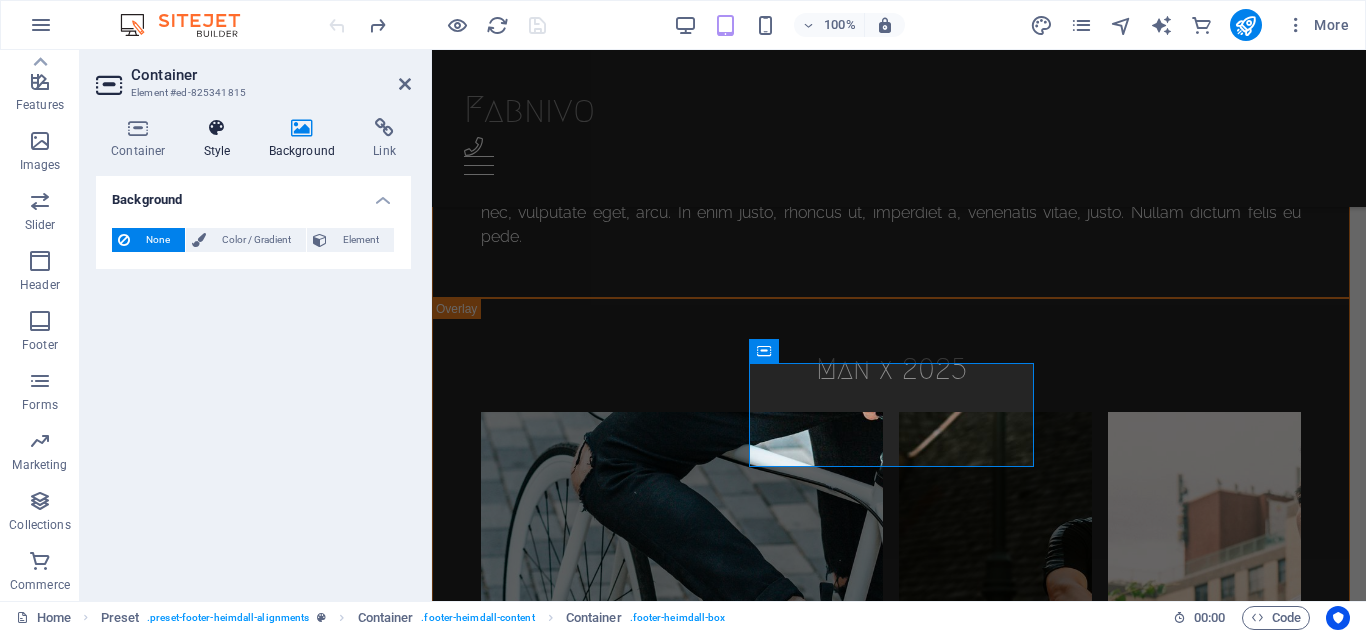 click on "Style" at bounding box center [221, 139] 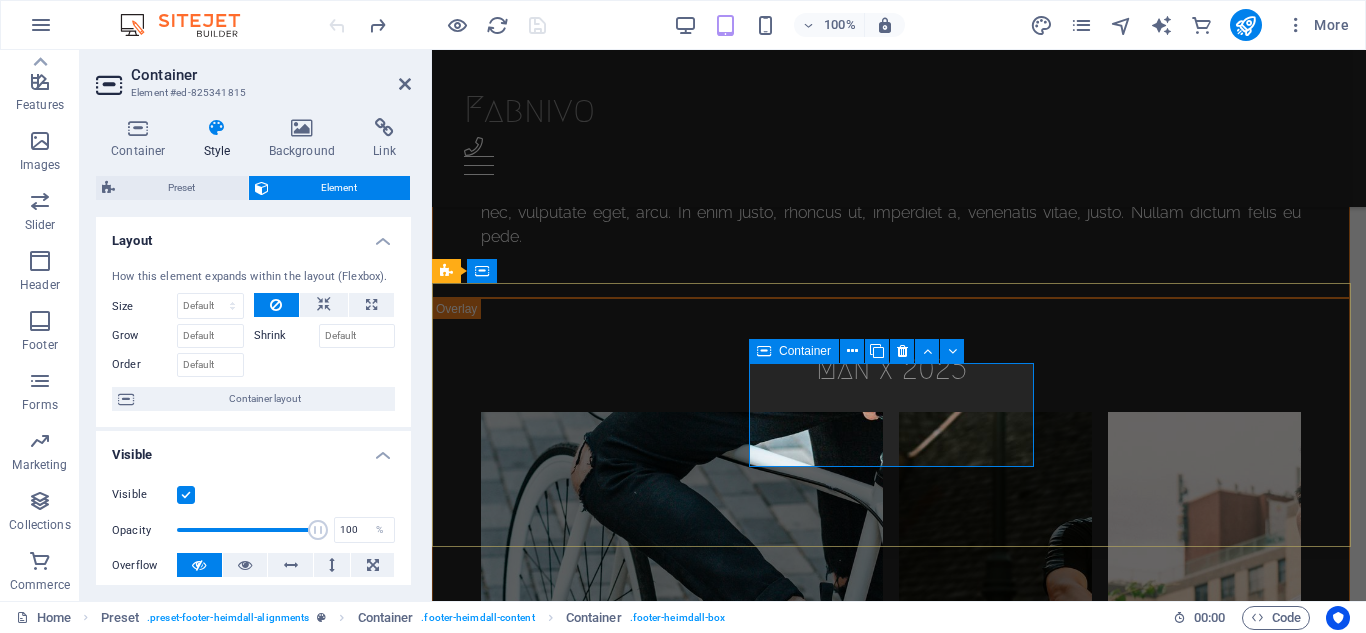 click on "Contact" at bounding box center [899, 5117] 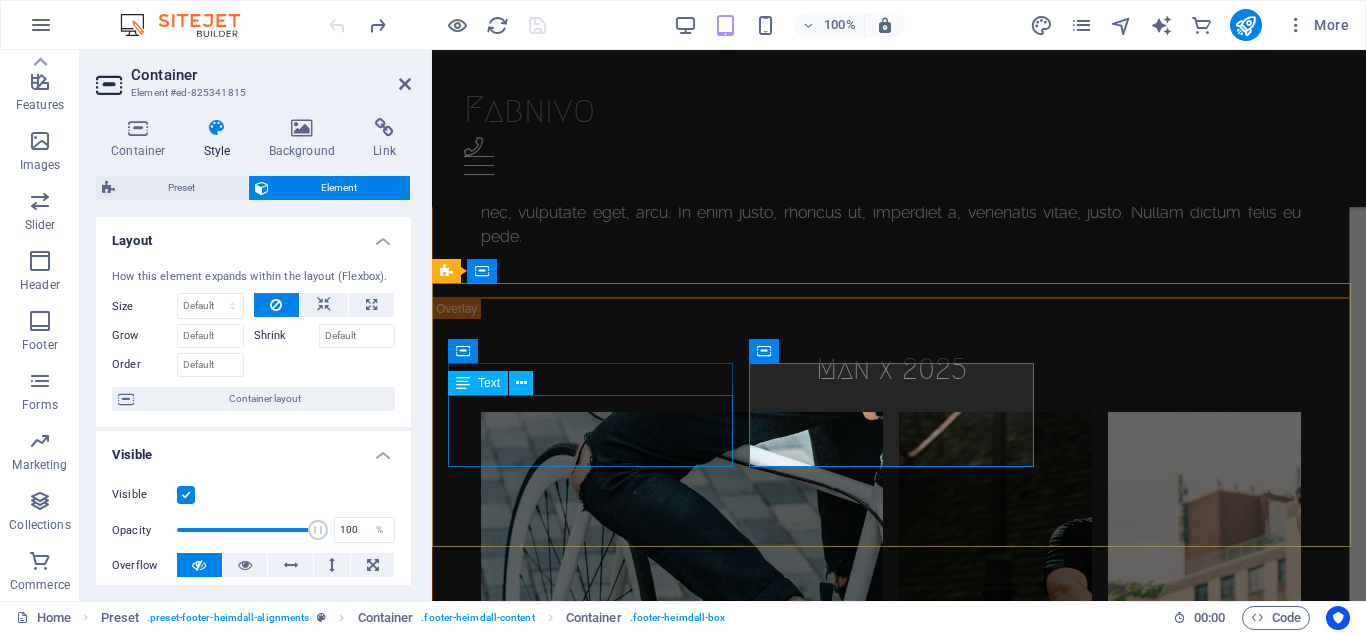 click on "Fabnivo Ashulia, Savar Dhaka   1341" at bounding box center (899, 5061) 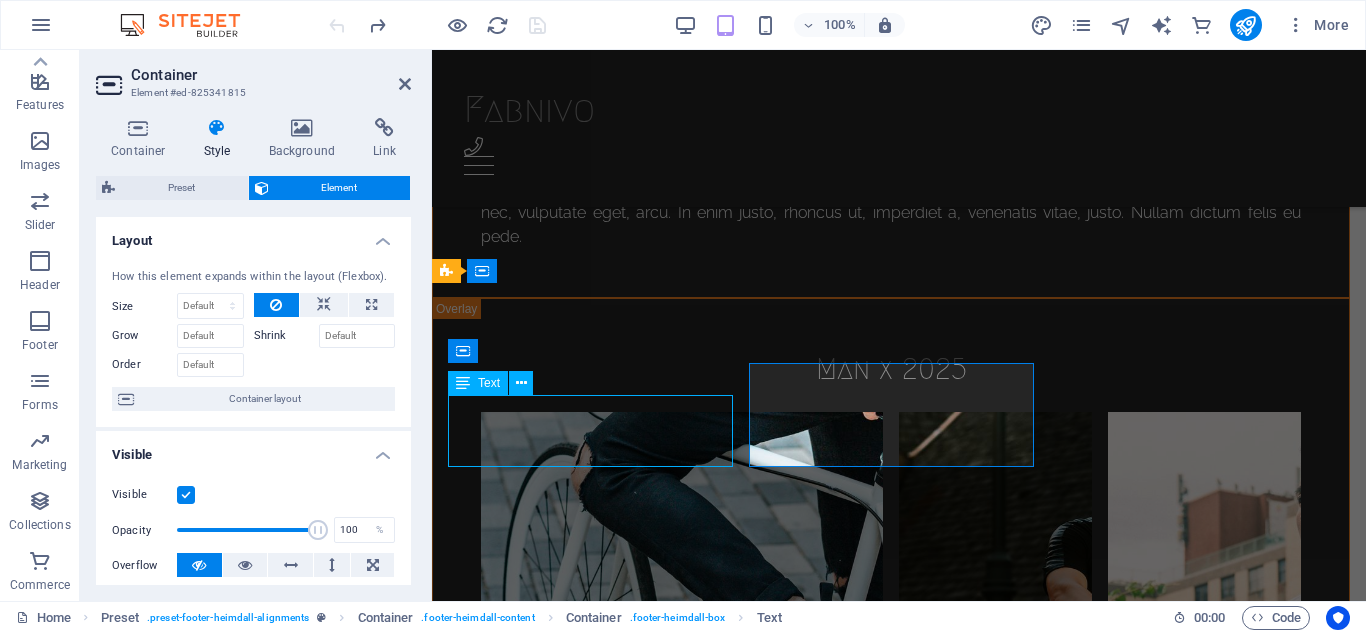 scroll, scrollTop: 6036, scrollLeft: 0, axis: vertical 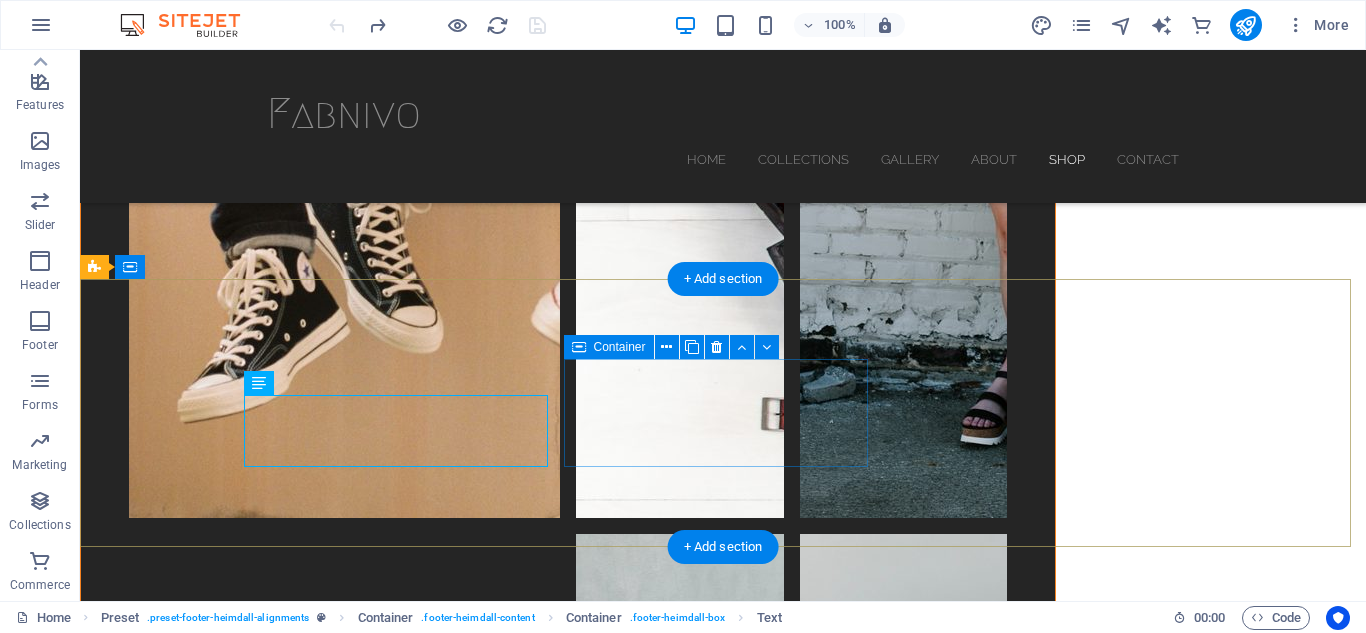 click on "Contact" at bounding box center (568, 7024) 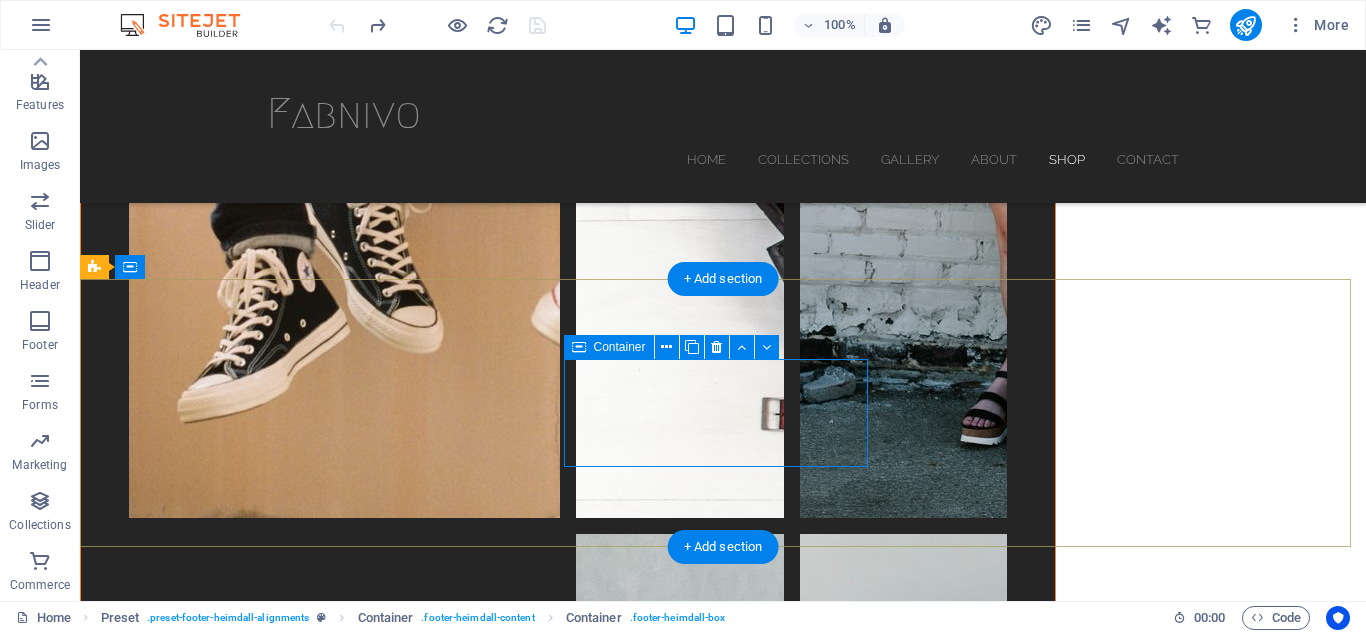 click on "Contact" at bounding box center (568, 7024) 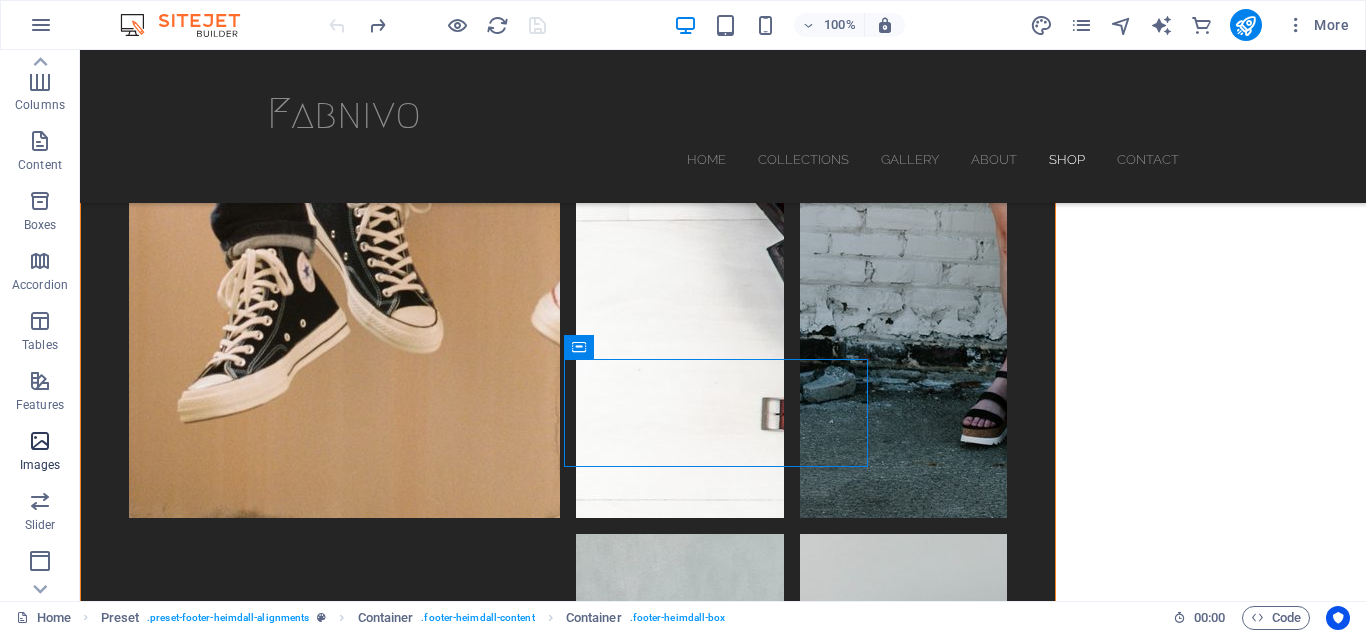 scroll, scrollTop: 0, scrollLeft: 0, axis: both 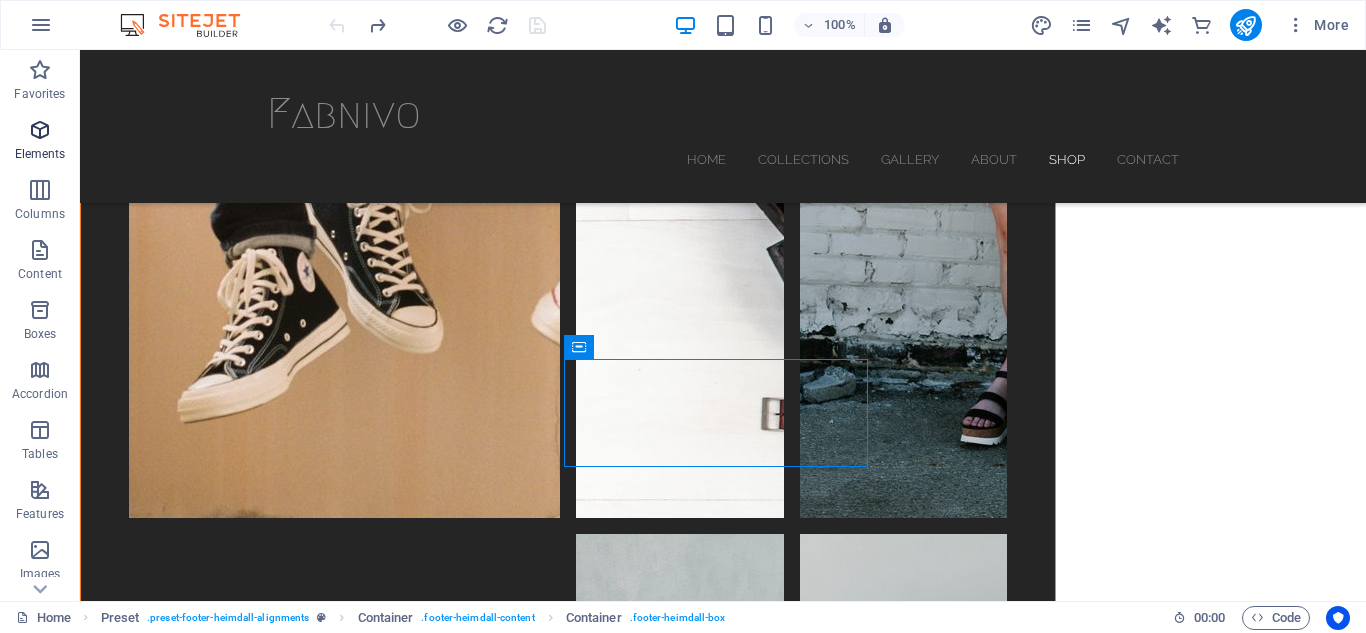 click on "Elements" at bounding box center [40, 154] 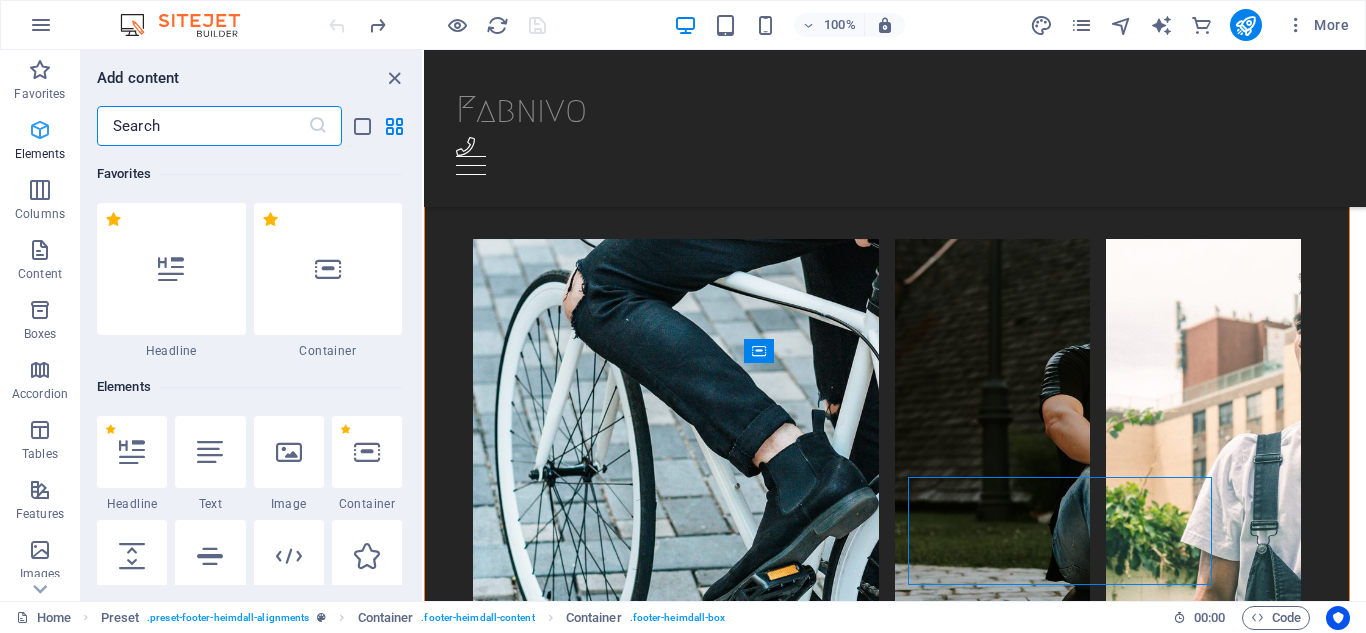 scroll, scrollTop: 5918, scrollLeft: 0, axis: vertical 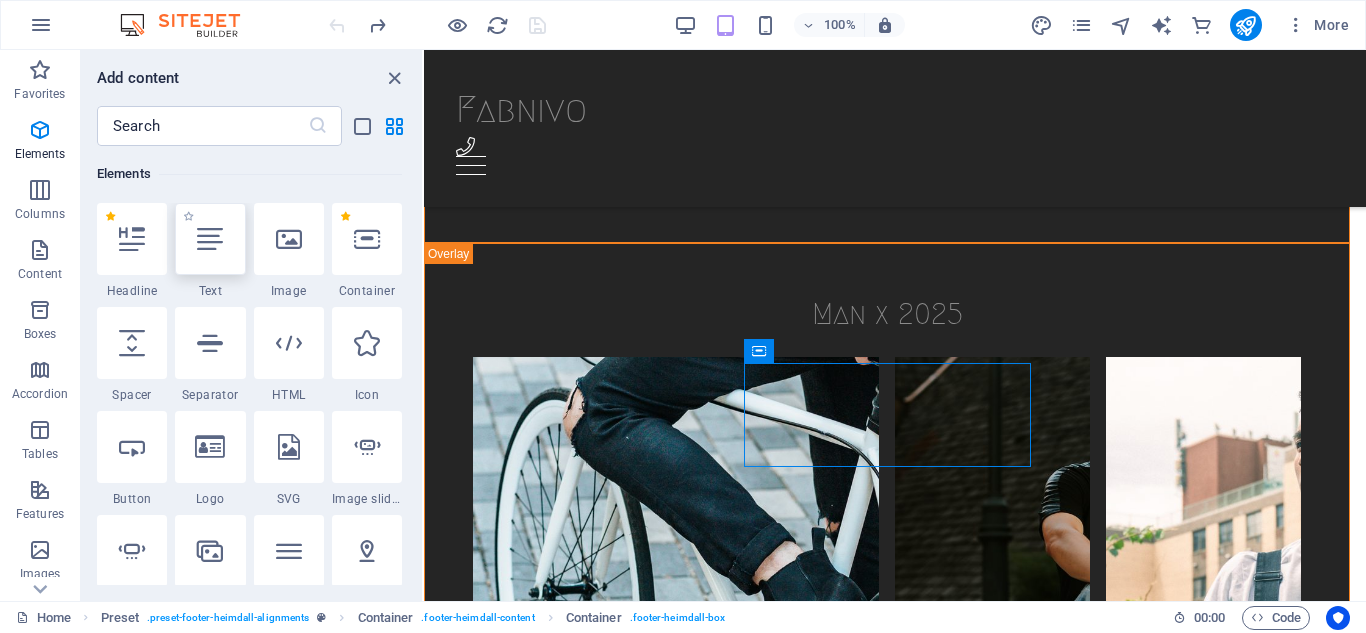 click at bounding box center (210, 239) 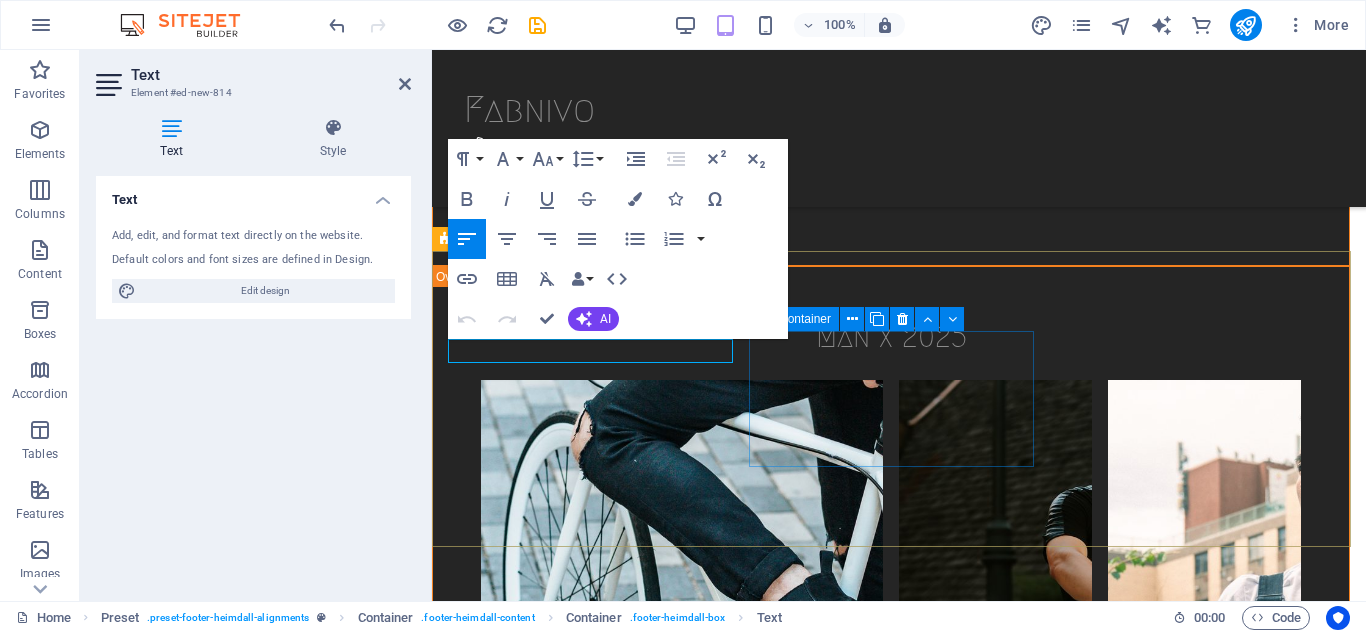 click on "Contact" at bounding box center (899, 5117) 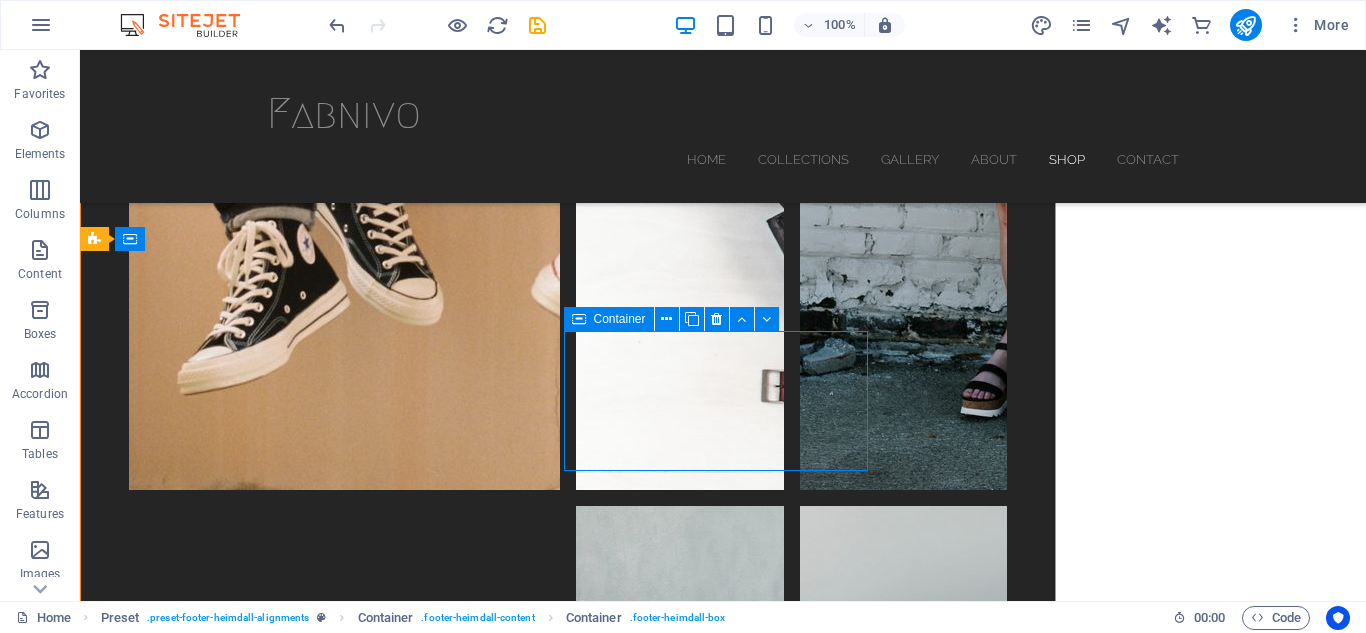 scroll, scrollTop: 6036, scrollLeft: 0, axis: vertical 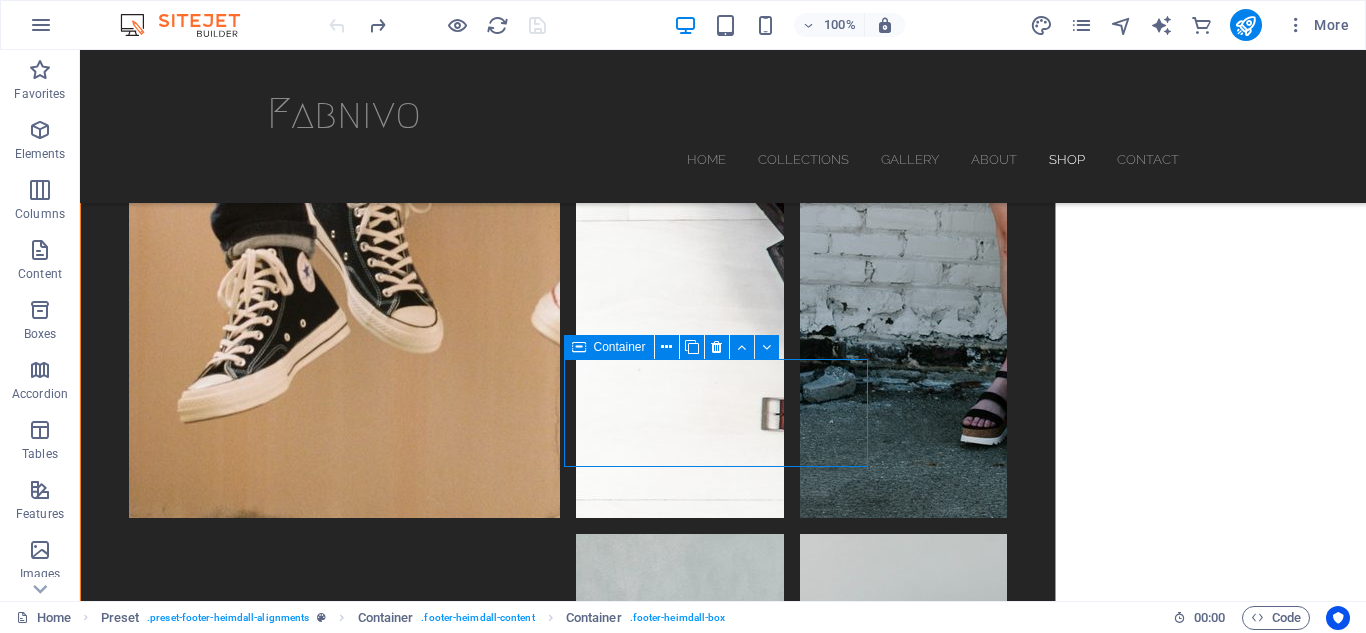 click on "Contact" at bounding box center (568, 7024) 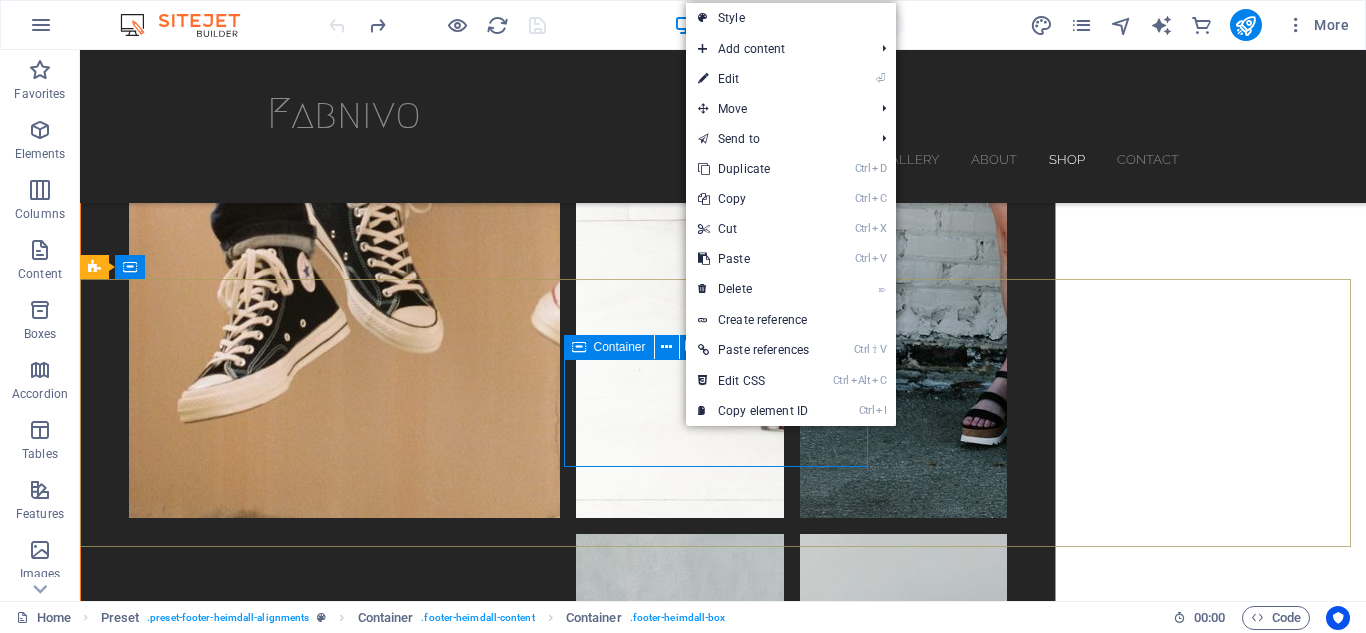 click on "Container" at bounding box center [620, 347] 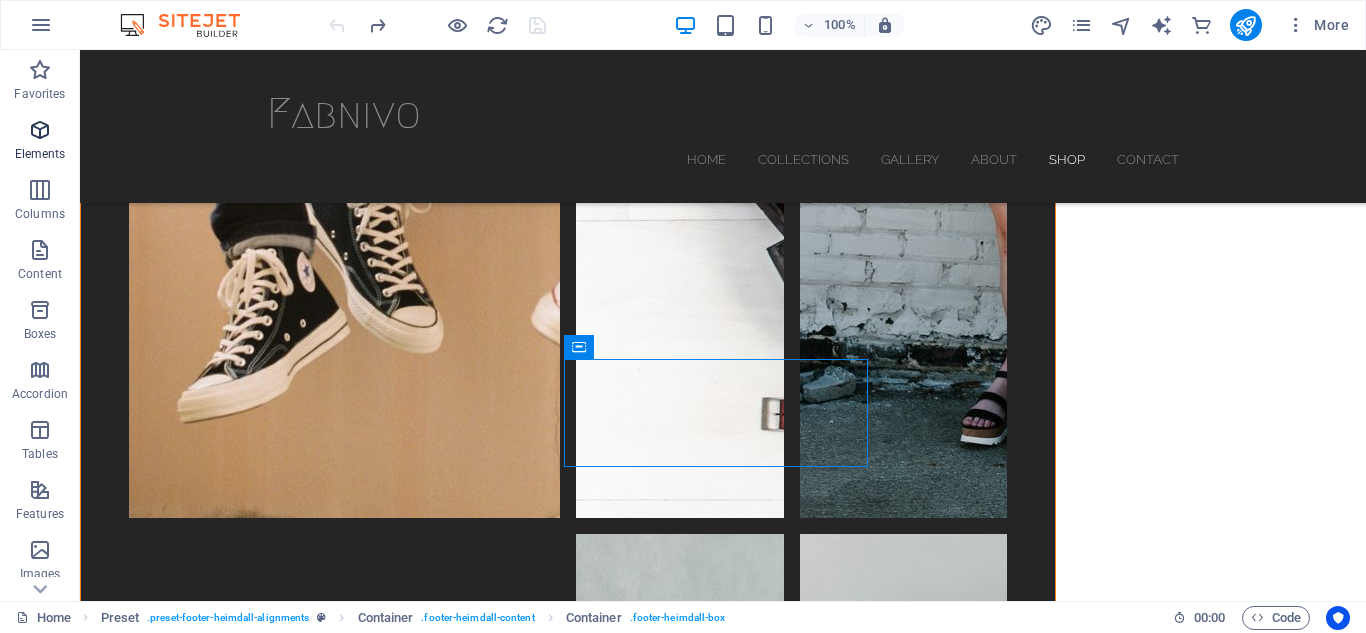 click on "Elements" at bounding box center [40, 154] 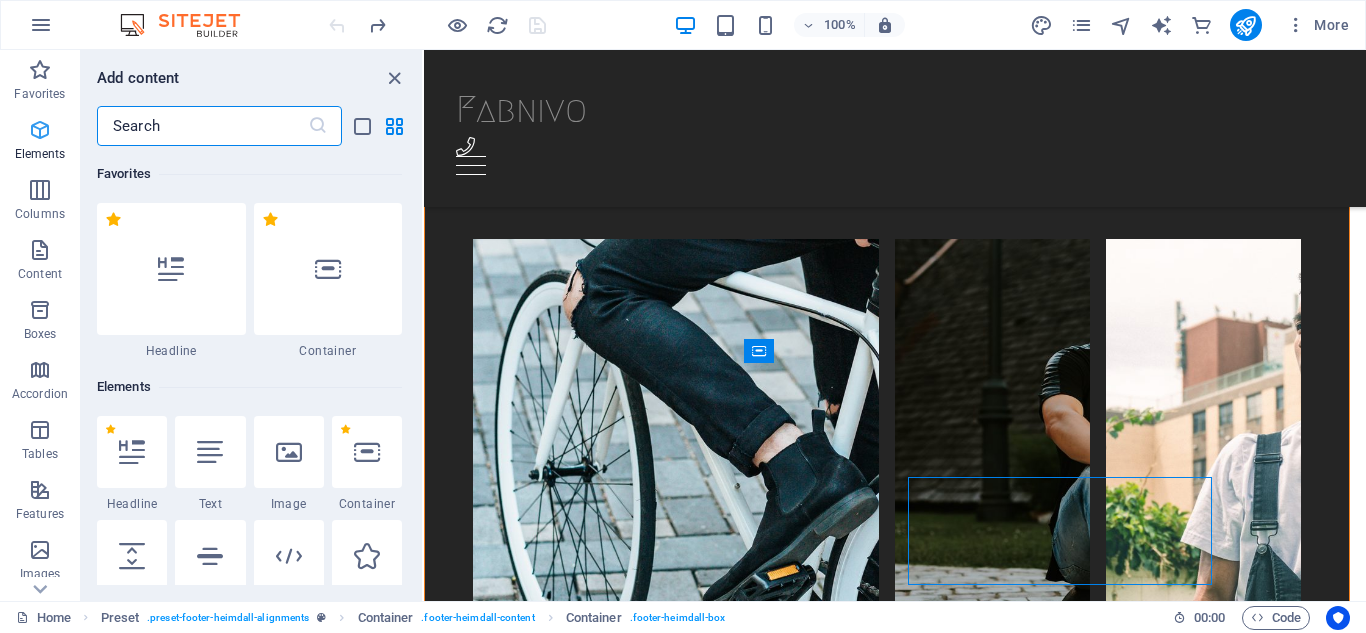 scroll, scrollTop: 5918, scrollLeft: 0, axis: vertical 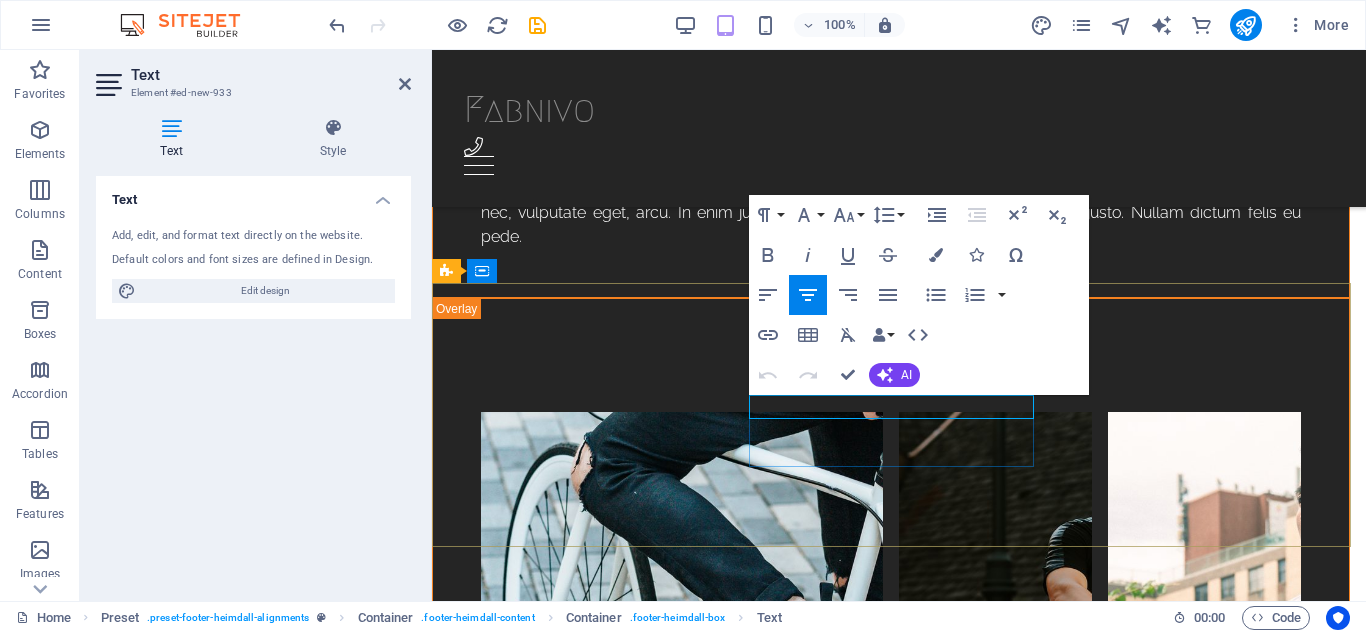 click on "Contact New text element" at bounding box center (899, 5133) 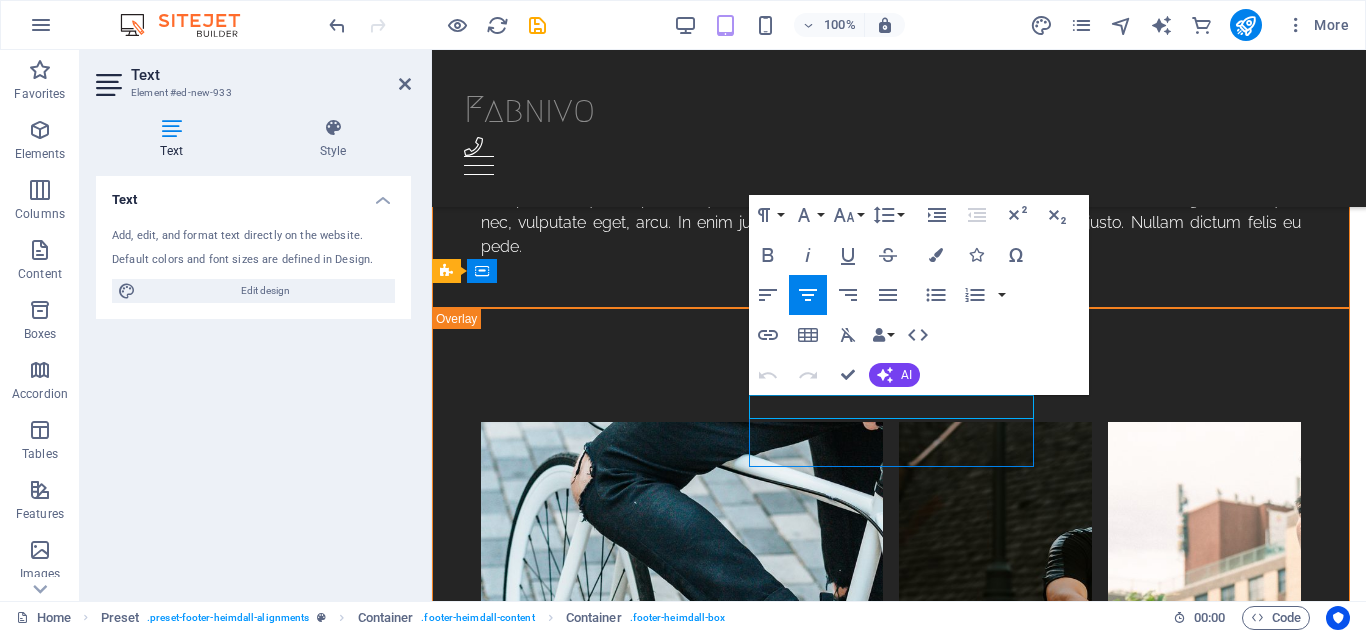 scroll, scrollTop: 6036, scrollLeft: 0, axis: vertical 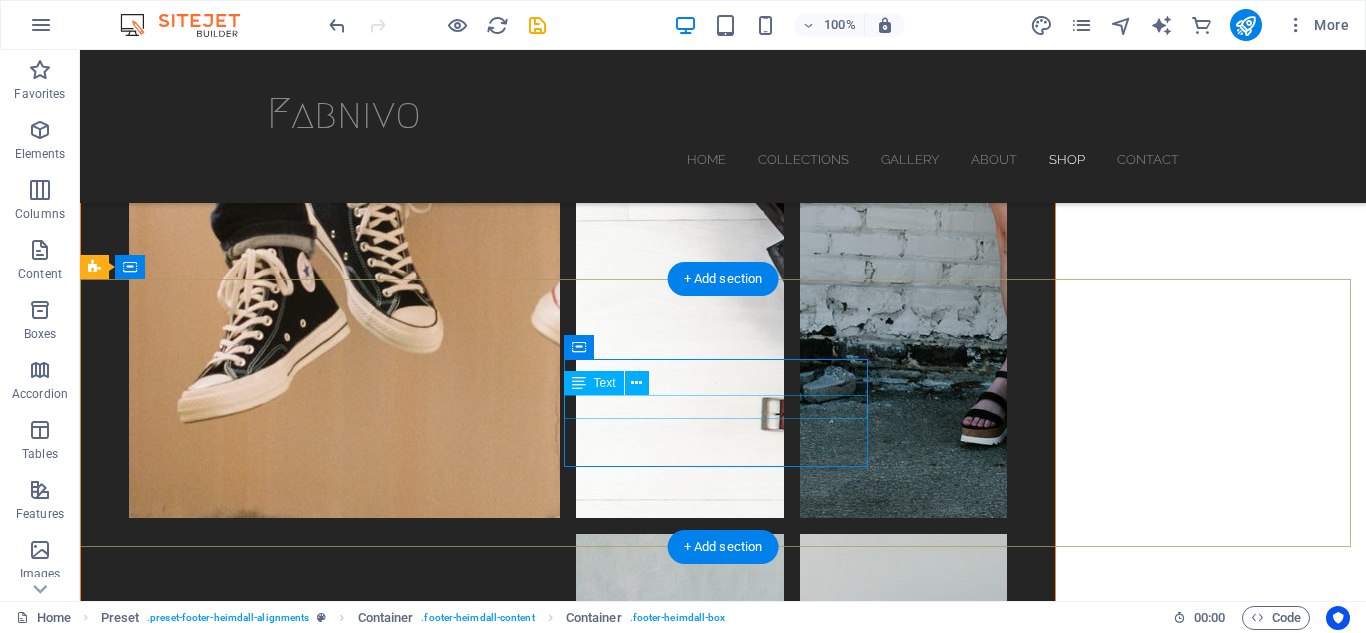 click on "New text element" at bounding box center [568, 7058] 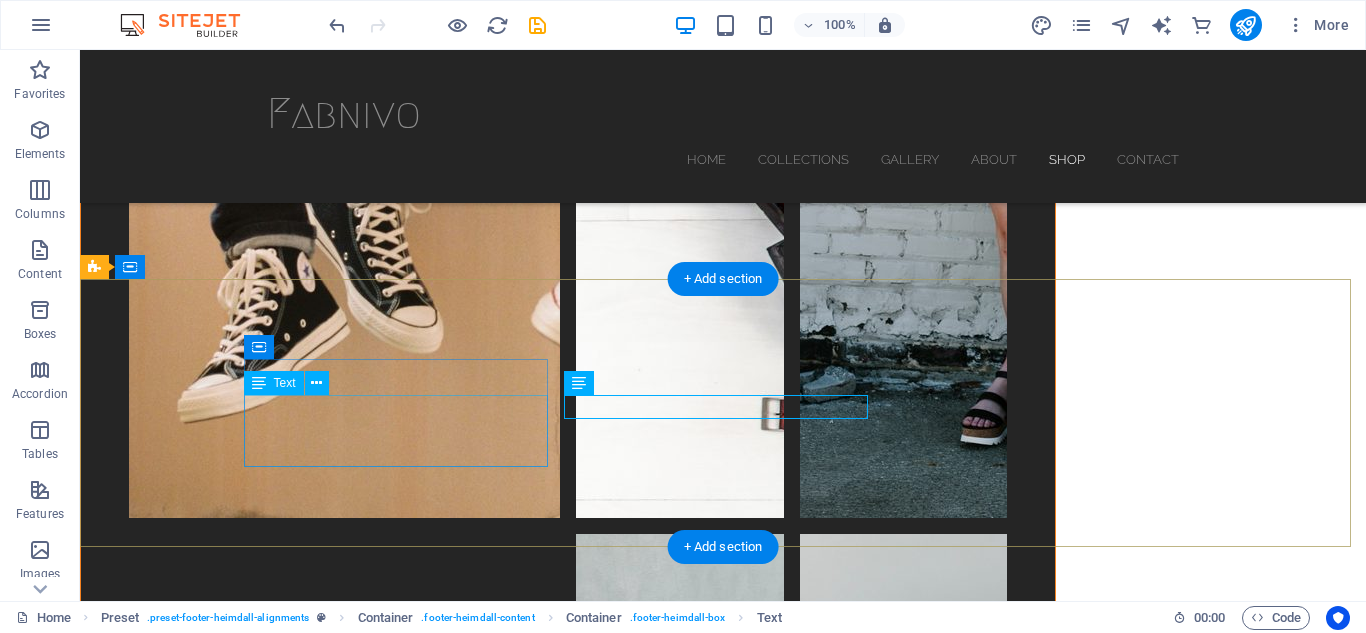 click on "Fabnivo Ashulia, Savar Dhaka   1341" at bounding box center (568, 6966) 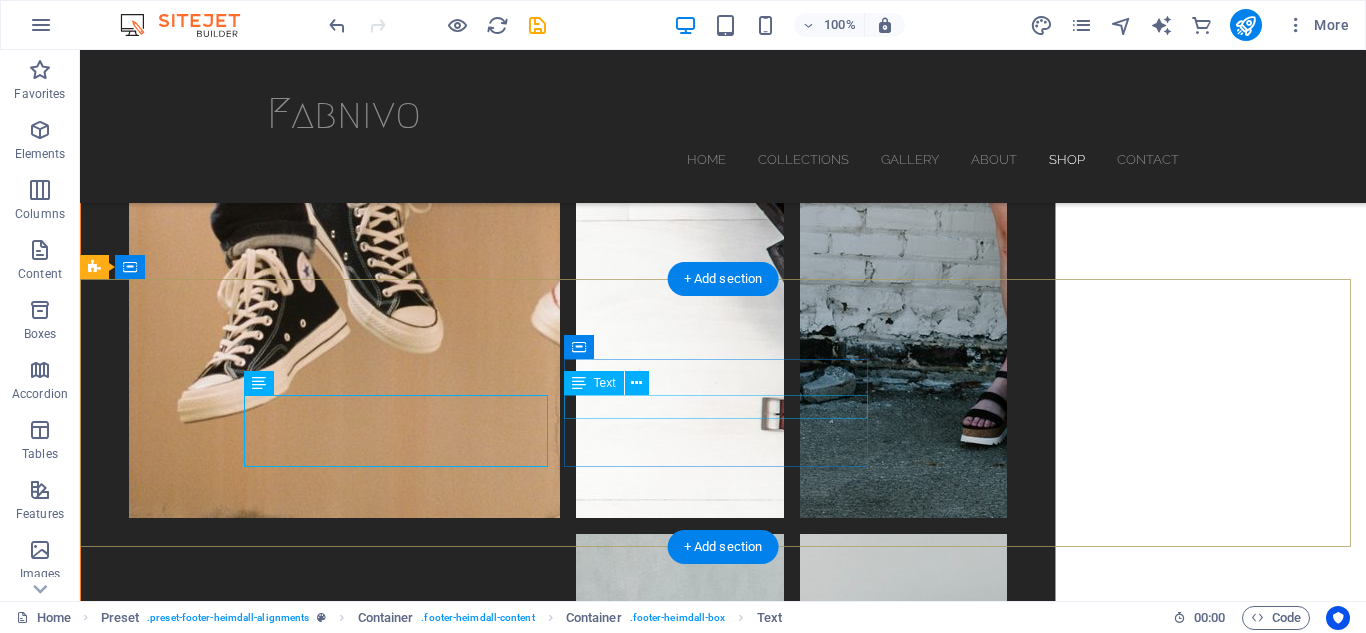 click on "New text element" at bounding box center (568, 7058) 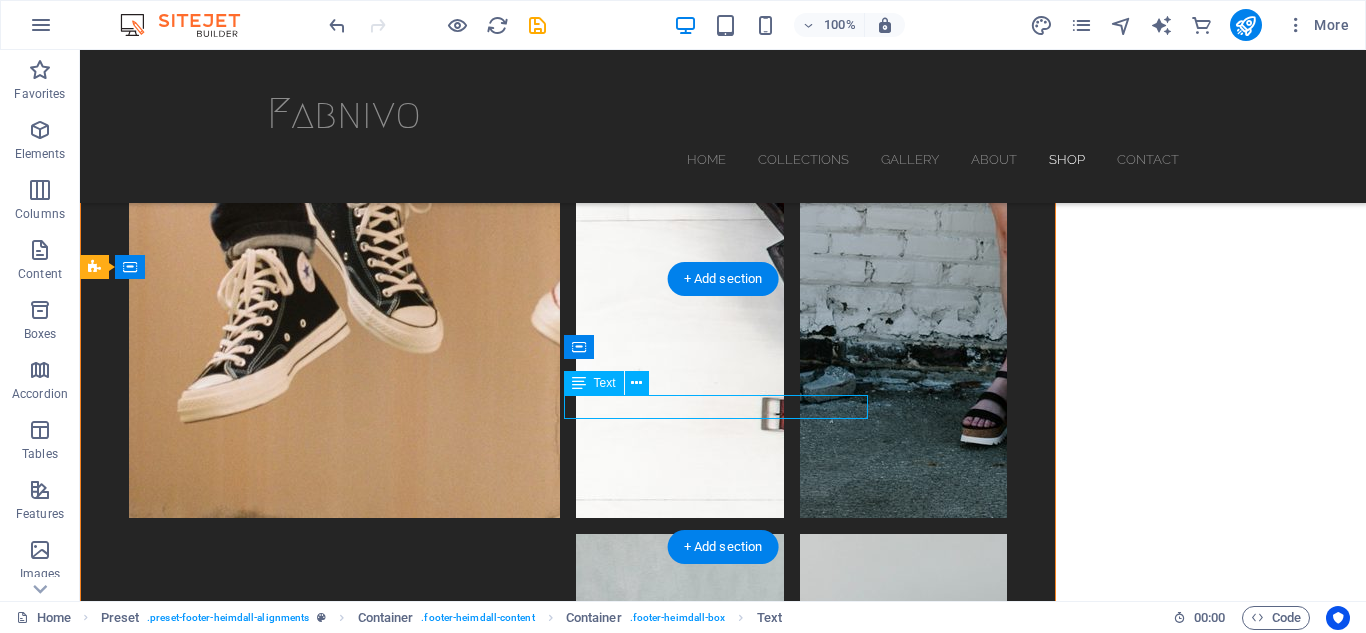 click on "New text element" at bounding box center [568, 7058] 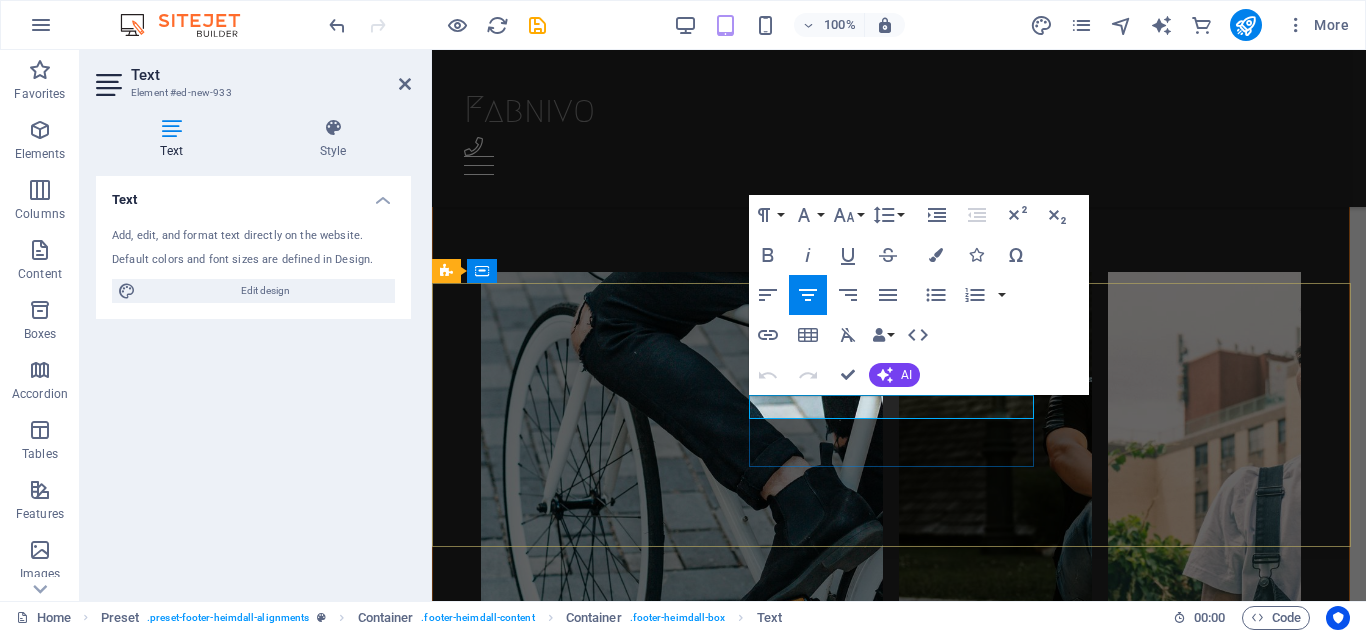 scroll, scrollTop: 5896, scrollLeft: 0, axis: vertical 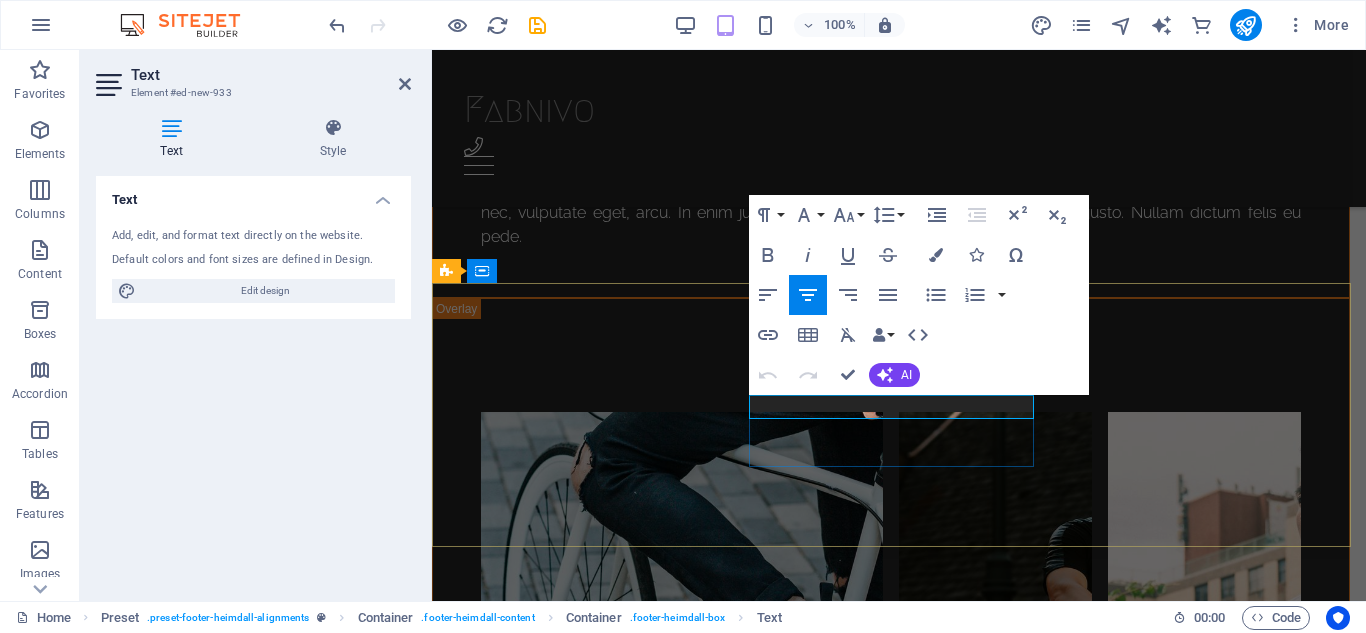 click on "New text element" at bounding box center [899, 5149] 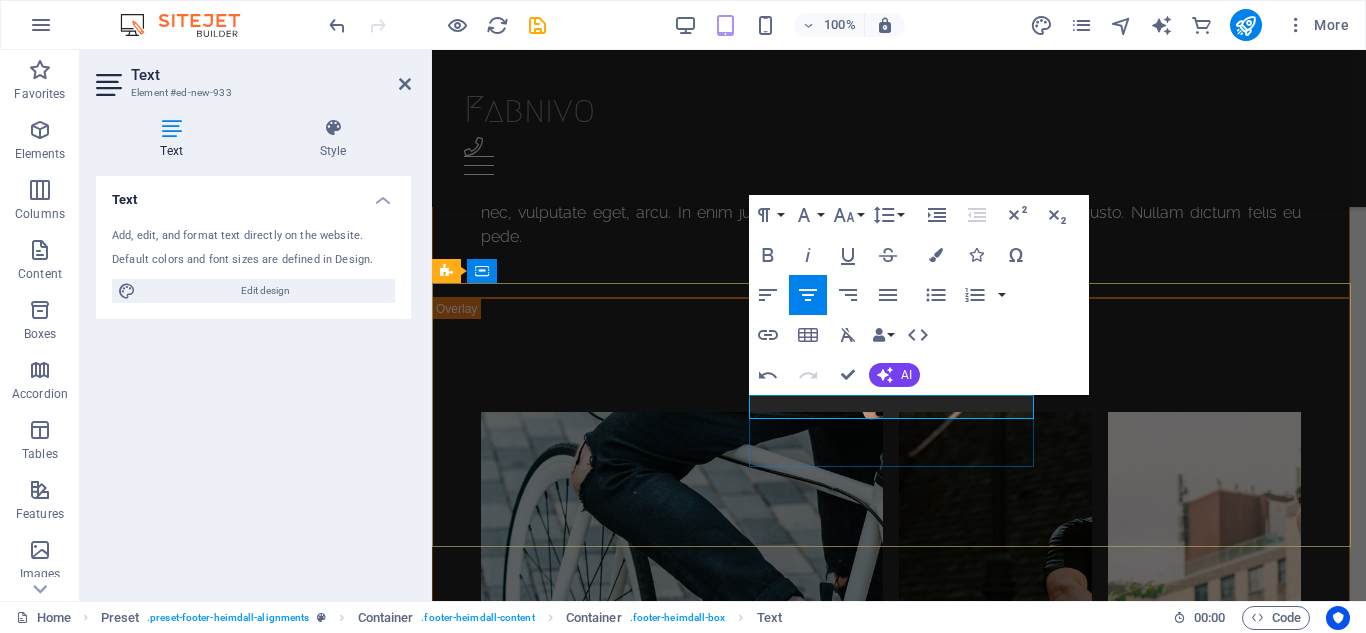 click on "Contact ​+880 1743 071819" at bounding box center (899, 5133) 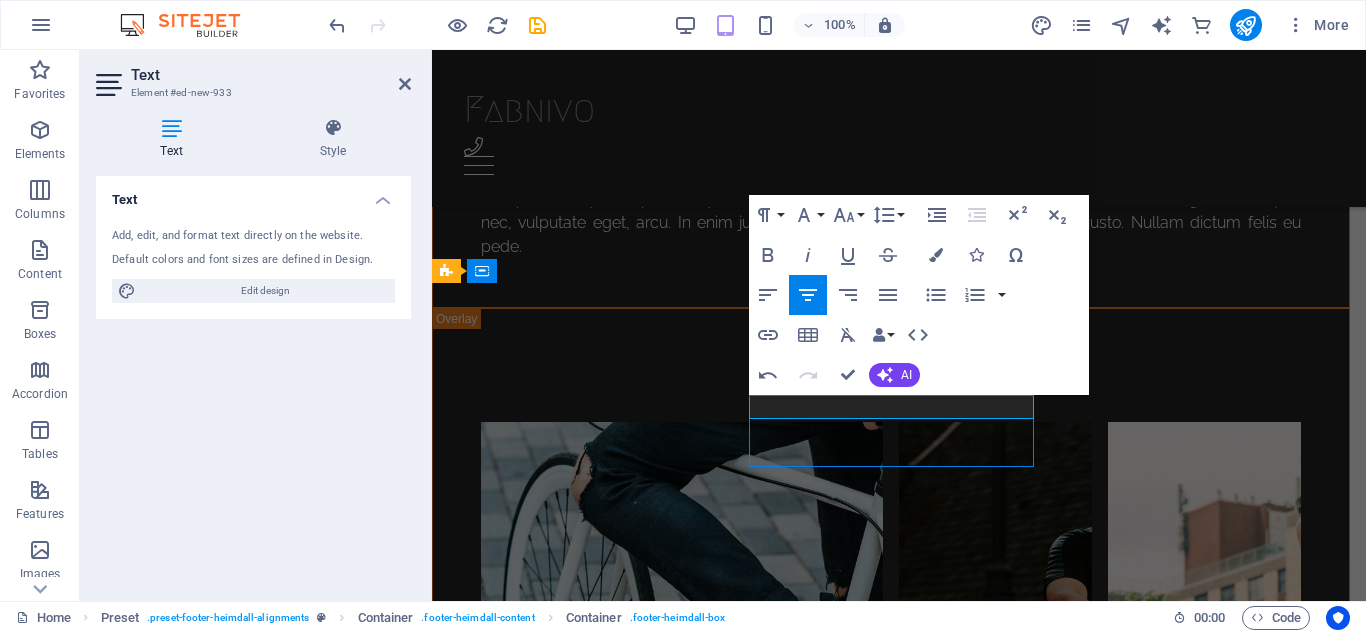 scroll, scrollTop: 6036, scrollLeft: 0, axis: vertical 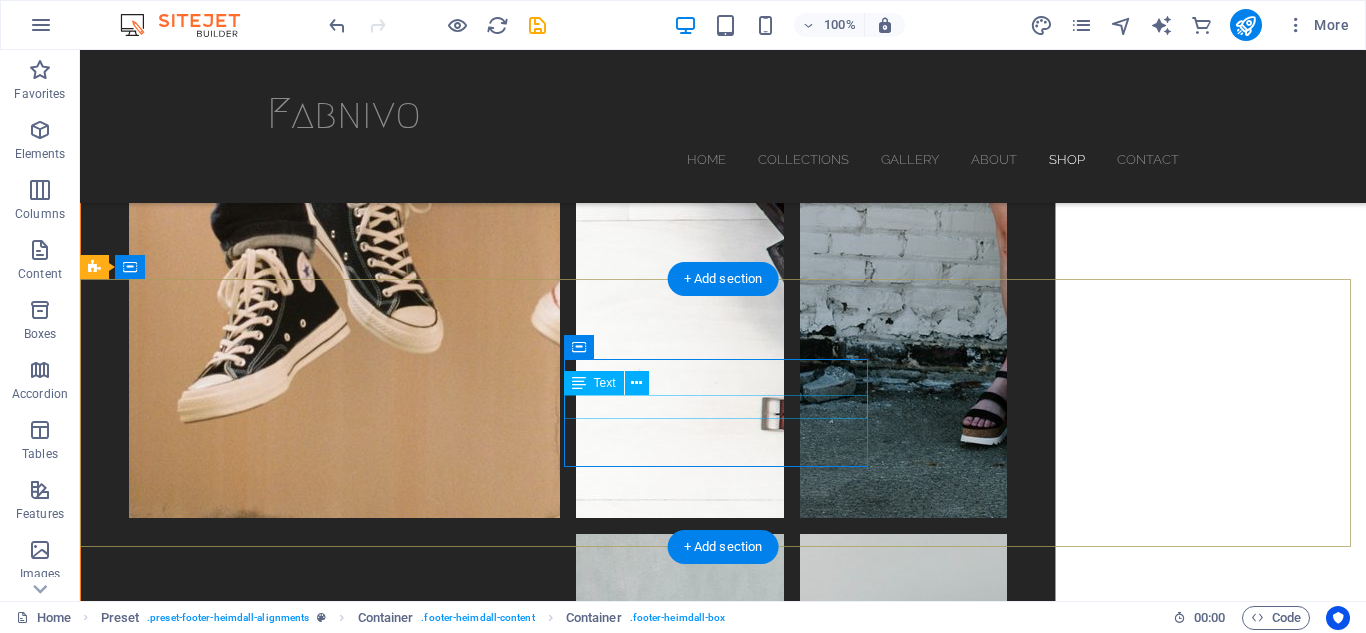 click on "+[COUNTRY_CODE] [PHONE]" at bounding box center (568, 7058) 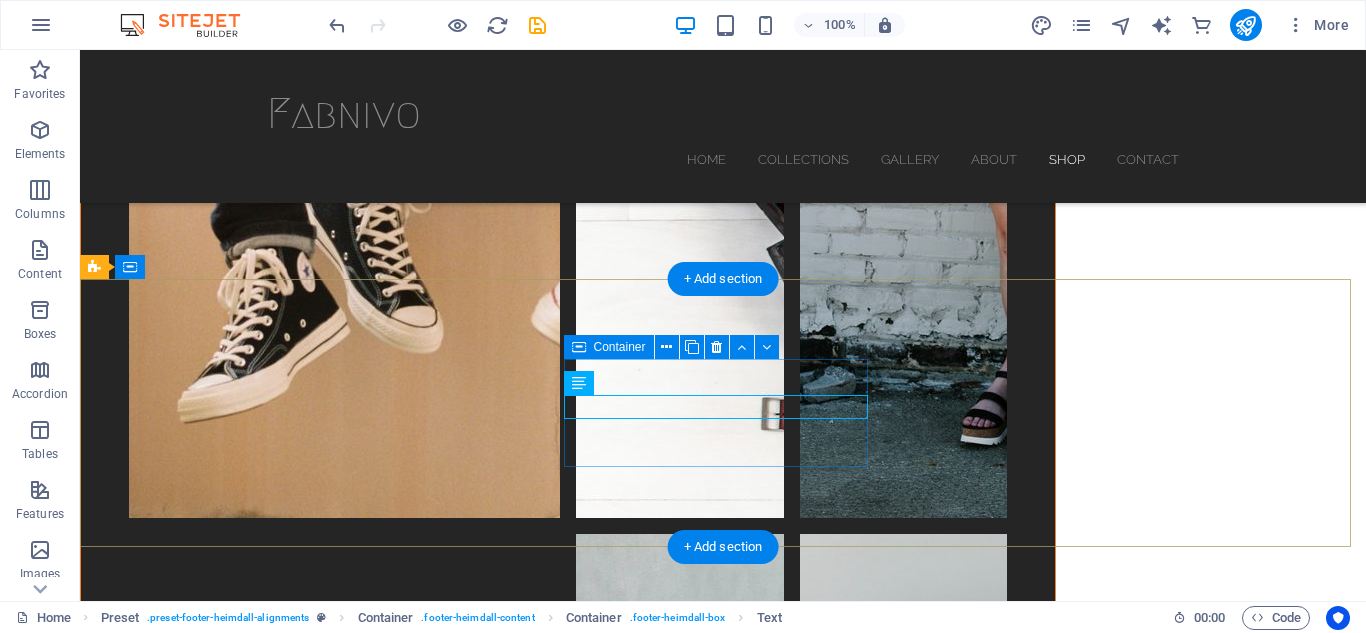 click on "Contact +880 1743 071819" at bounding box center (568, 7040) 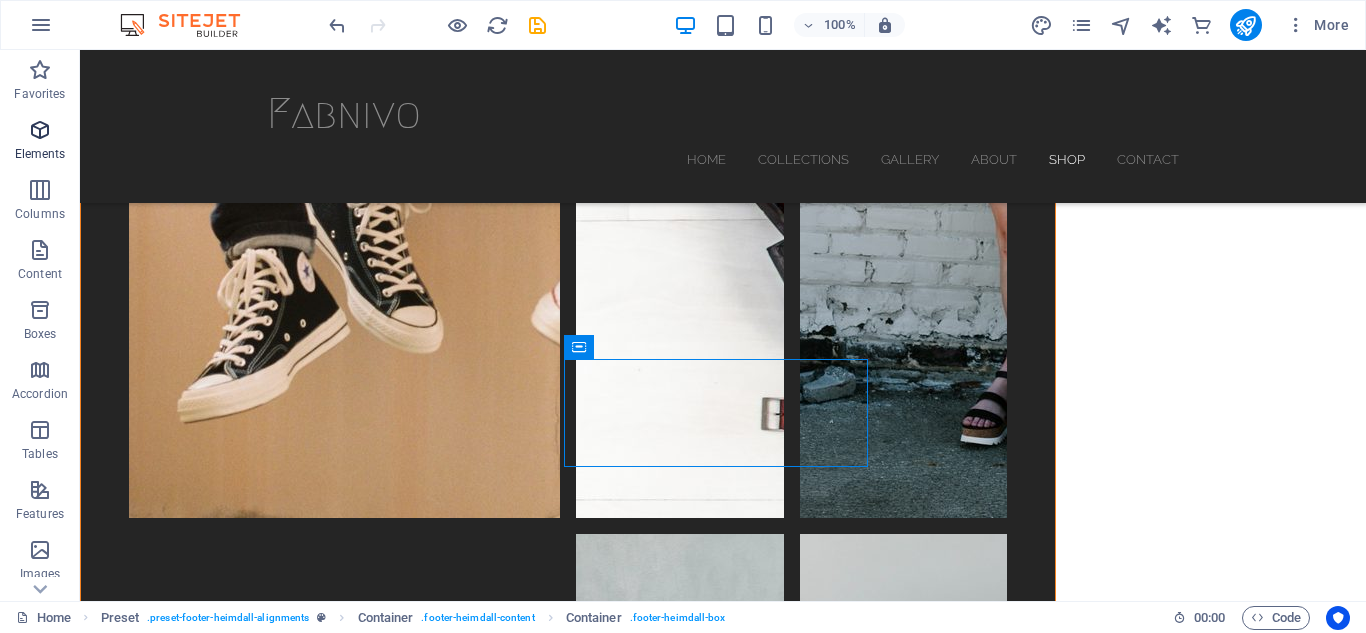 click on "Elements" at bounding box center (40, 142) 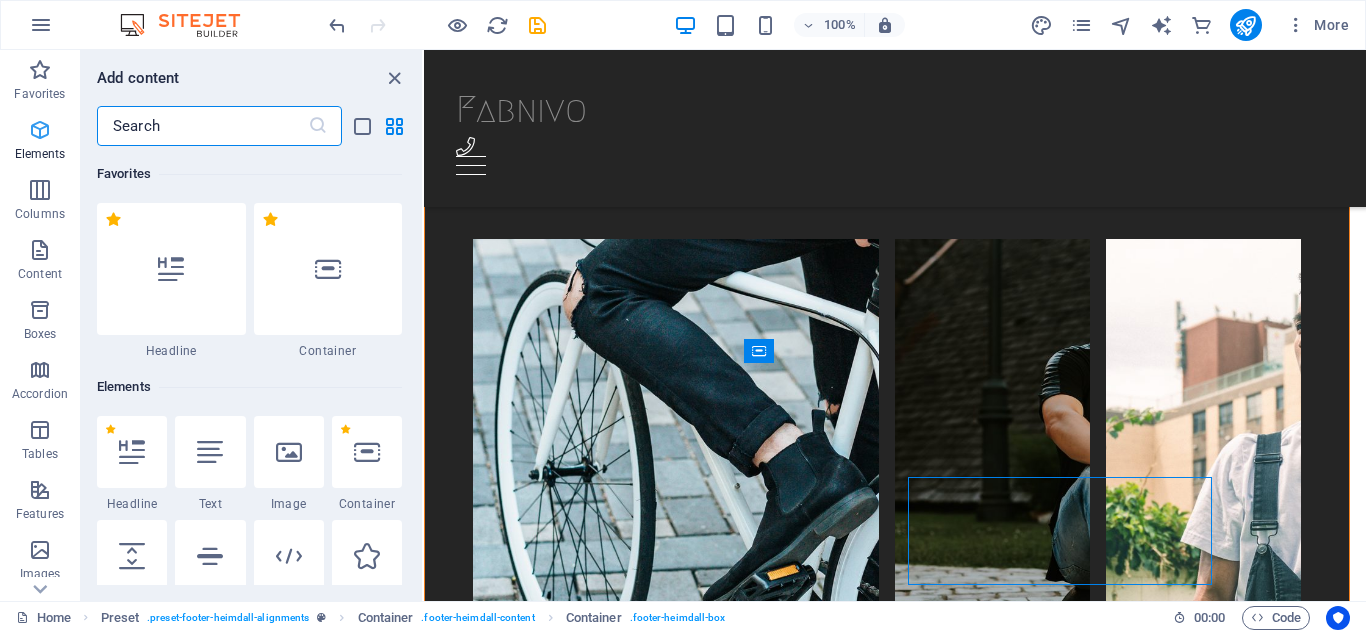 scroll, scrollTop: 5918, scrollLeft: 0, axis: vertical 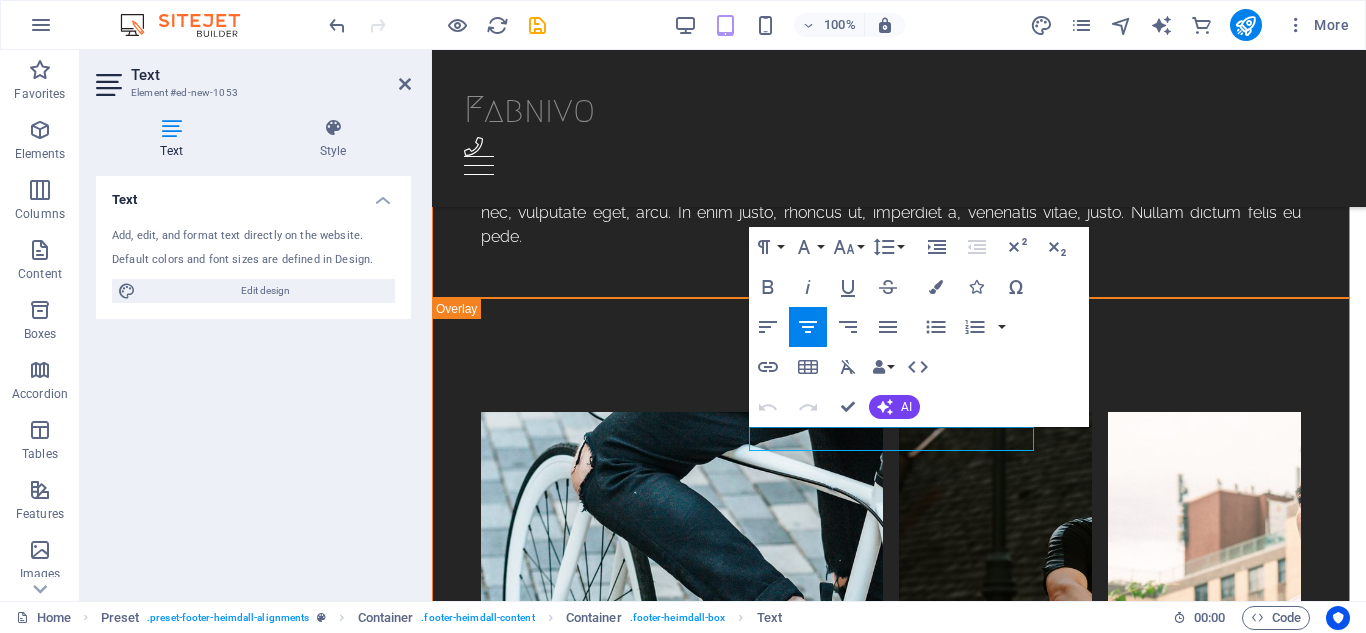 type 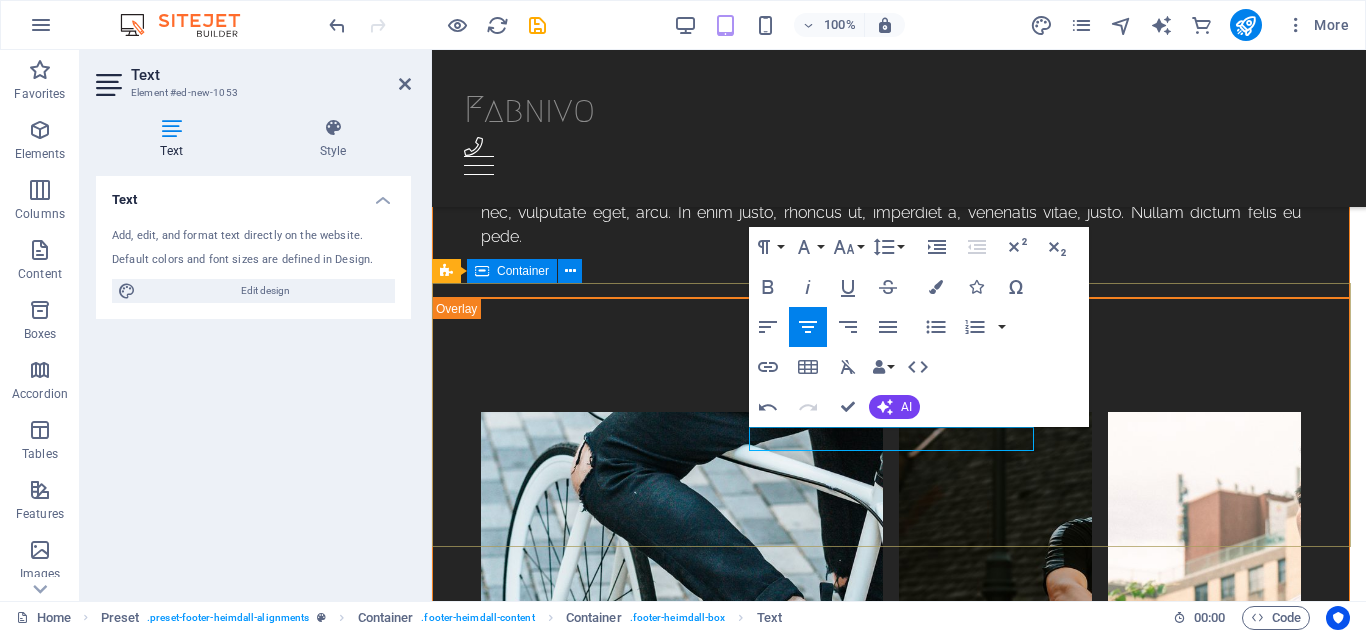 click on "Address Fabnivo Ashulia, Savar Dhaka   1341 Contact +880 1743 071819 info@fabnivo.com Links Shop now Legal Notice Privacy" at bounding box center (899, 5148) 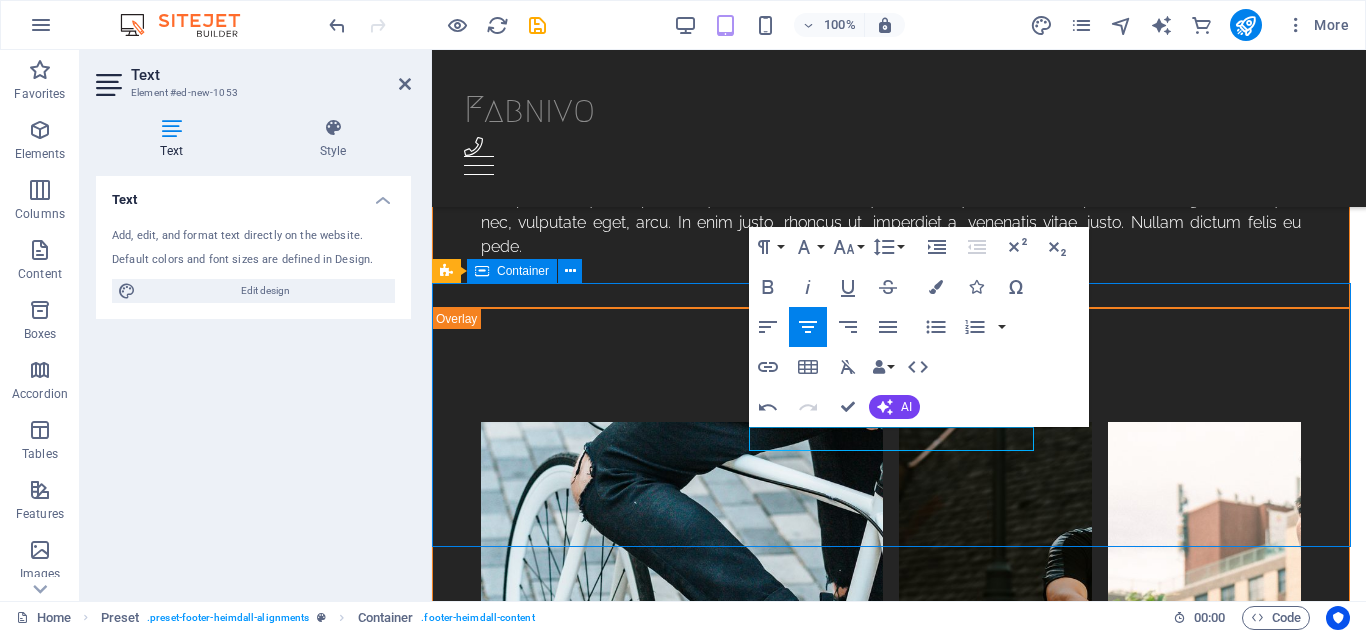 scroll, scrollTop: 6036, scrollLeft: 0, axis: vertical 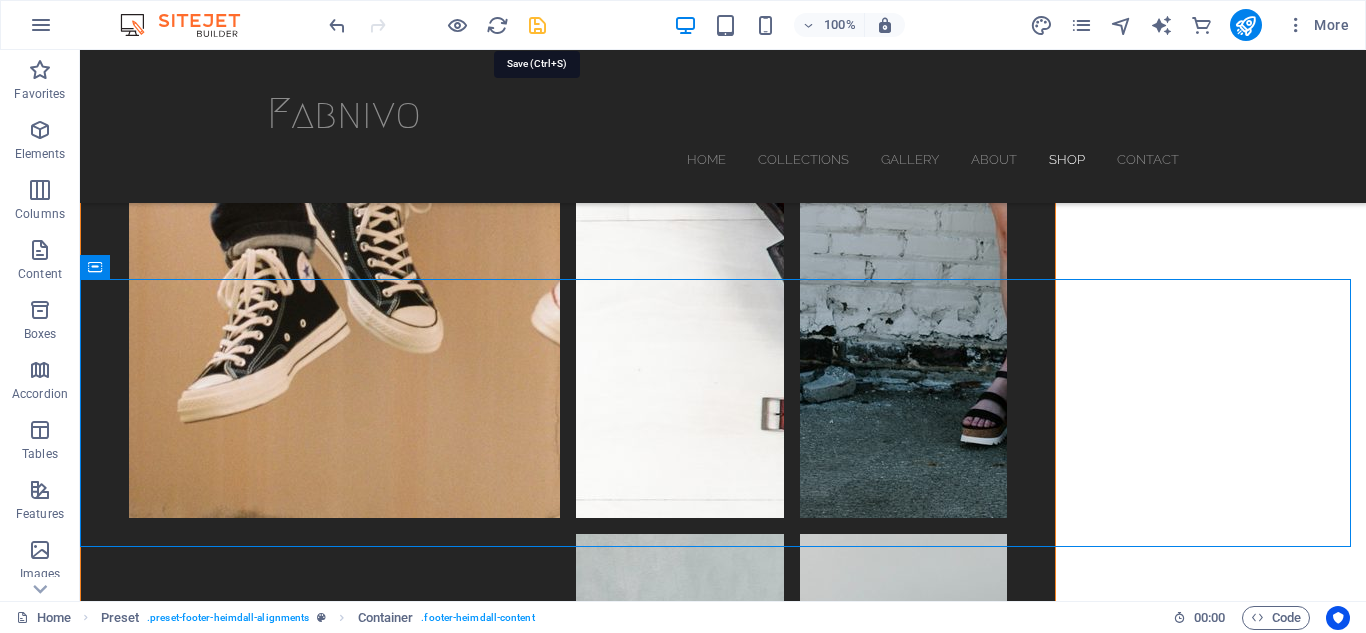 click at bounding box center (537, 25) 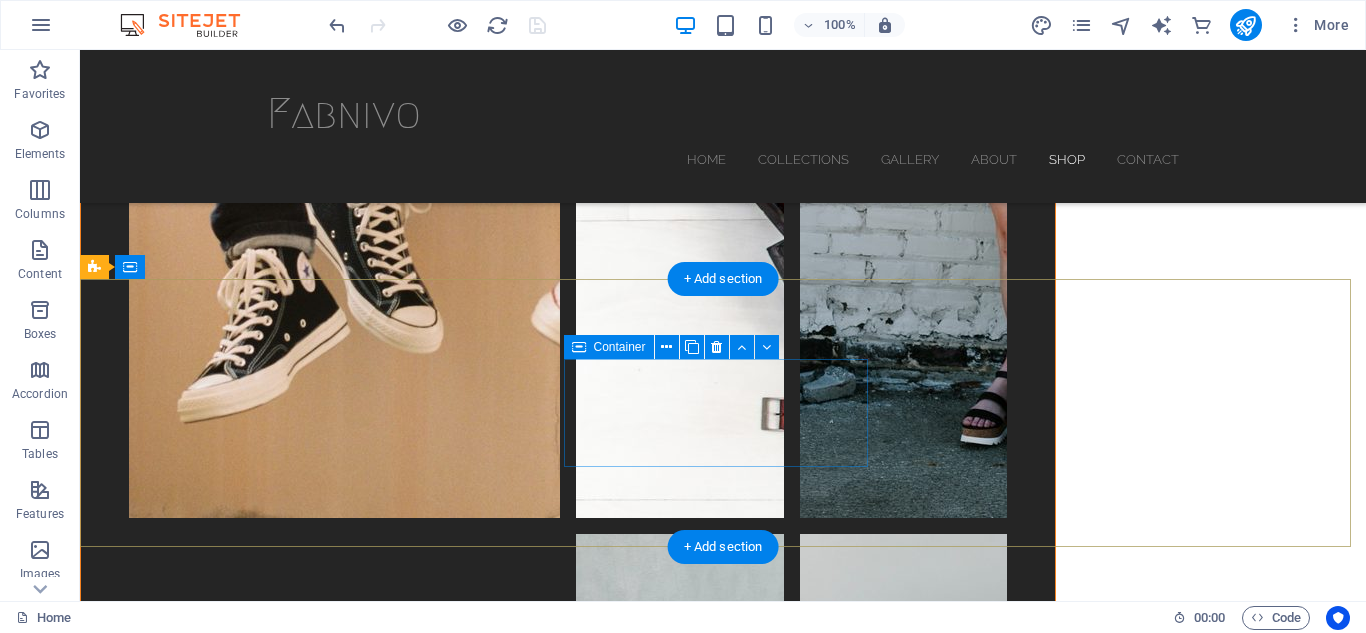 click on "Contact +880 1743 071819 info@fabnivo.com" at bounding box center [568, 7056] 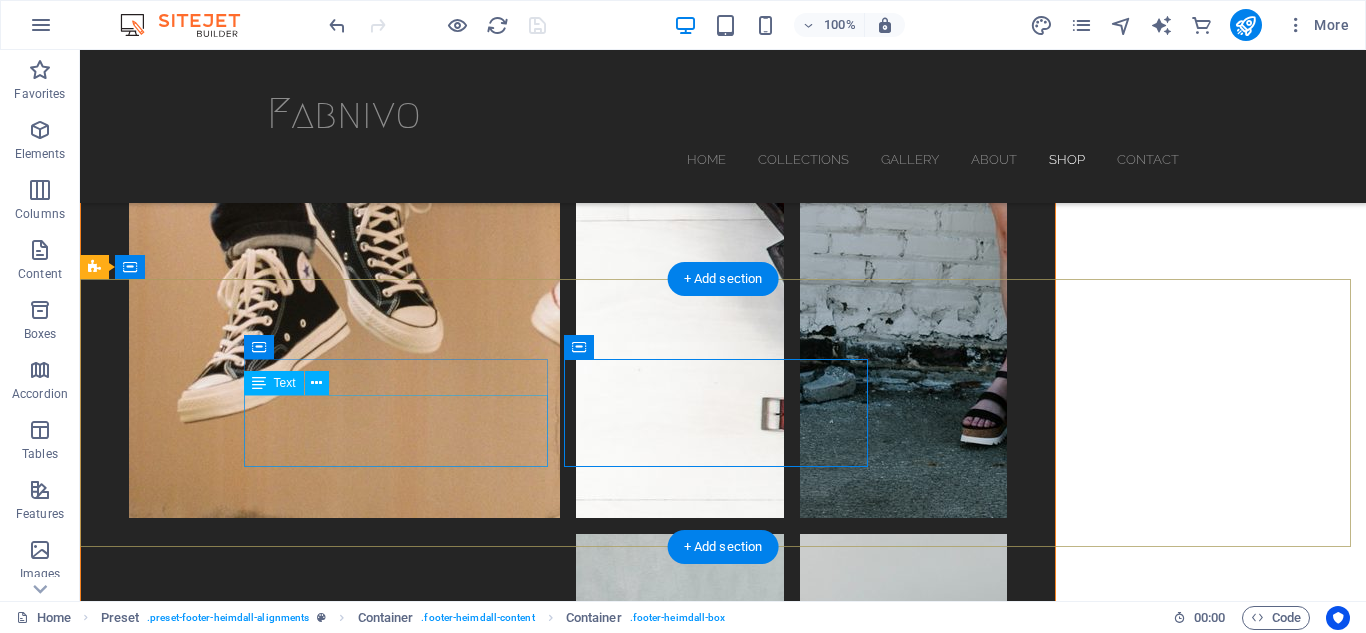 click on "Fabnivo Ashulia, Savar Dhaka   1341" at bounding box center (568, 6966) 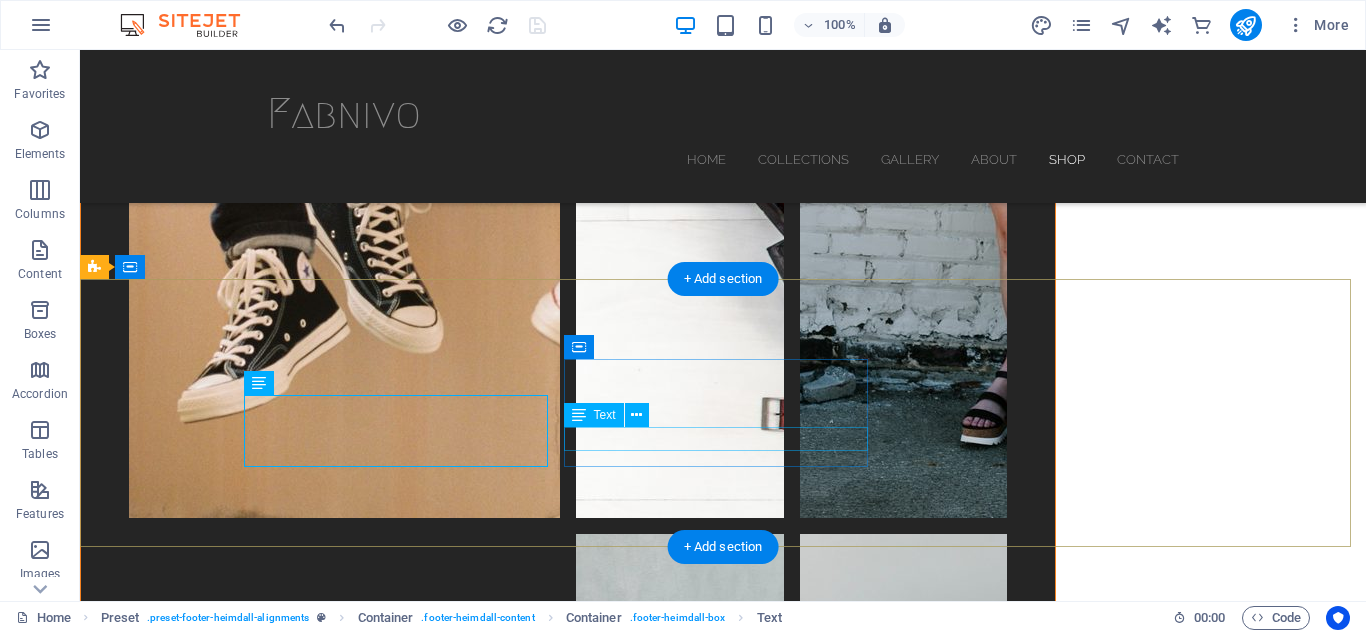 click on "info@example.com" at bounding box center (568, 7090) 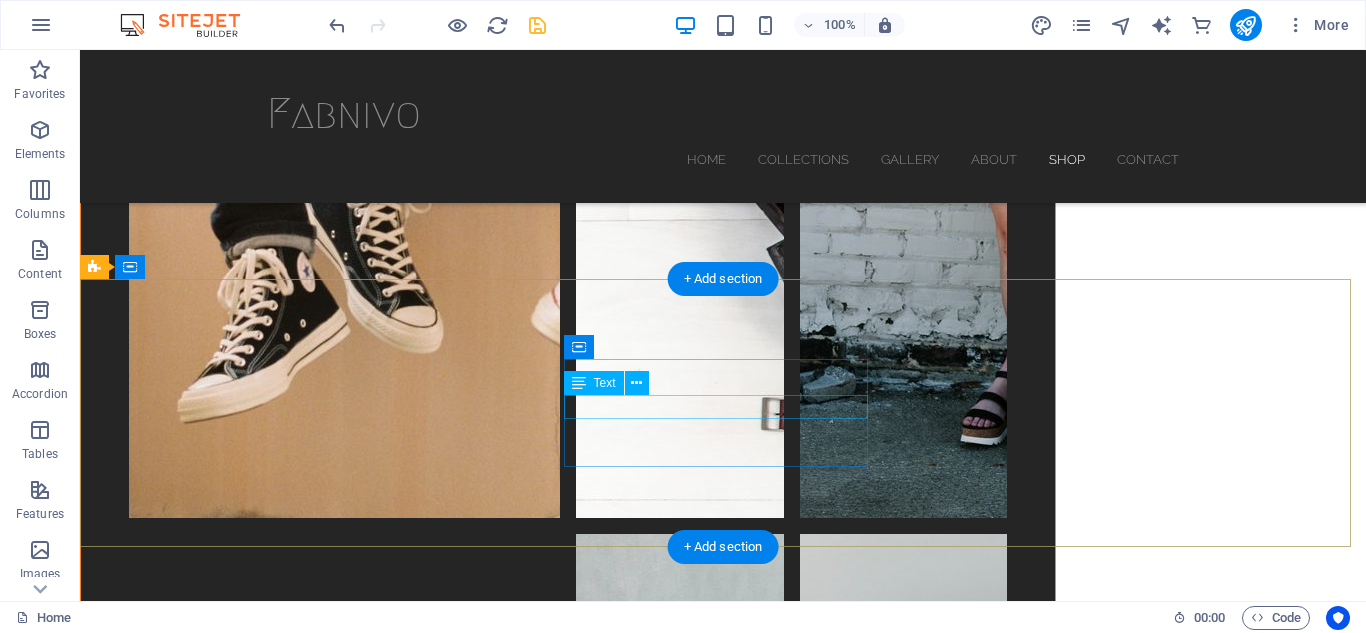 click on "+[COUNTRY_CODE] [PHONE]" at bounding box center [568, 7058] 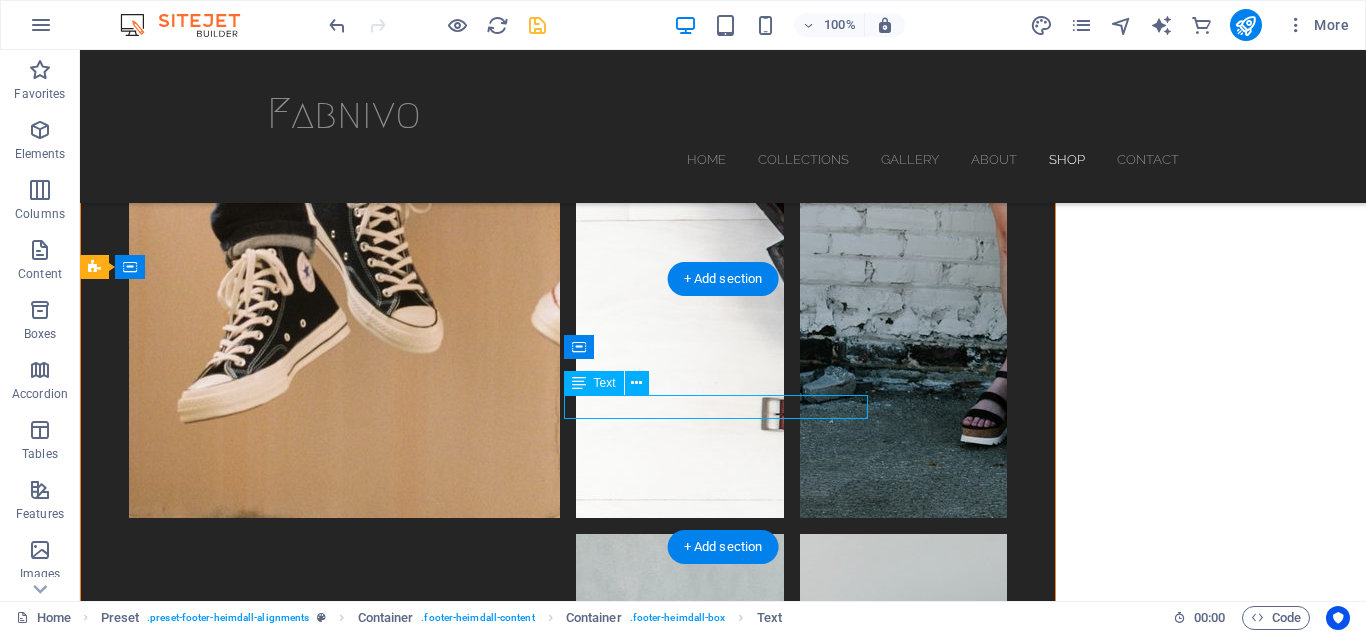 click on "+[COUNTRY_CODE] [PHONE]" at bounding box center [568, 7058] 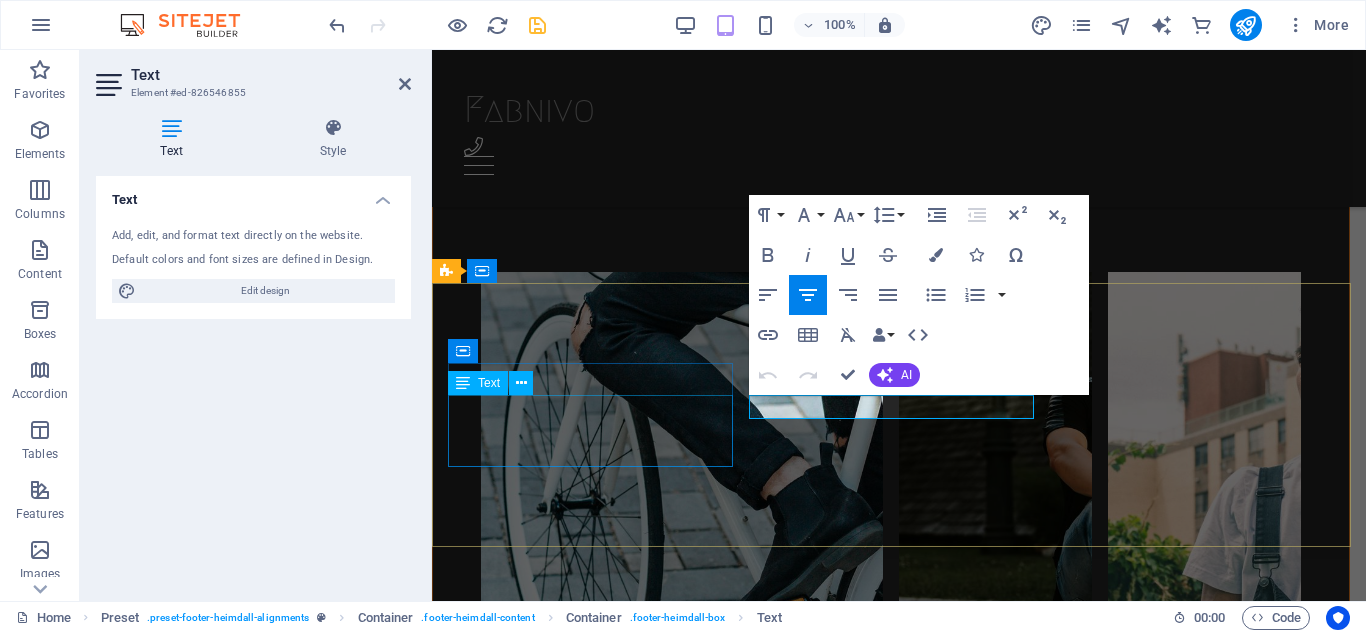 scroll, scrollTop: 5896, scrollLeft: 0, axis: vertical 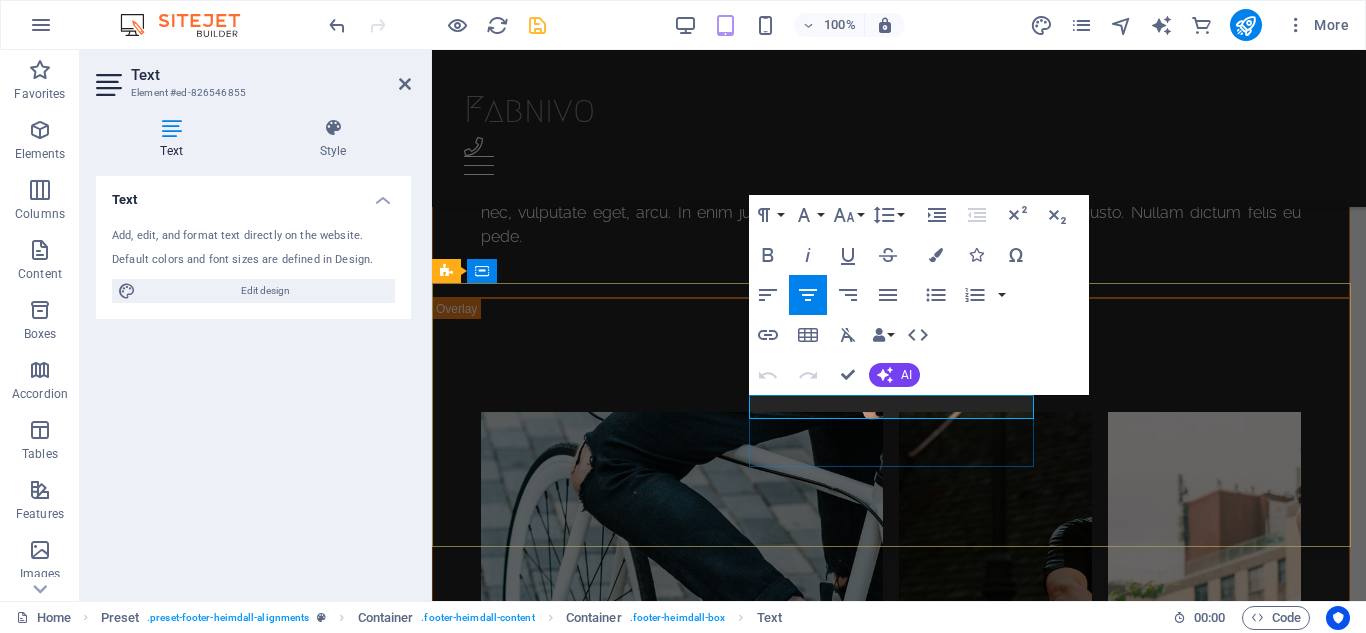 click on "+[COUNTRY_CODE] [PHONE]" at bounding box center [899, 5149] 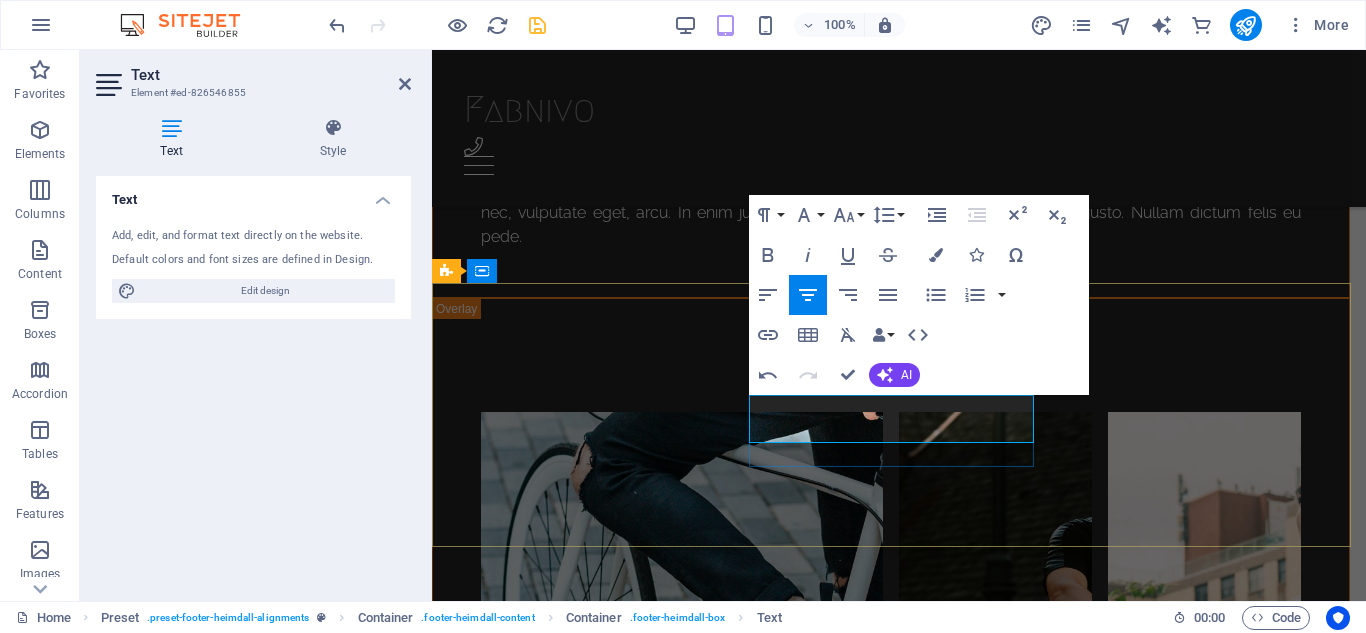 type 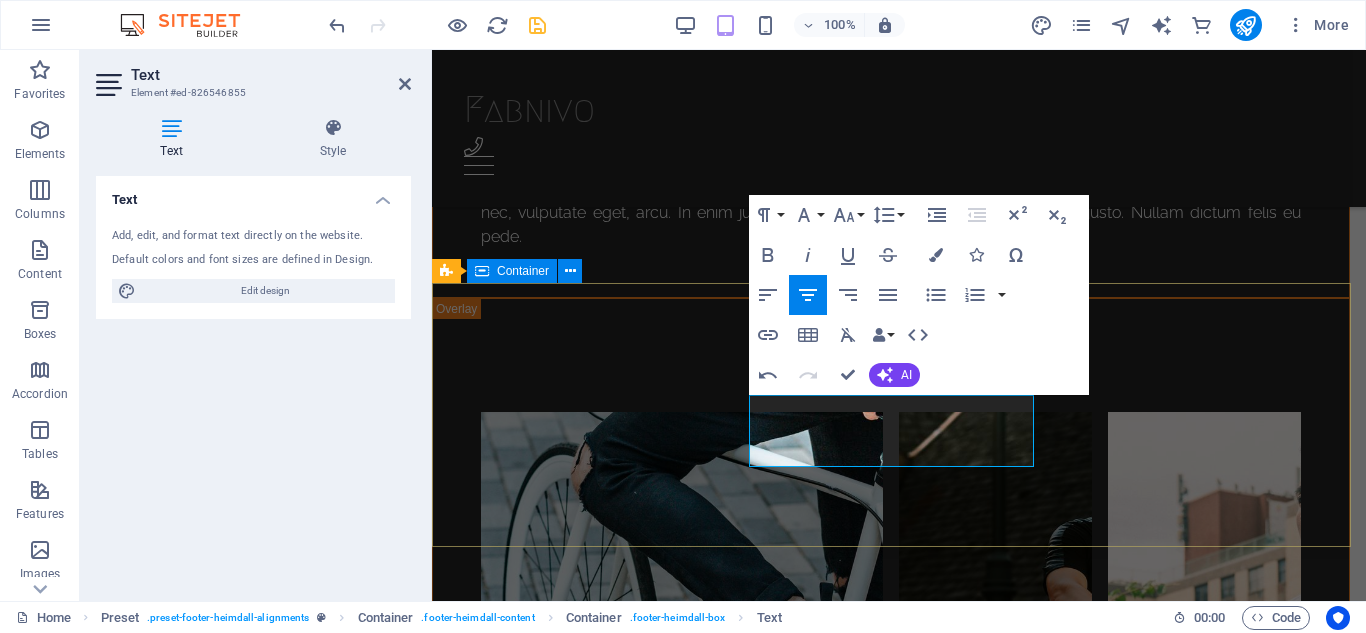 click on "Address Fabnivo Ashulia, Savar Dhaka   1341 Contact +880 1743 071819 +880 1853 158483 info@fabnivo.com Links Shop now Legal Notice Privacy" at bounding box center [899, 5156] 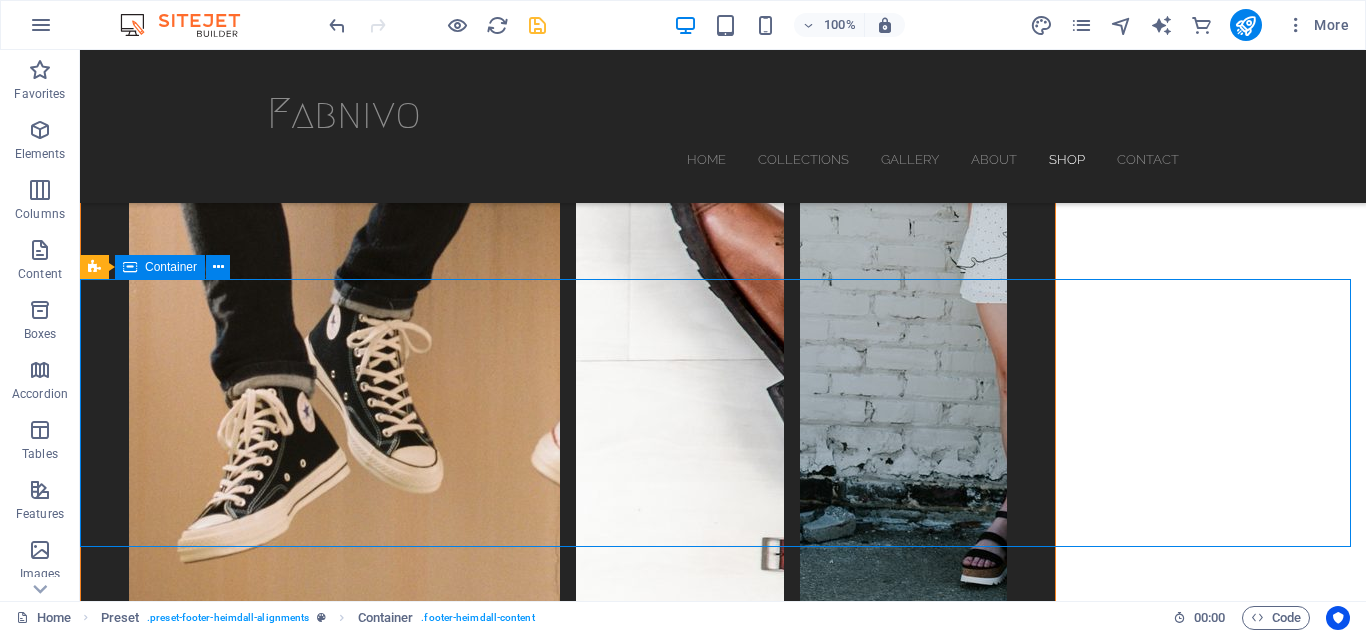 scroll, scrollTop: 6036, scrollLeft: 0, axis: vertical 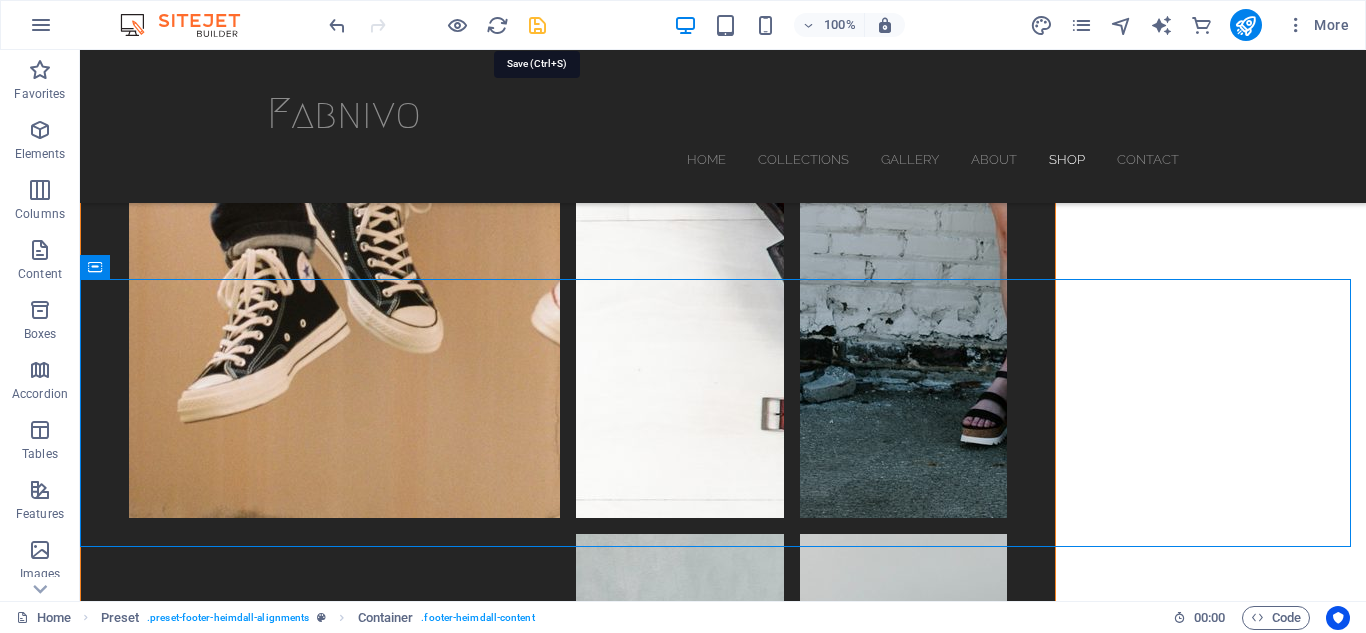 click at bounding box center (537, 25) 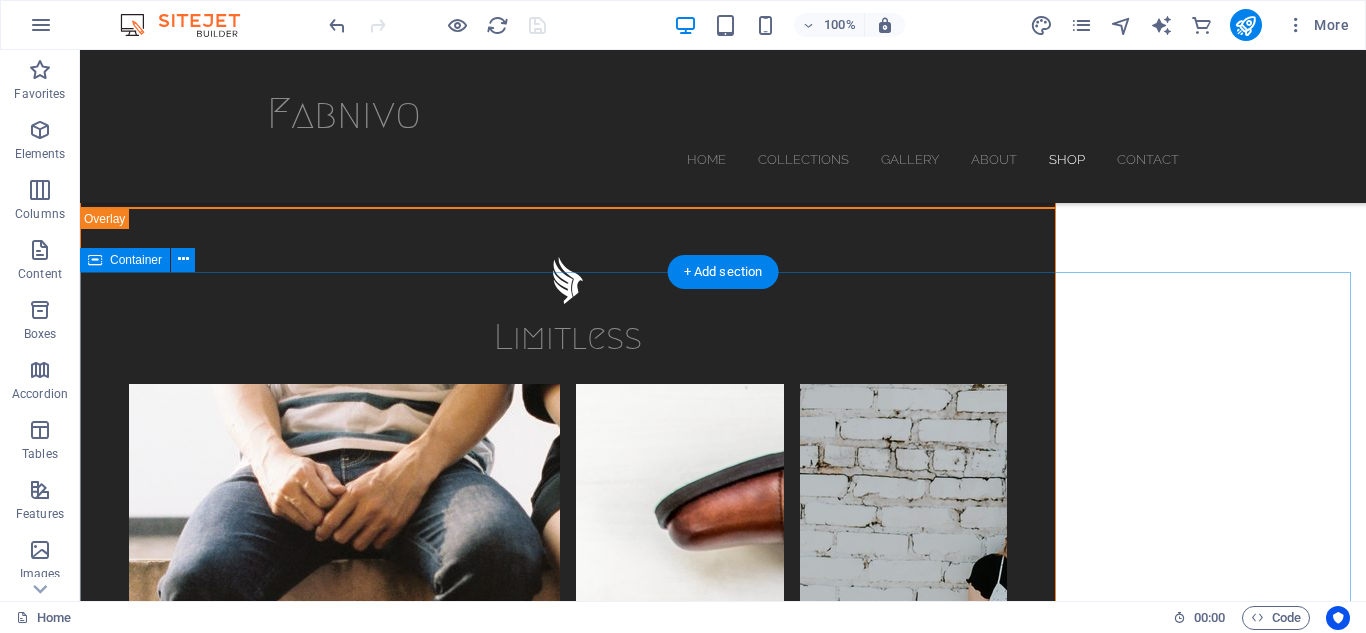 scroll, scrollTop: 5536, scrollLeft: 0, axis: vertical 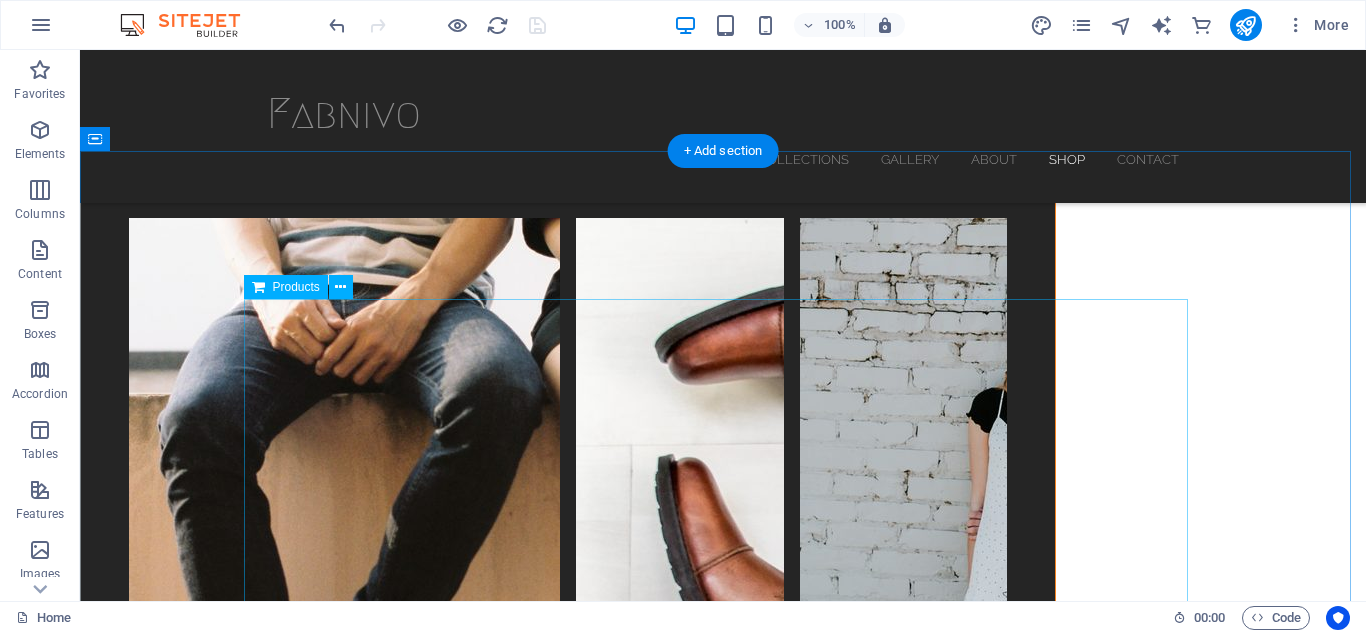 click at bounding box center [723, 7034] 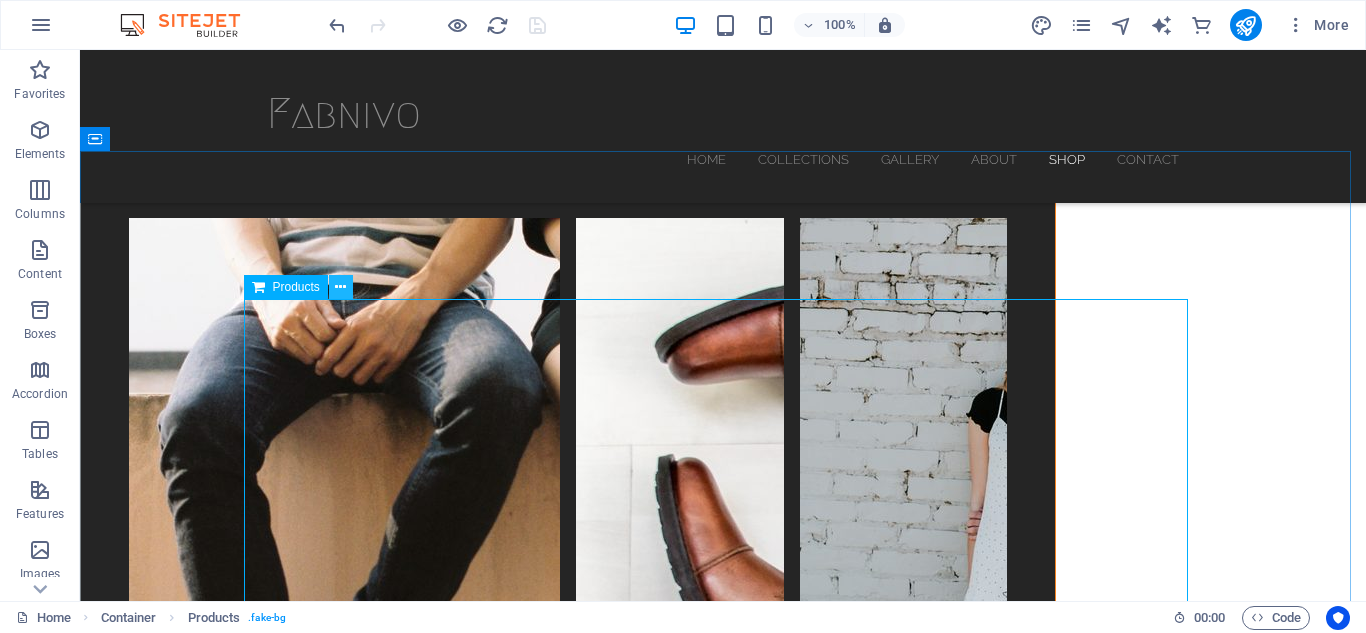 click at bounding box center (340, 287) 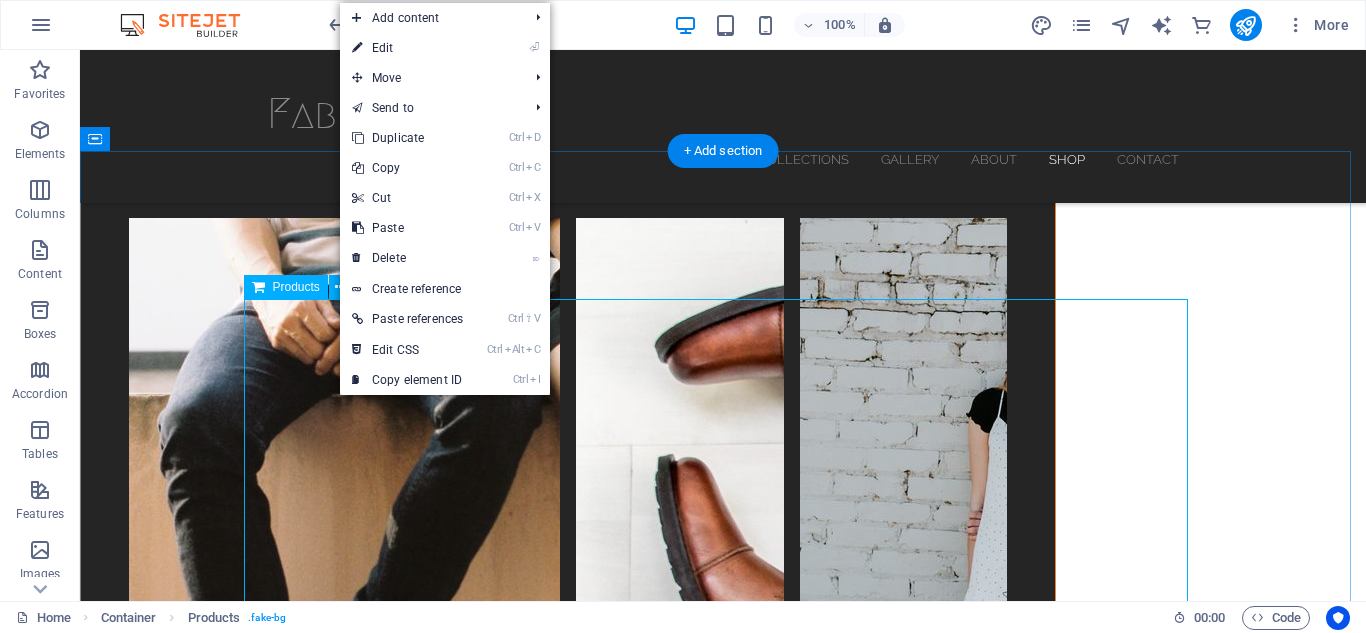 click at bounding box center [723, 7034] 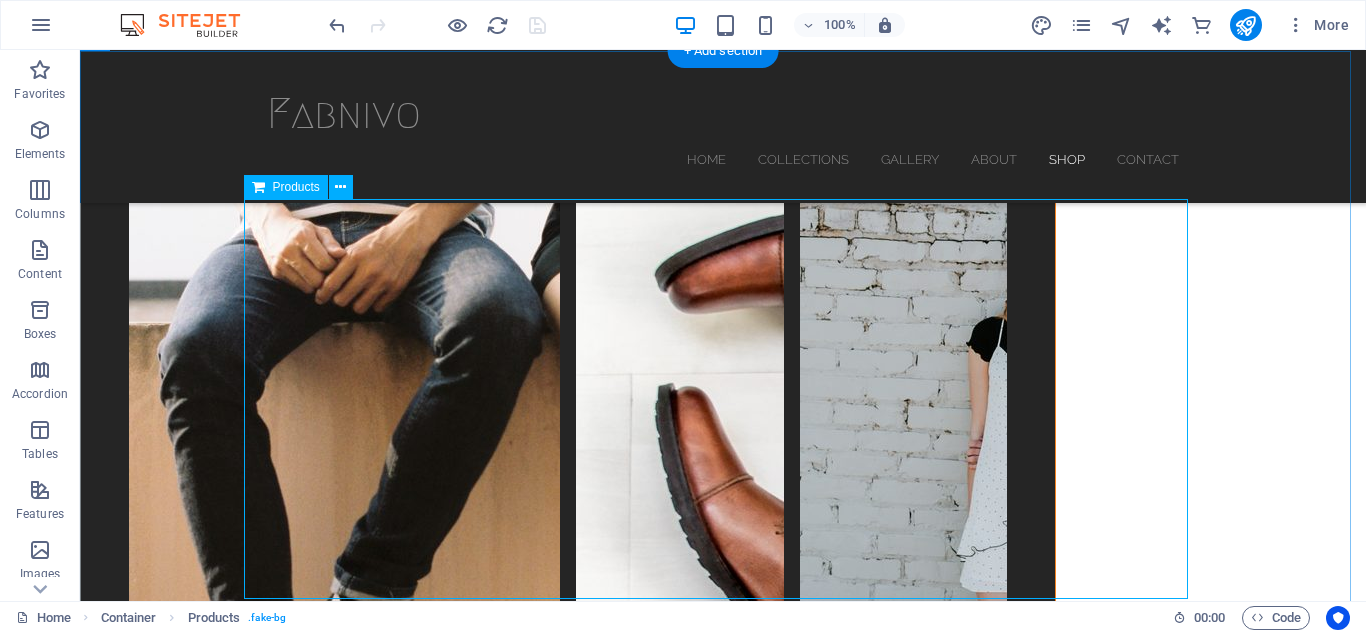 scroll, scrollTop: 5636, scrollLeft: 0, axis: vertical 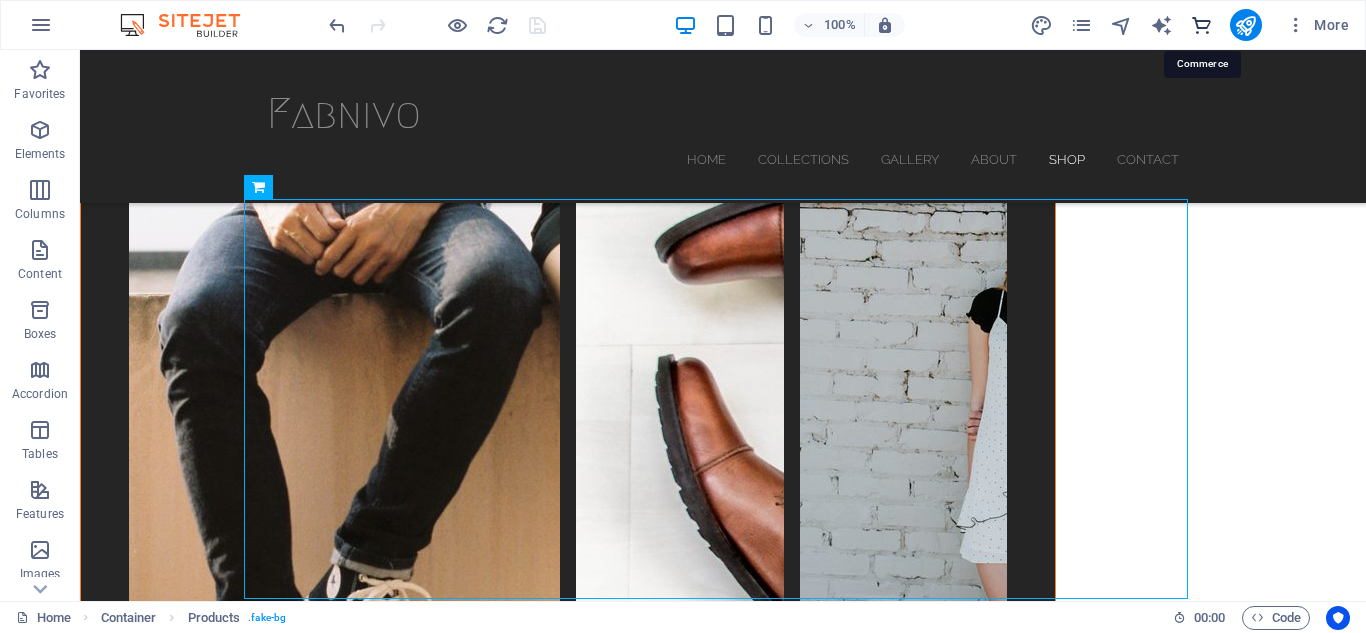 click at bounding box center [1201, 25] 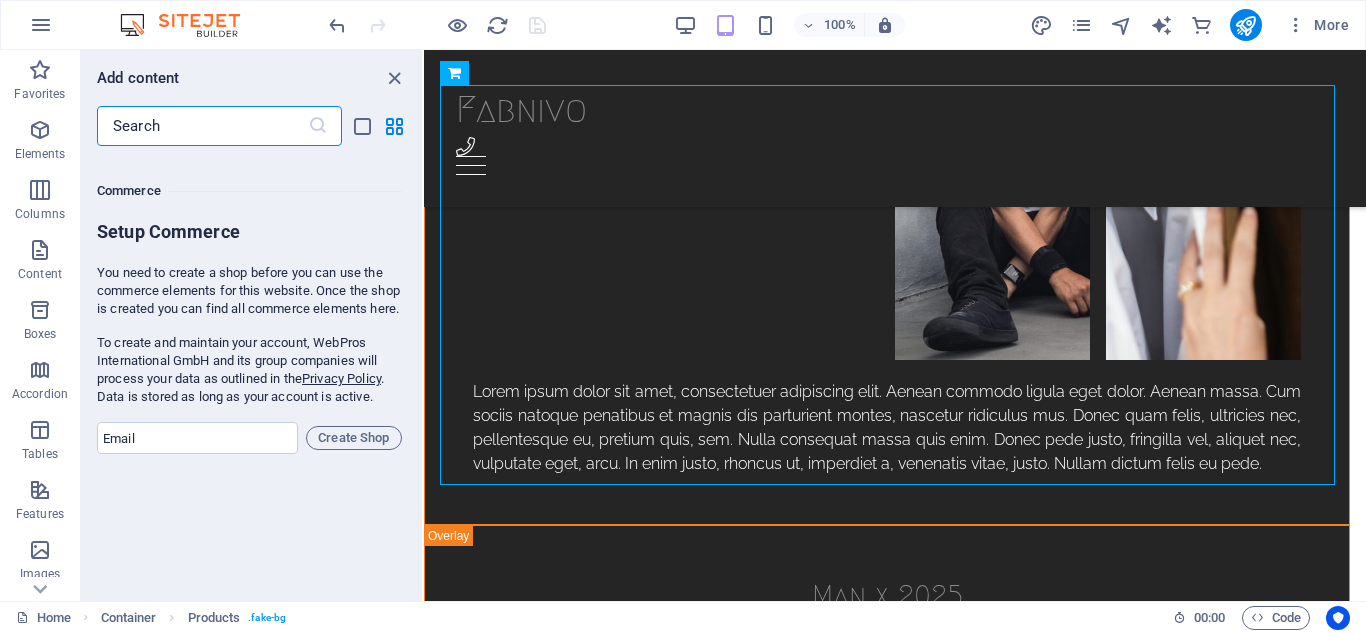 scroll, scrollTop: 19271, scrollLeft: 0, axis: vertical 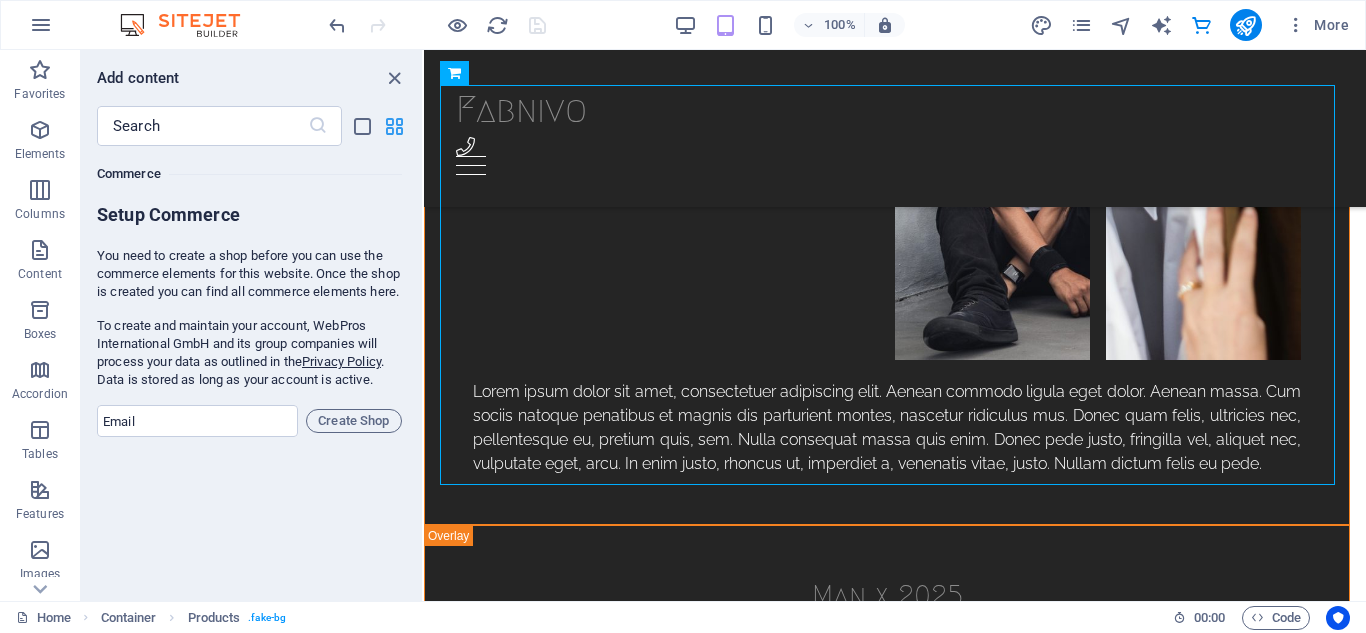 click at bounding box center (394, 126) 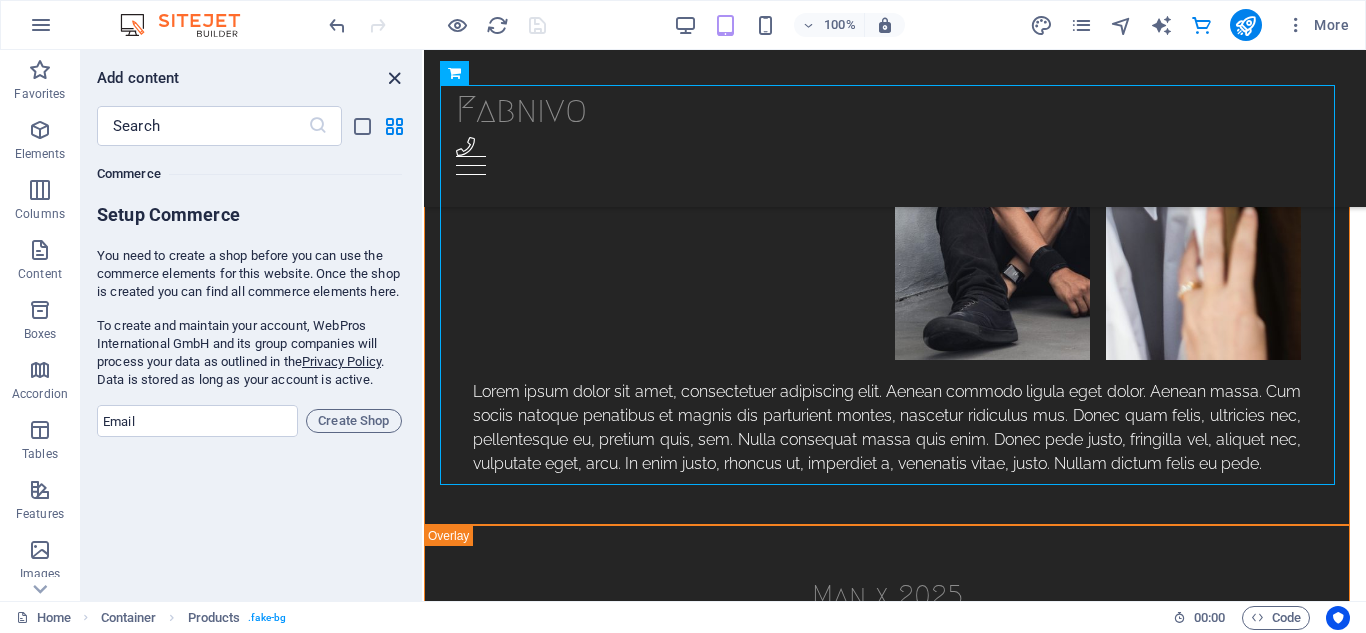 click at bounding box center [394, 78] 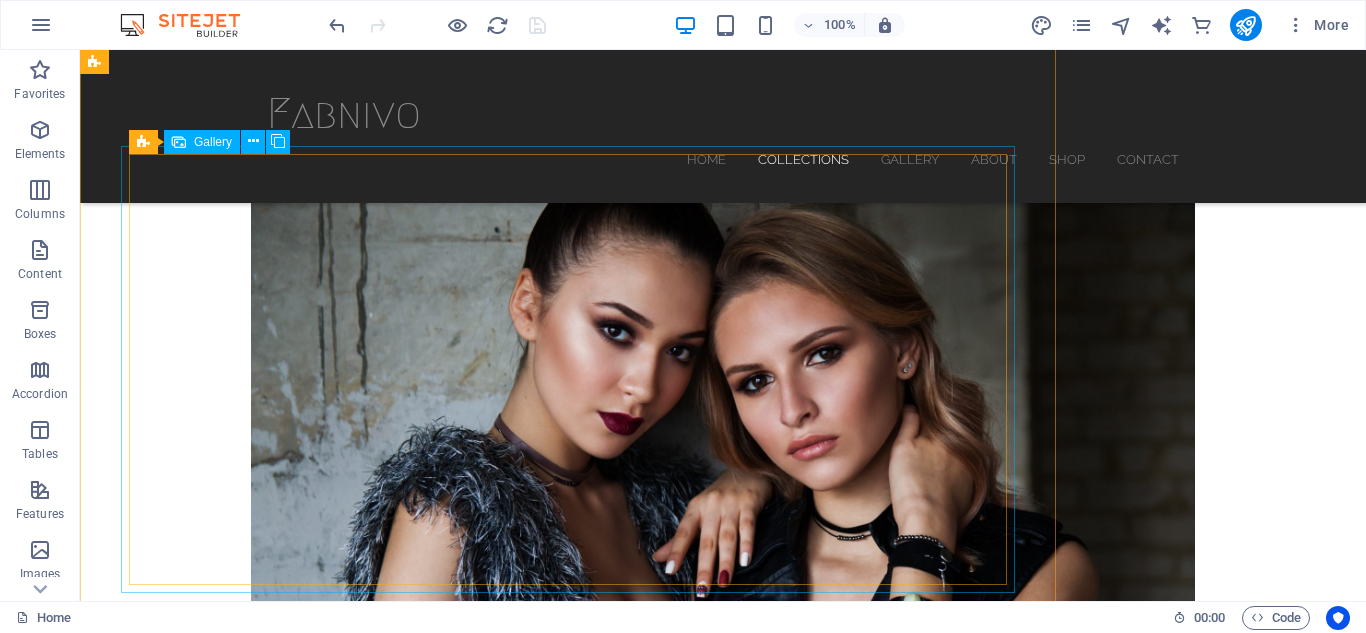 scroll, scrollTop: 1000, scrollLeft: 0, axis: vertical 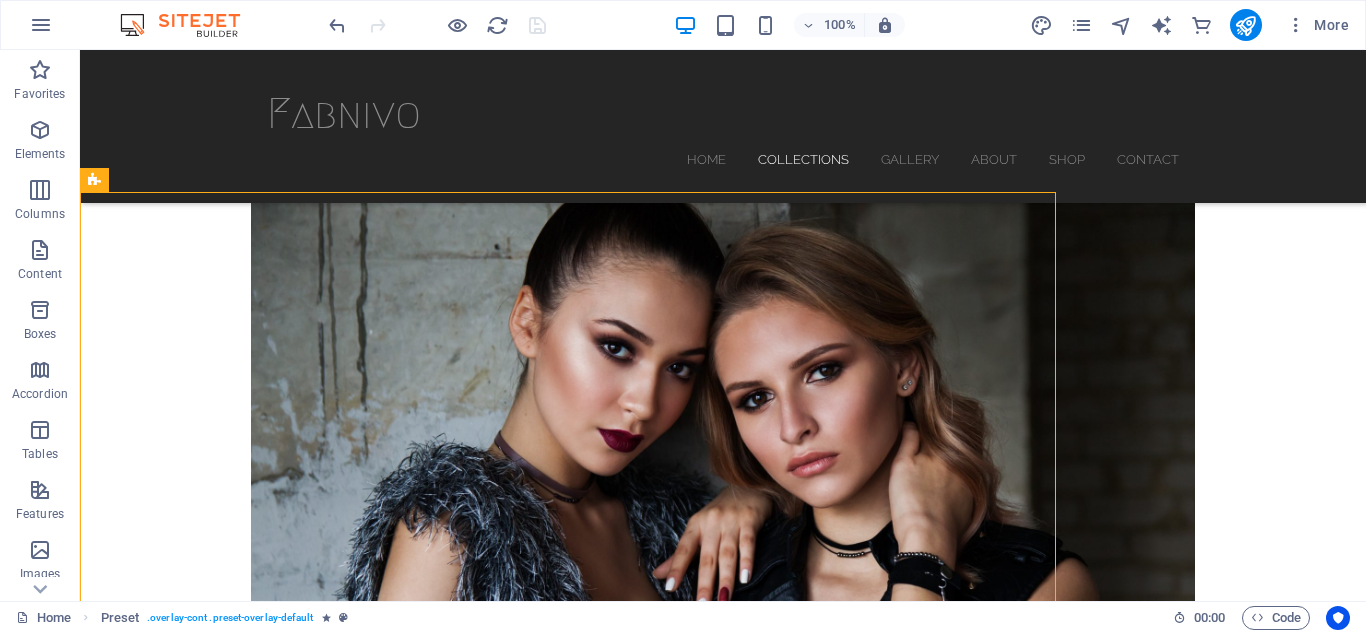 drag, startPoint x: 1051, startPoint y: 363, endPoint x: 1088, endPoint y: 364, distance: 37.01351 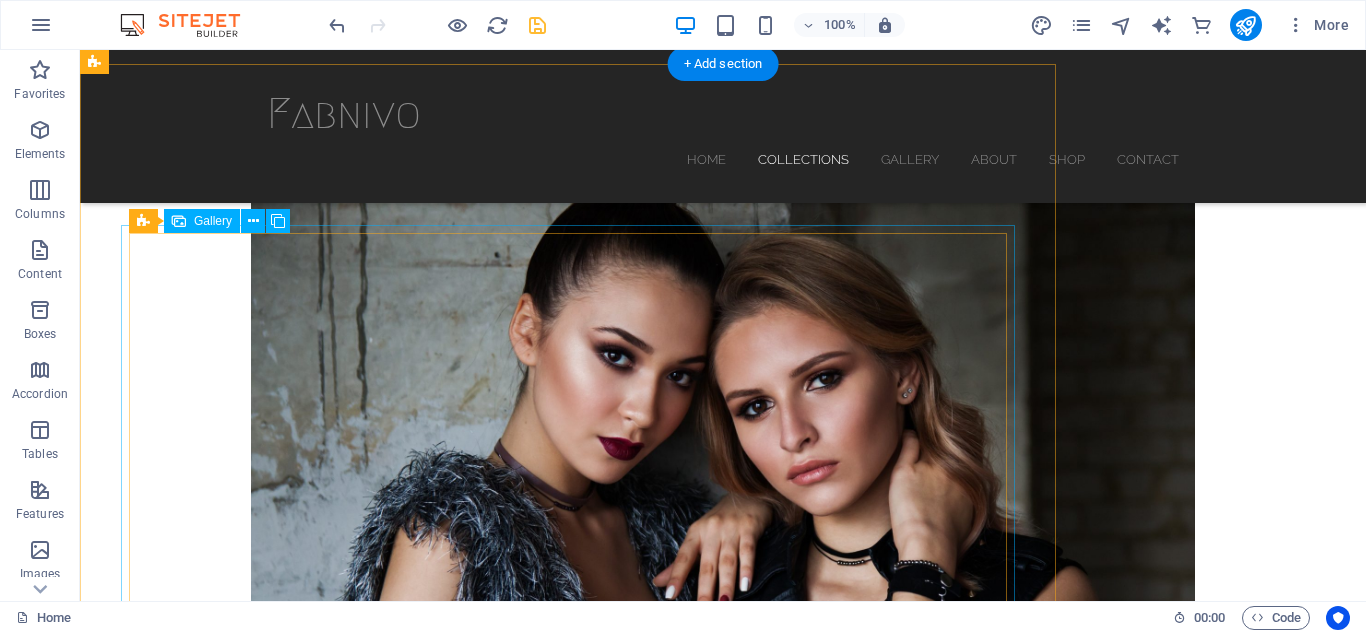 scroll, scrollTop: 853, scrollLeft: 0, axis: vertical 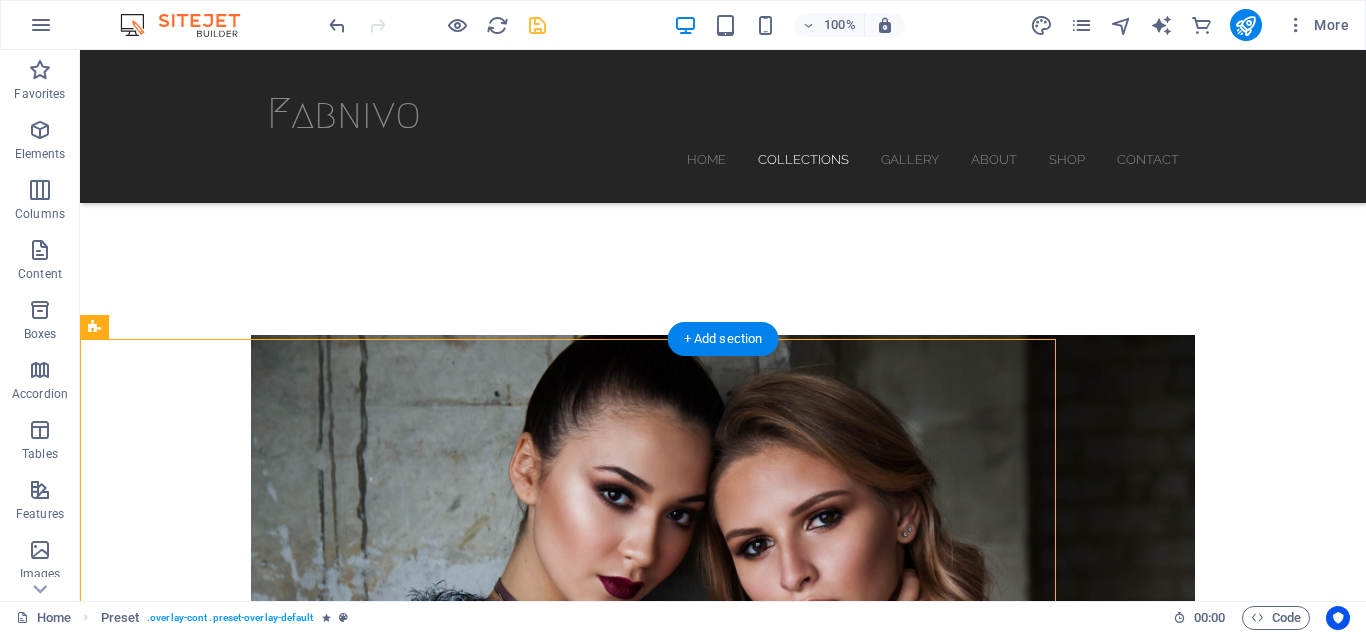 drag, startPoint x: 533, startPoint y: 362, endPoint x: 1033, endPoint y: 395, distance: 501.08783 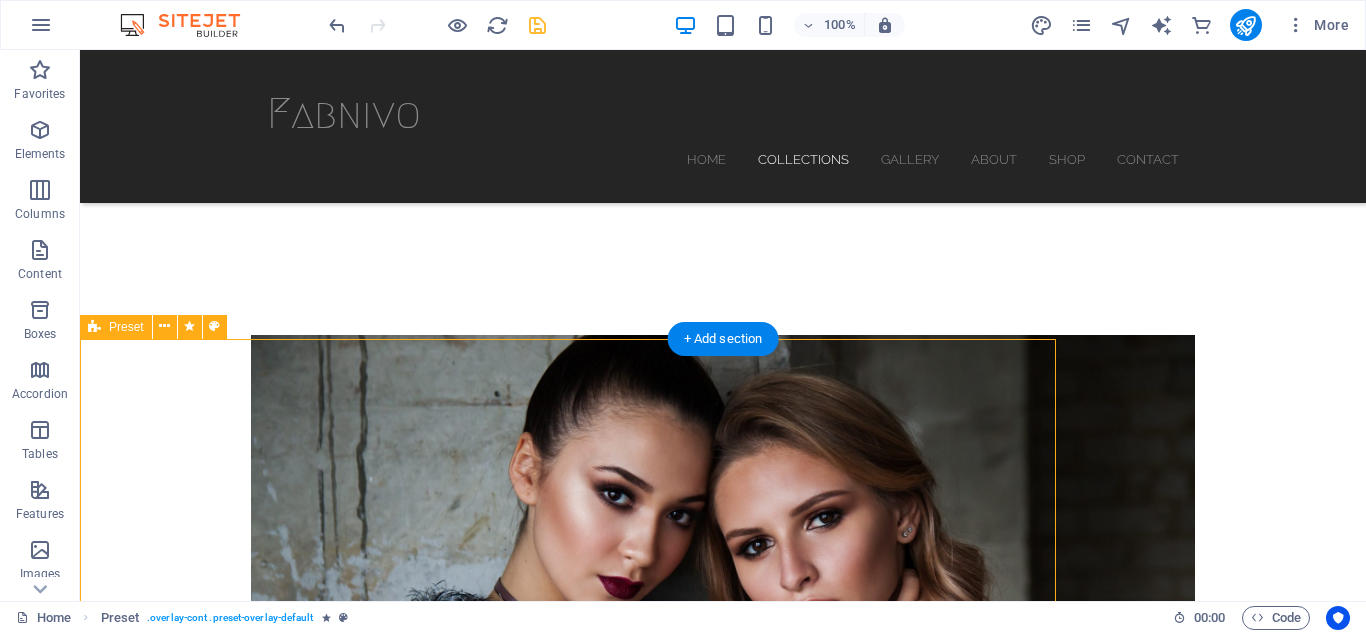 click on "Limitless Lorem ipsum dolor sit amet, consectetuer adipiscing elit. Aenean commodo ligula eget dolor. Aenean massa. Cum sociis natoque penatibus et magnis dis parturient montes, nascetur ridiculus mus. Donec quam felis, ultricies nec, pellentesque eu, pretium quis, sem. Nulla consequat massa quis enim. Donec pede justo, fringilla vel, aliquet nec, vulputate eget, arcu. In enim justo, rhoncus ut, imperdiet a, venenatis vitae, justo. Nullam dictum felis eu pede." at bounding box center [568, 3801] 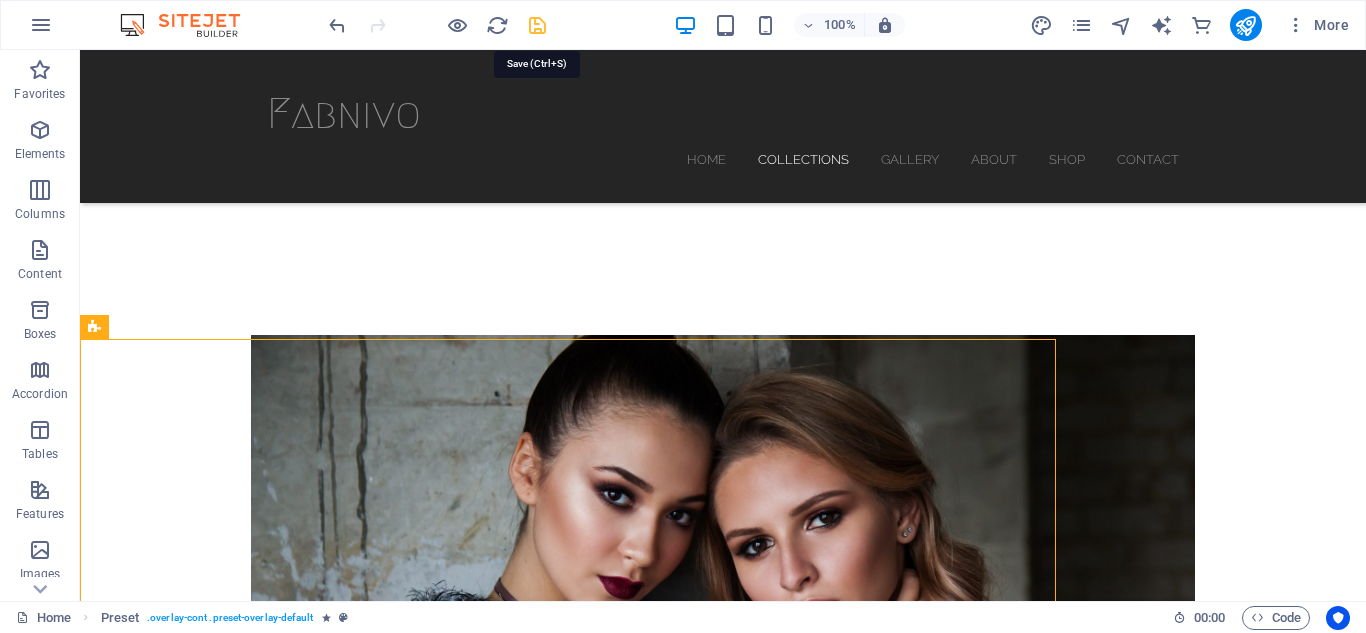 click at bounding box center [537, 25] 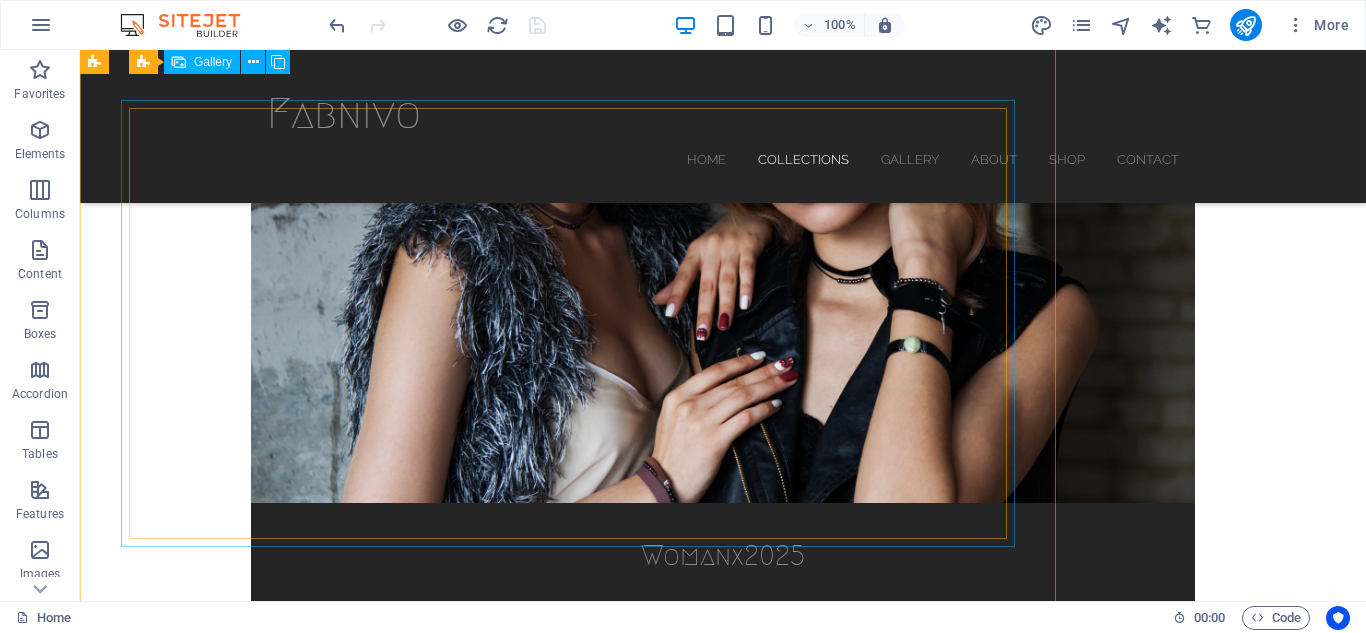 scroll, scrollTop: 1253, scrollLeft: 0, axis: vertical 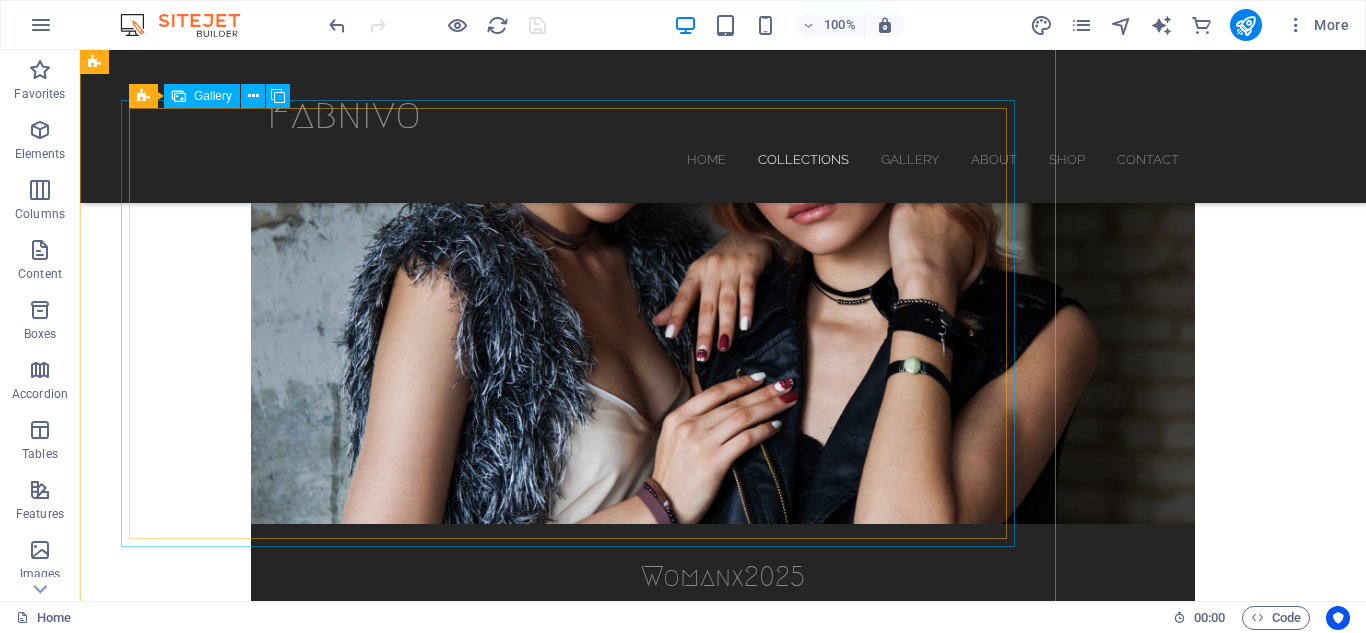 click at bounding box center [529, 2998] 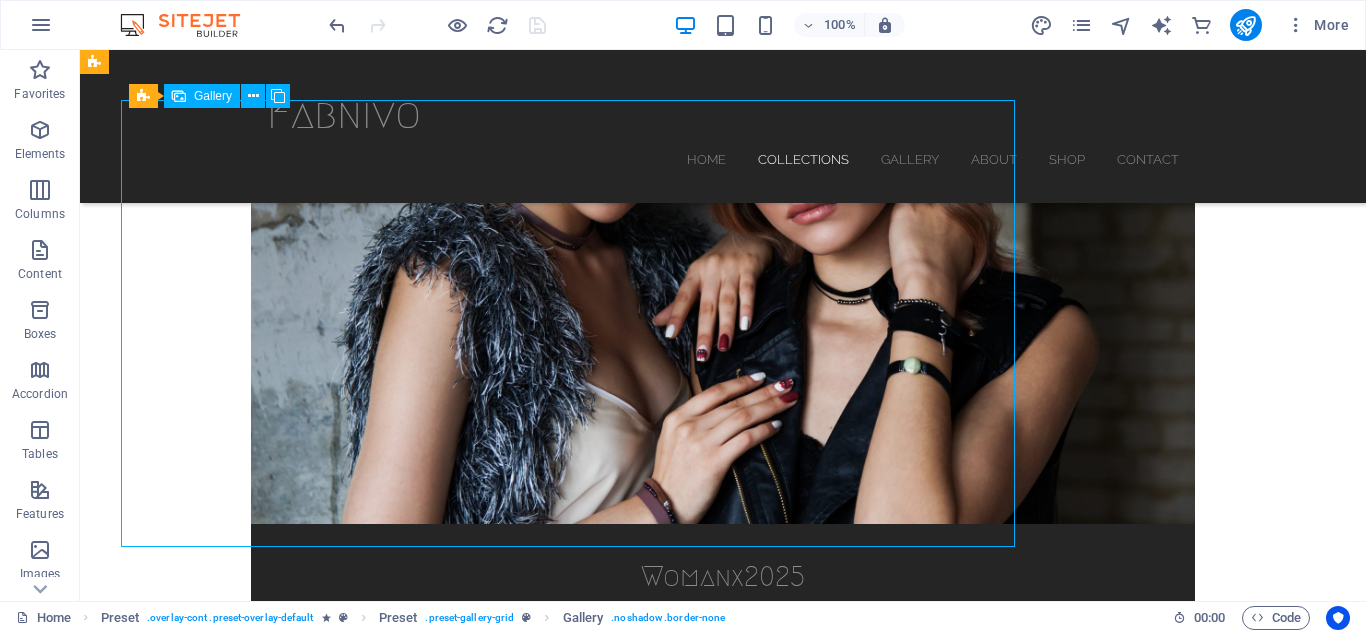 click at bounding box center (529, 2998) 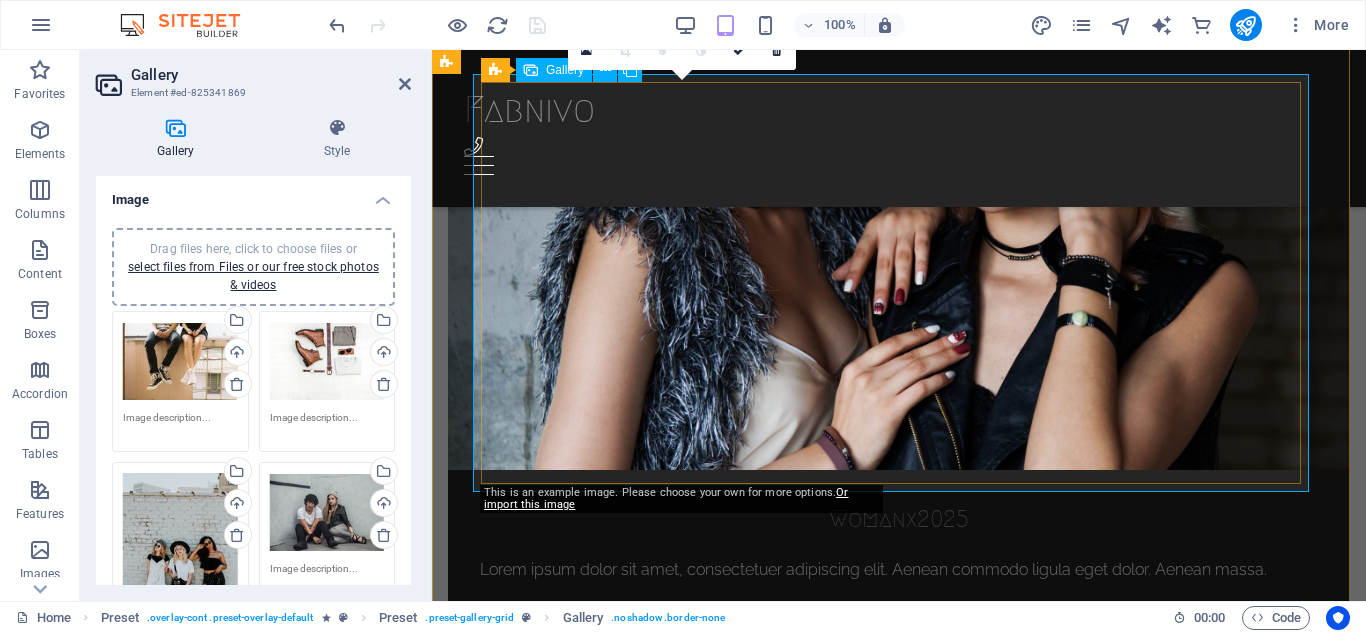 click at bounding box center [725, 2709] 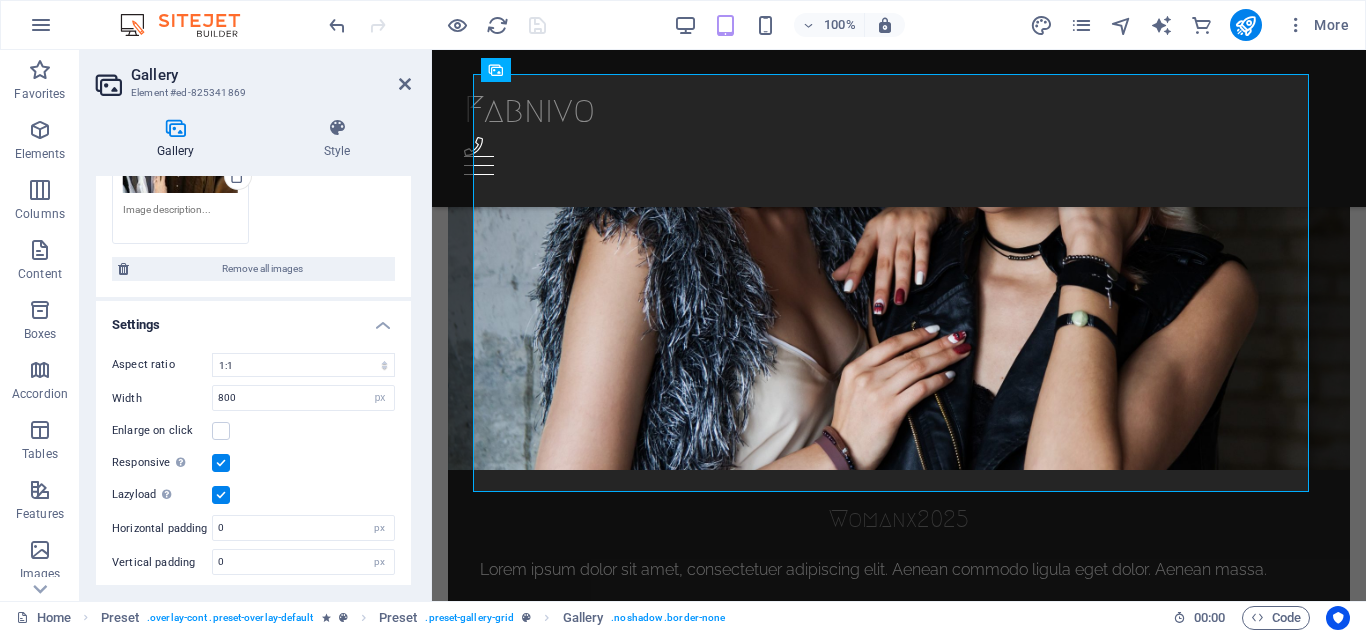 scroll, scrollTop: 604, scrollLeft: 0, axis: vertical 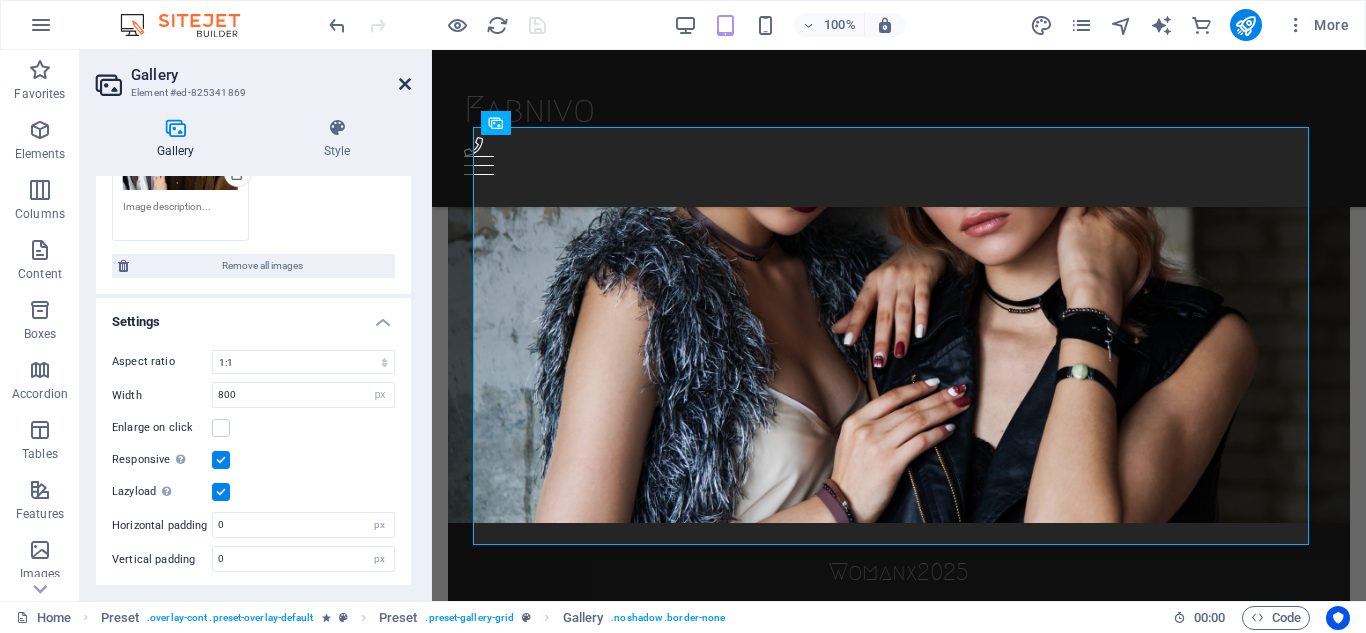 click at bounding box center (405, 84) 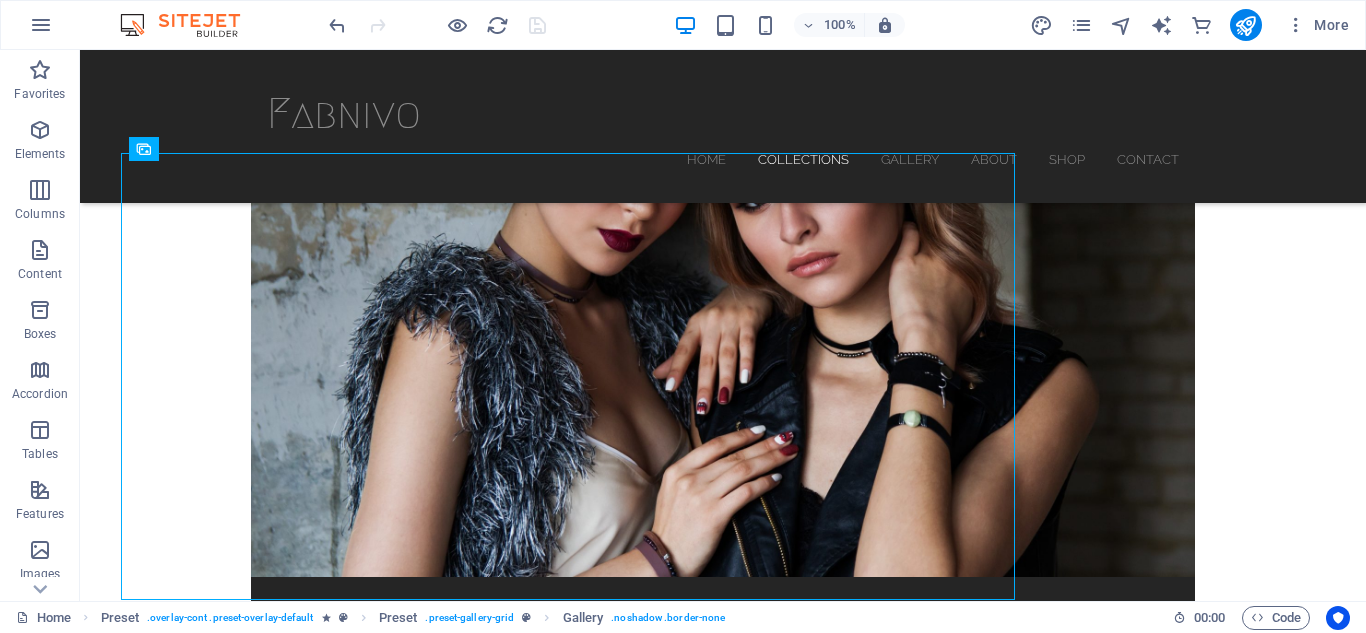click on "Fabnivo Home Collections Gallery About Shop Contact Limitless The new collection  x  2025 discover now Woman  x  2025 Lorem ipsum dolor sit amet, consectetuer adipiscing elit. Aenean commodo ligula eget dolor. Aenean massa.  Visit the Collection Limitless Lorem ipsum dolor sit amet, consectetuer adipiscing elit. Aenean commodo ligula eget dolor. Aenean massa.  Visit the Collection Man  x  2025 Lorem ipsum dolor sit amet, consectetuer adipiscing elit. Aenean commodo ligula eget dolor. Aenean massa.  Visit the Collection Limitless Lorem ipsum dolor sit amet, consectetuer adipiscing elit. Aenean commodo ligula eget dolor. Aenean massa. Cum sociis natoque penatibus et magnis dis parturient montes, nascetur ridiculus mus. Donec quam felis, ultricies nec, pellentesque eu, pretium quis, sem. Nulla consequat massa quis enim. Donec pede justo, fringilla vel, aliquet nec, vulputate eget, arcu. In enim justo, rhoncus ut, imperdiet a, venenatis vitae, justo. Nullam dictum felis eu pede. Man x 2025 1. Get inspired Address" at bounding box center (723, 5551) 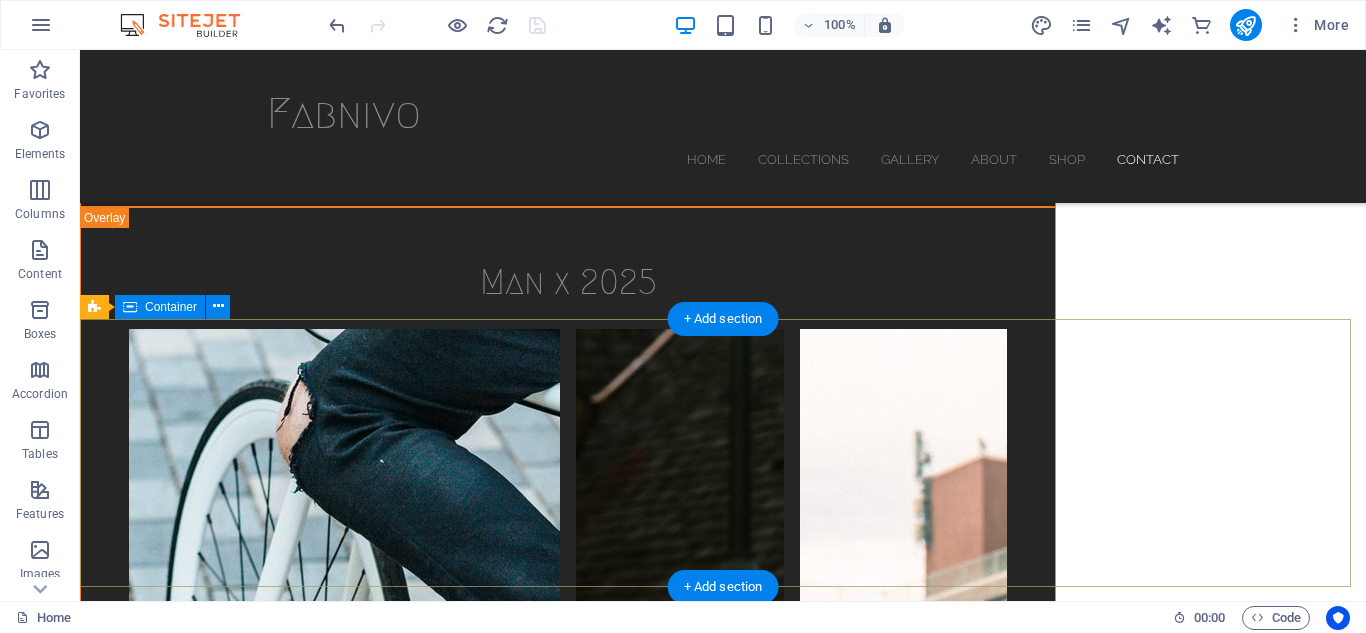 scroll, scrollTop: 5100, scrollLeft: 0, axis: vertical 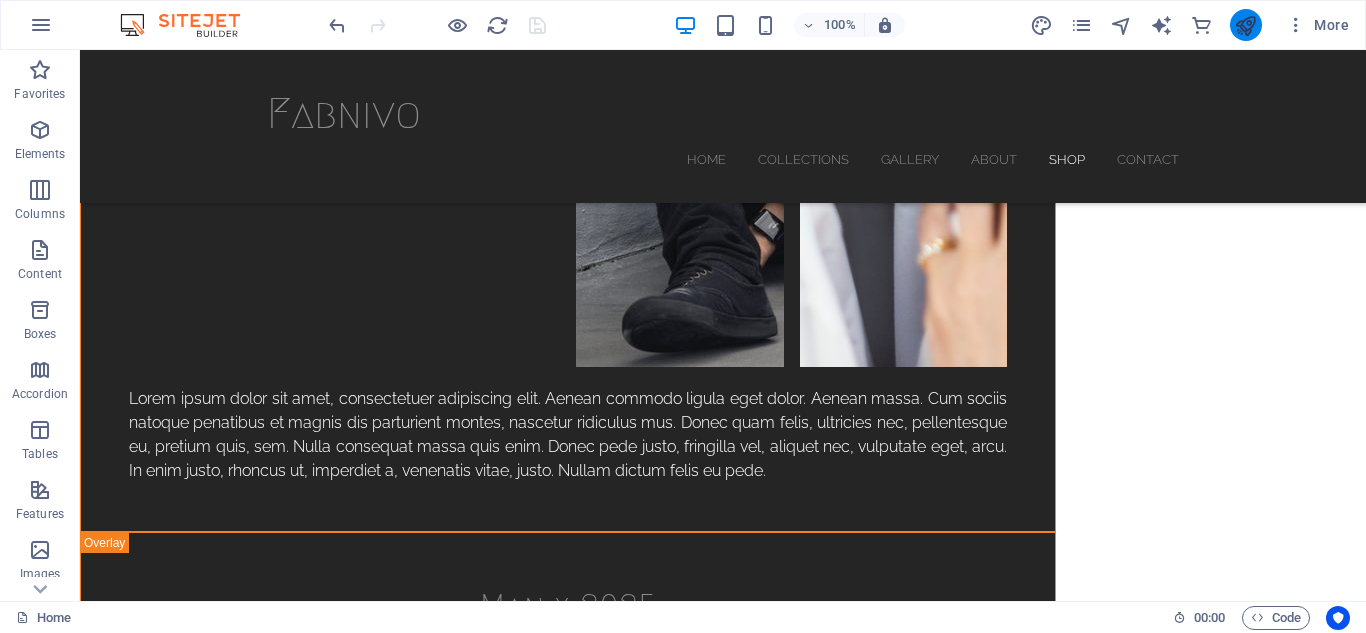 click at bounding box center (1245, 25) 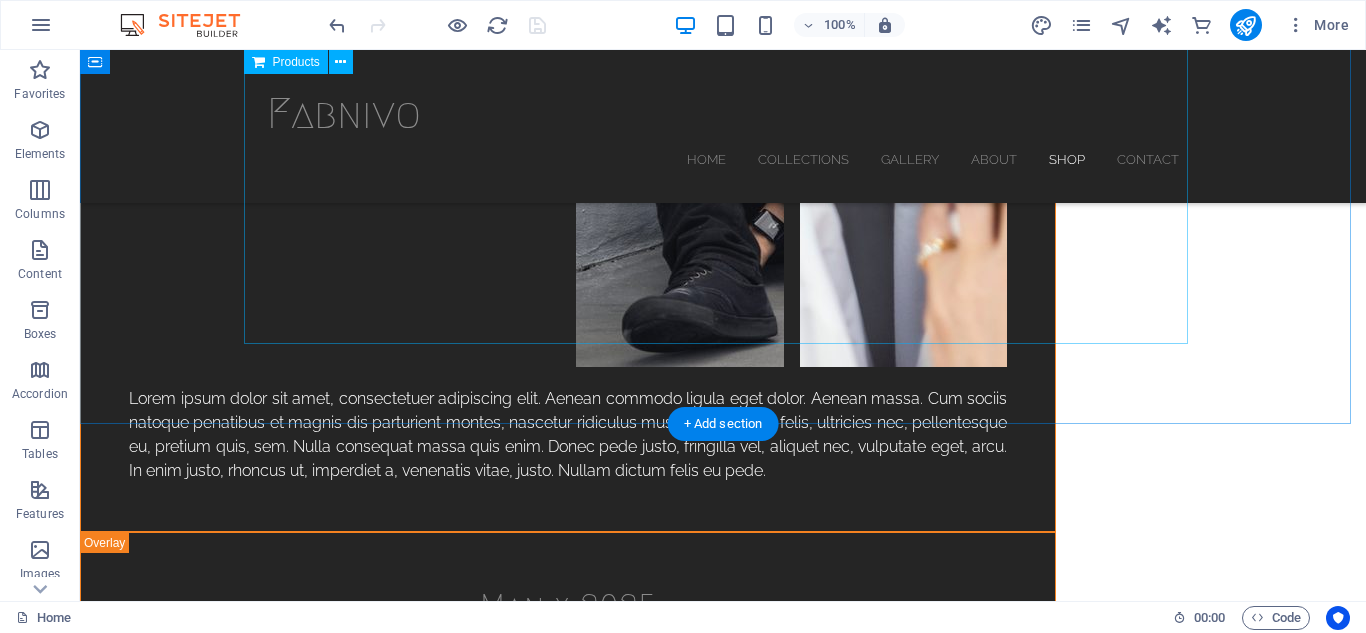 scroll, scrollTop: 5500, scrollLeft: 0, axis: vertical 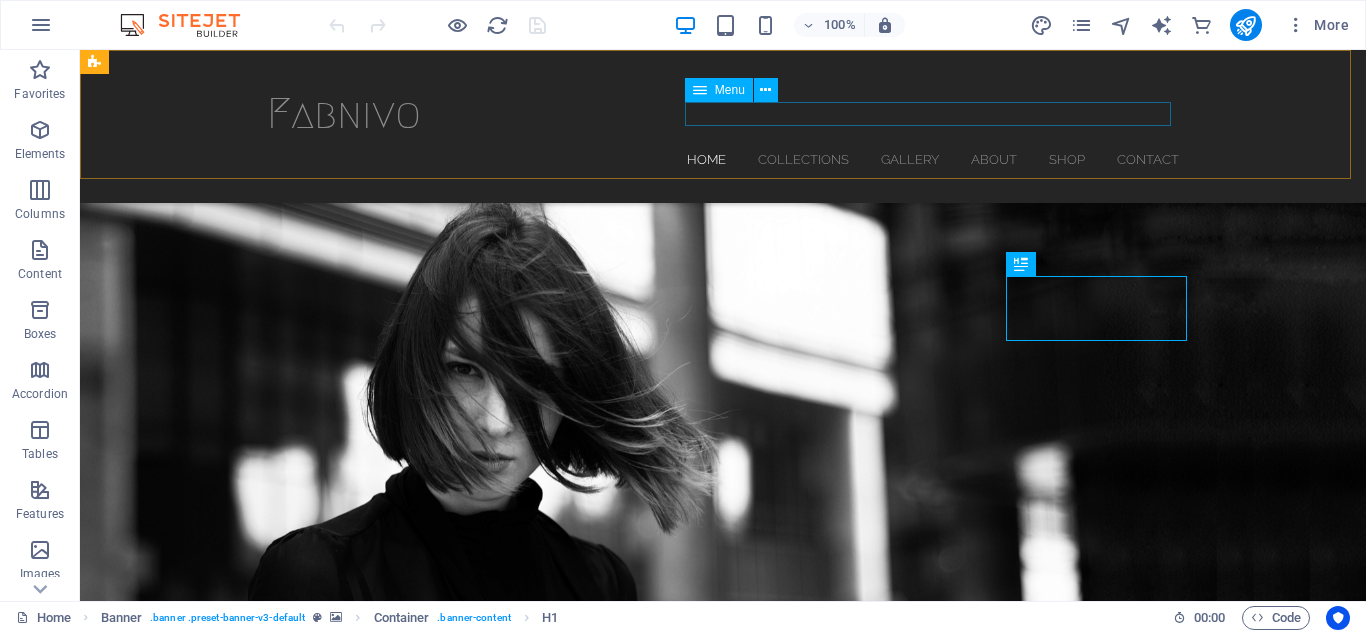 click on "Home Collections Gallery About Shop Contact" at bounding box center (723, 159) 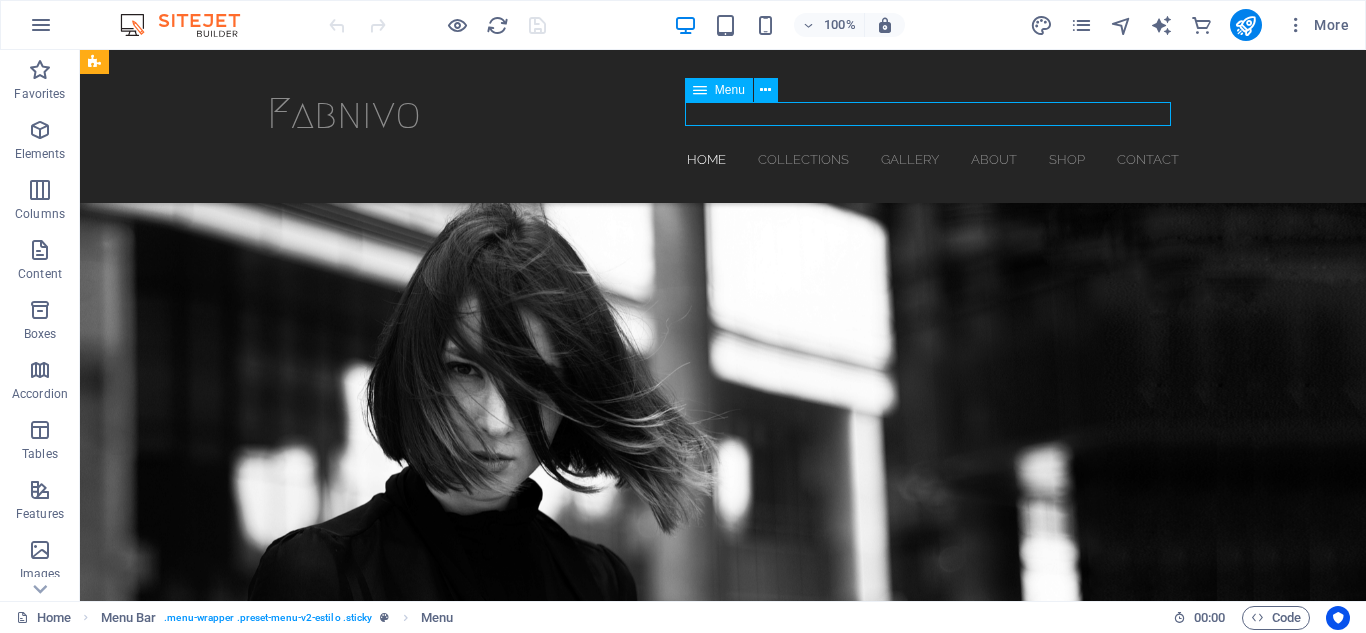 click on "Home Collections Gallery About Shop Contact" at bounding box center (723, 159) 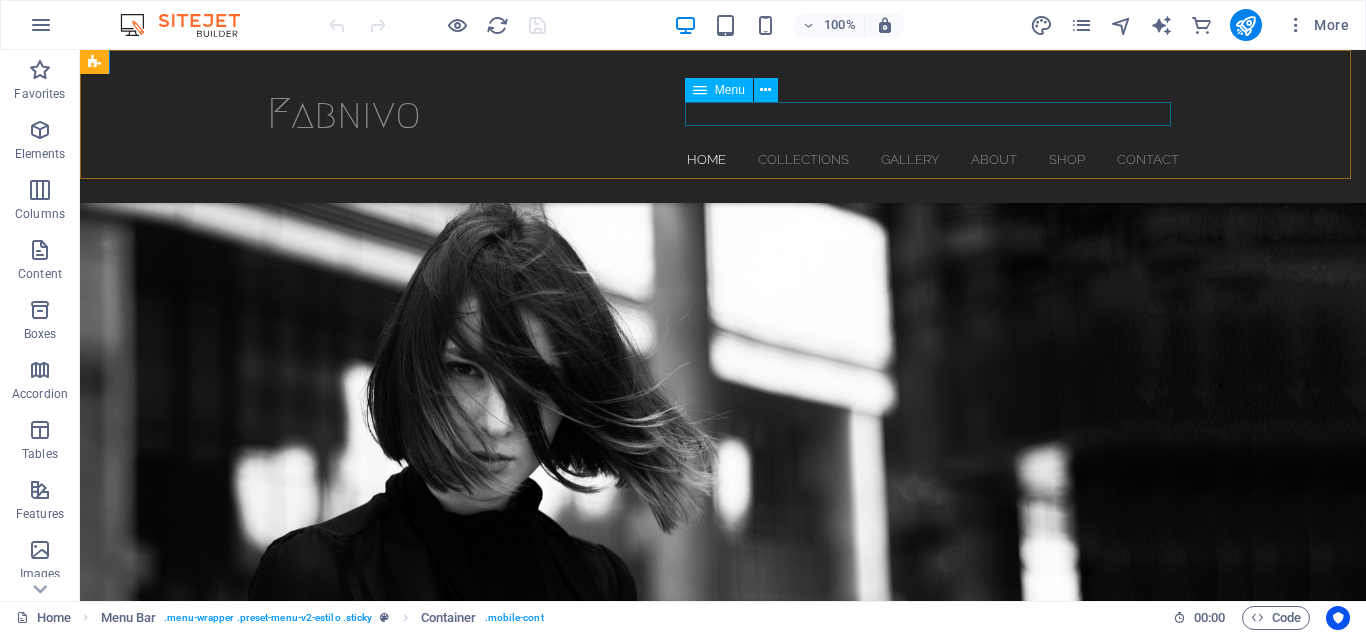 click on "Home Collections Gallery About Shop Contact" at bounding box center [723, 159] 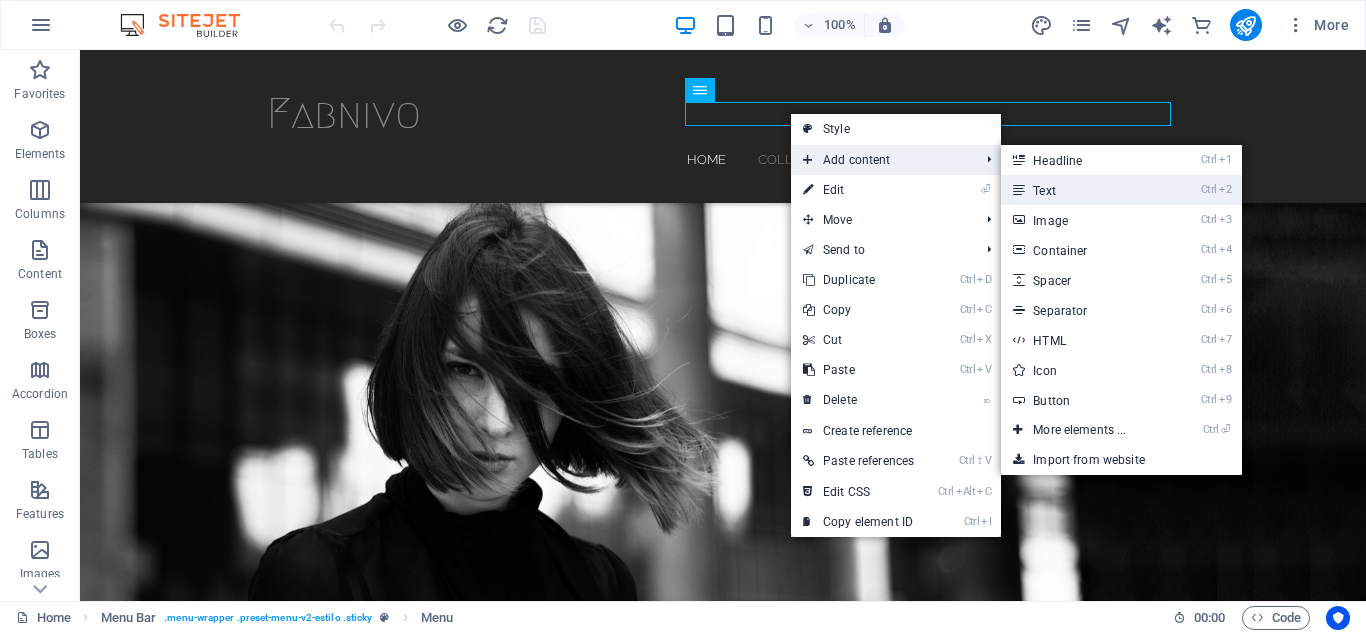 click on "Ctrl 2  Text" at bounding box center (1083, 190) 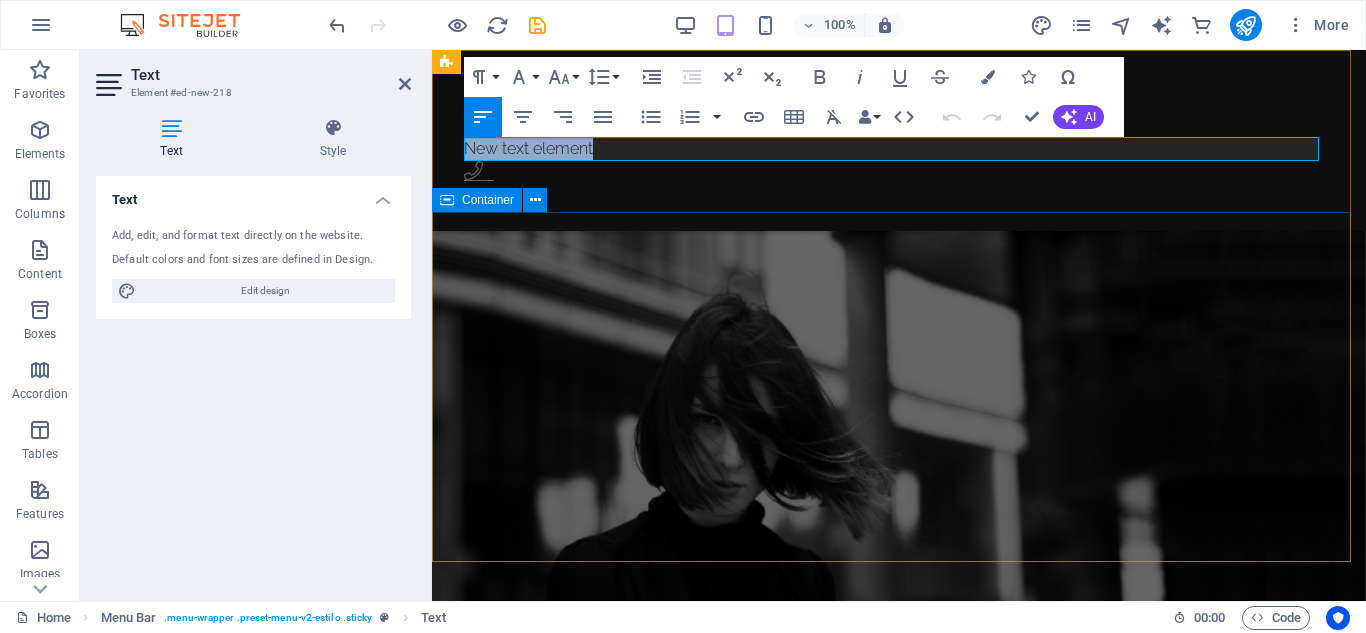 click on "Limitless The new collection  x  2025 discover now" at bounding box center (899, 923) 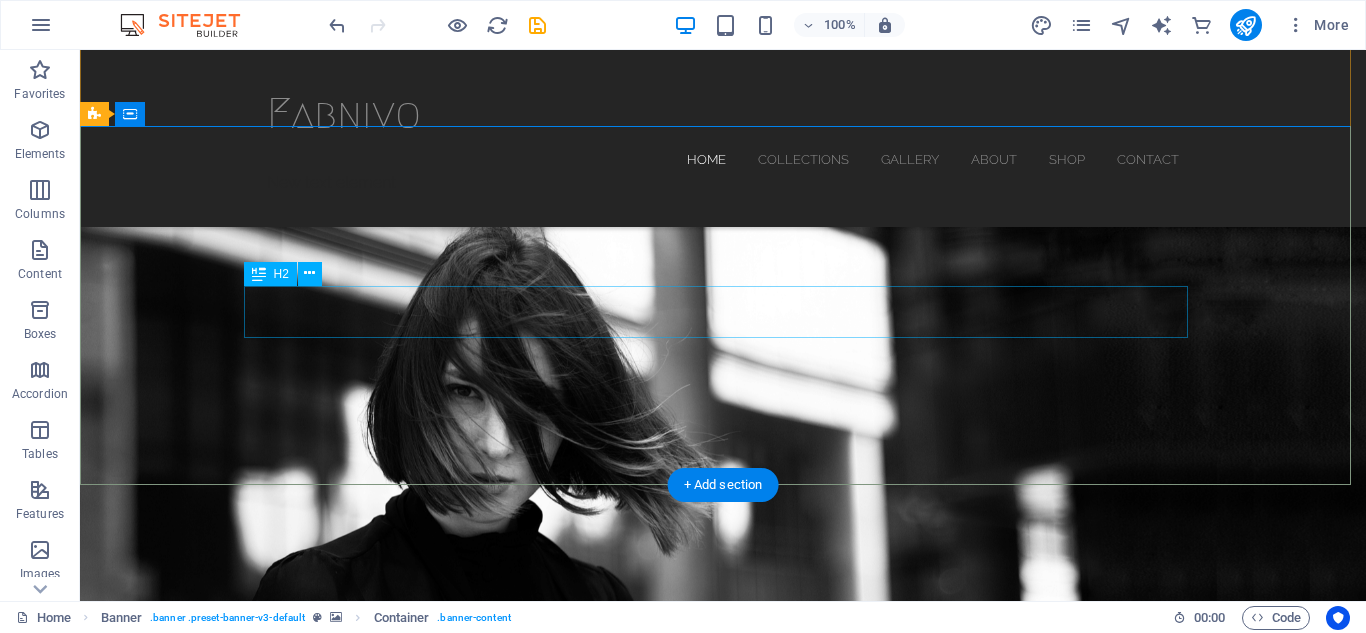 scroll, scrollTop: 0, scrollLeft: 0, axis: both 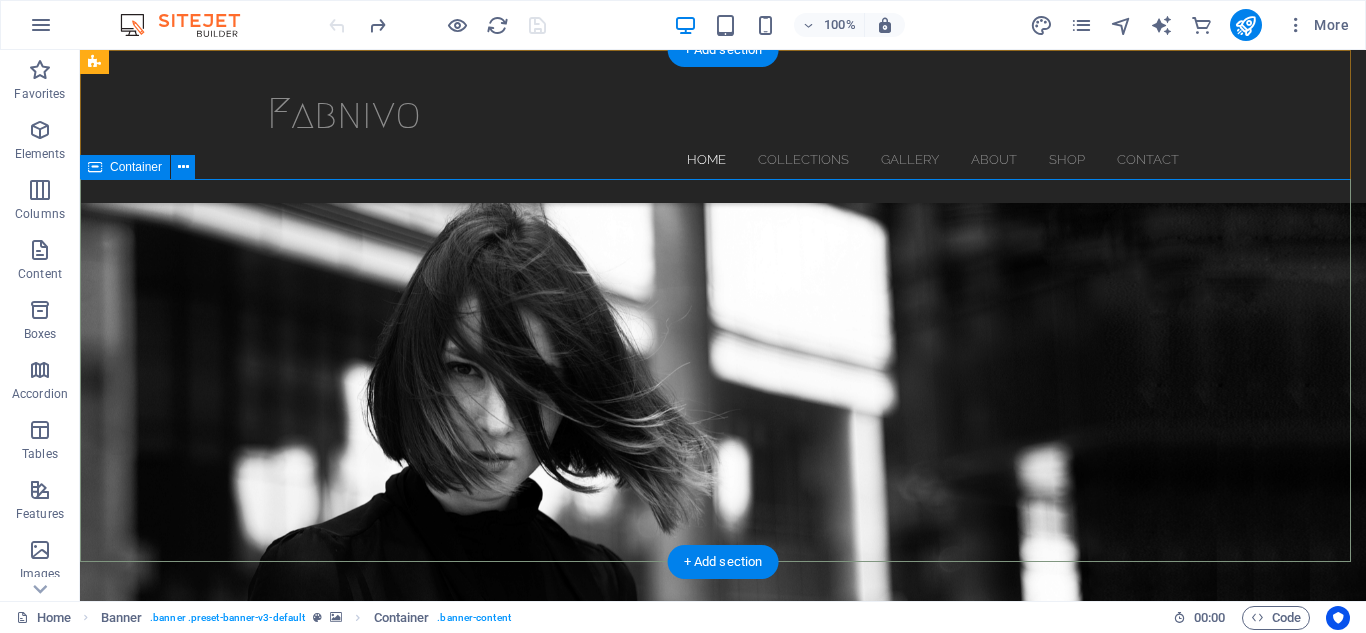click on "Limitless The new collection  x  2025 discover now" at bounding box center (723, 899) 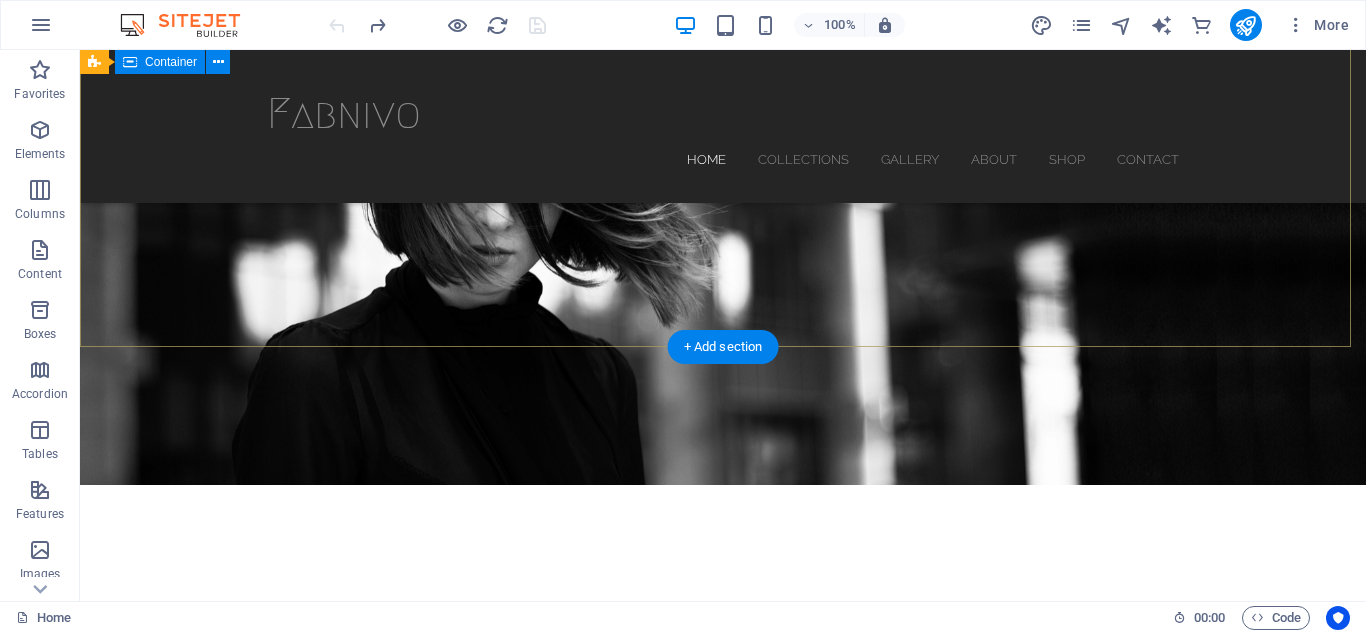 scroll, scrollTop: 200, scrollLeft: 0, axis: vertical 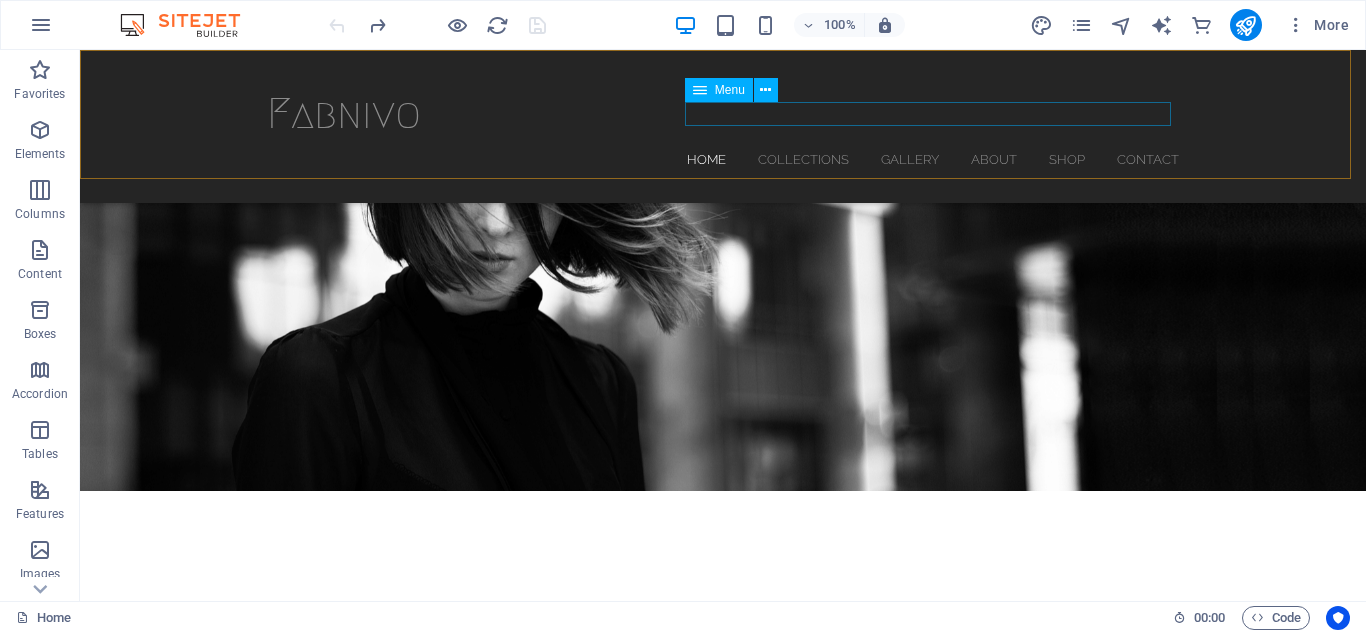 click on "Home Collections Gallery About Shop Contact" at bounding box center (723, 159) 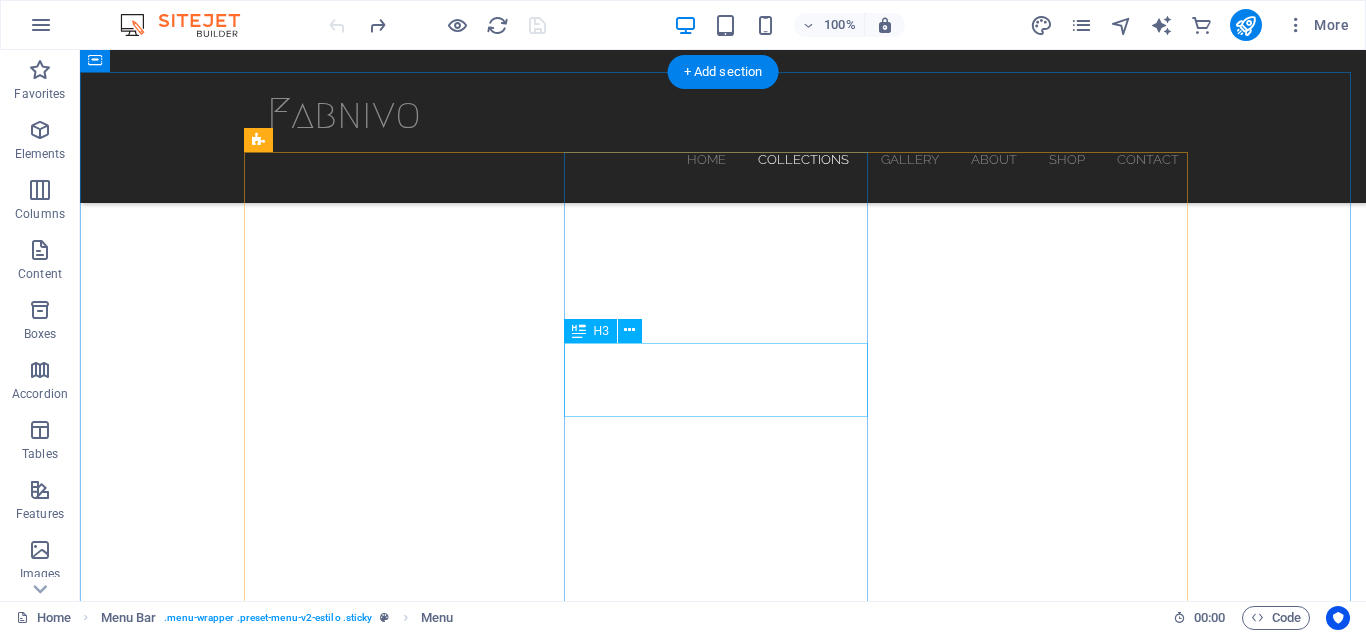 scroll, scrollTop: 600, scrollLeft: 0, axis: vertical 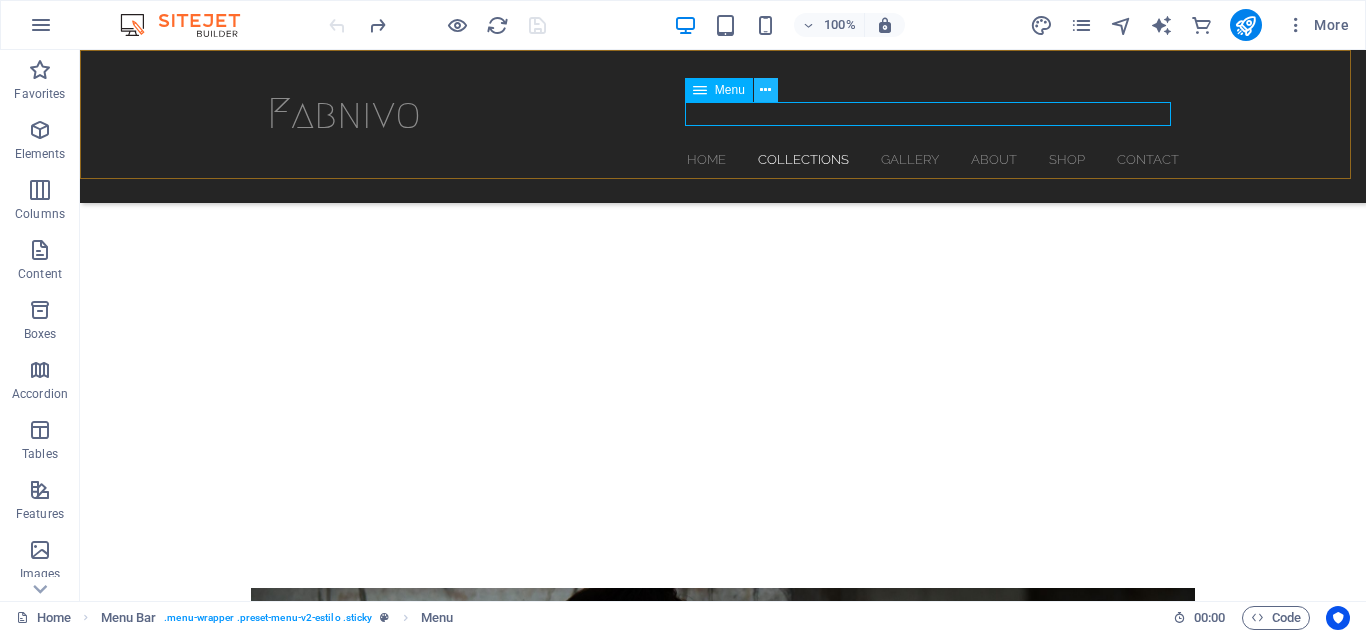 click at bounding box center [765, 90] 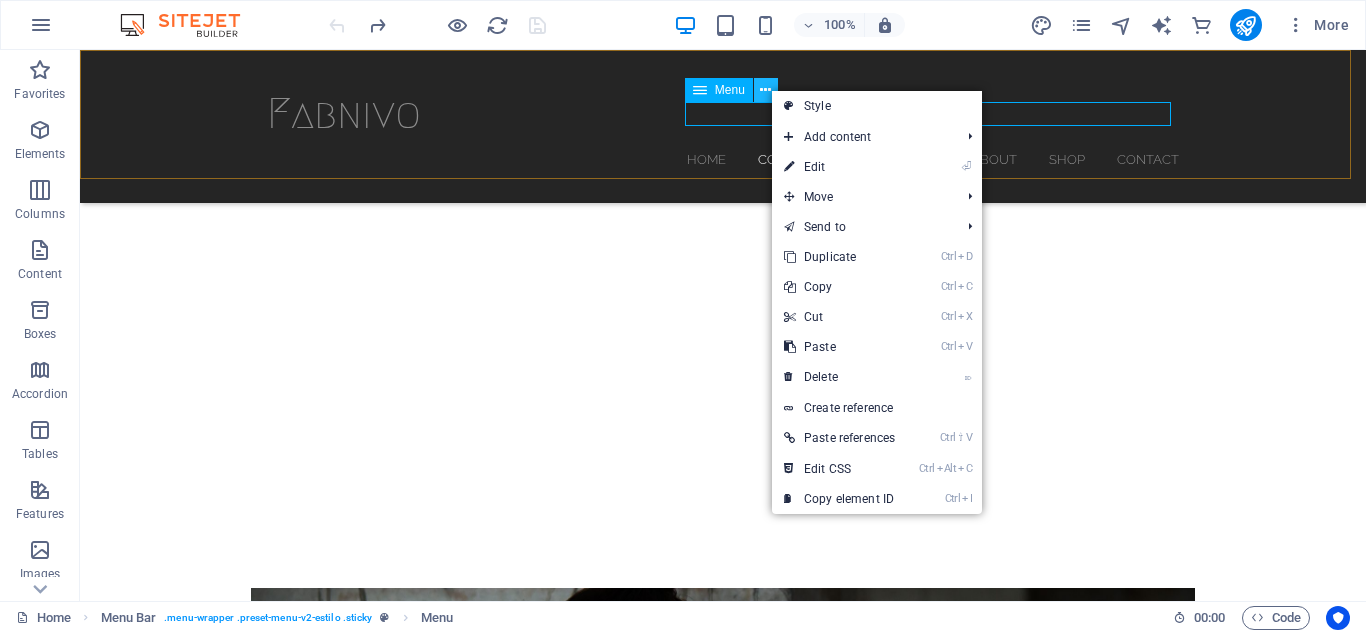 click at bounding box center (765, 90) 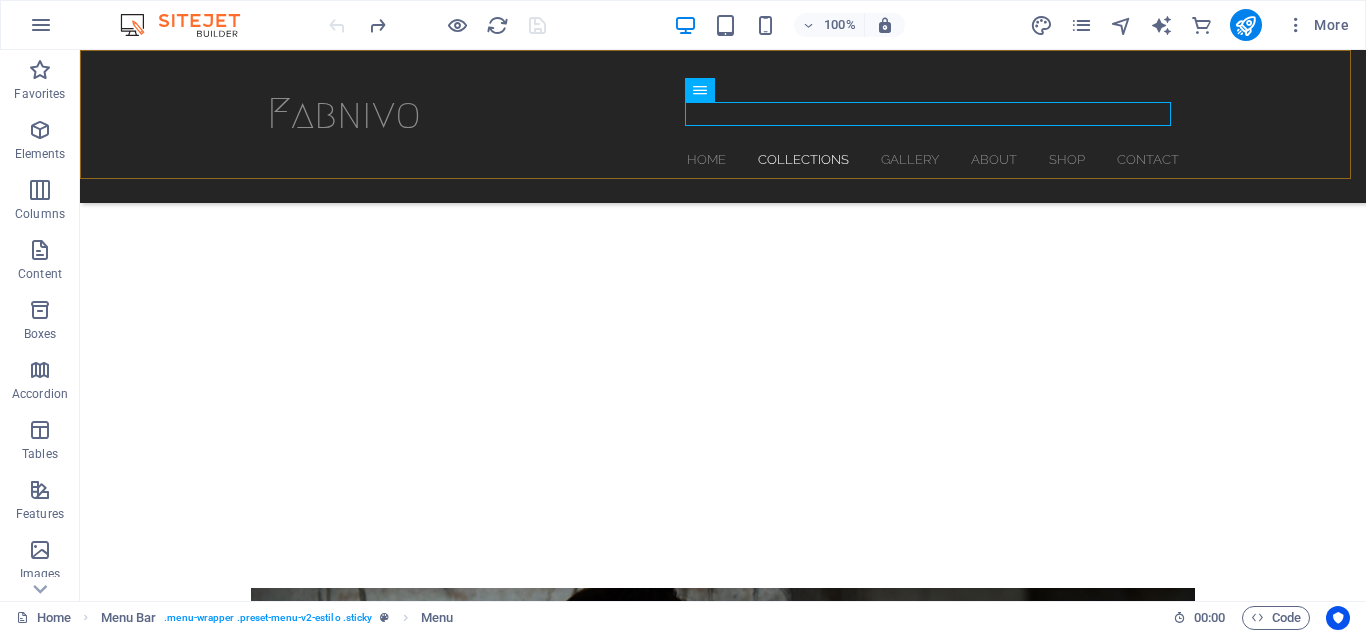 click on "[BRAND] Home Collections Gallery About Shop Contact" at bounding box center [723, 126] 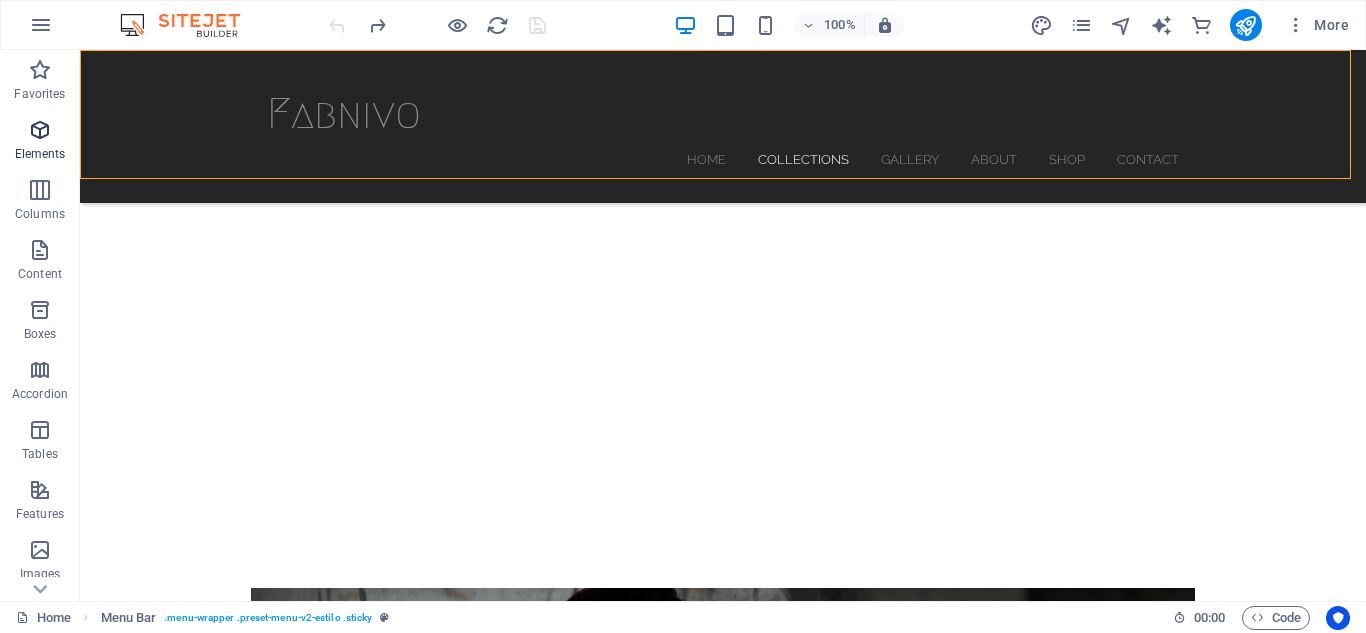 click at bounding box center (40, 130) 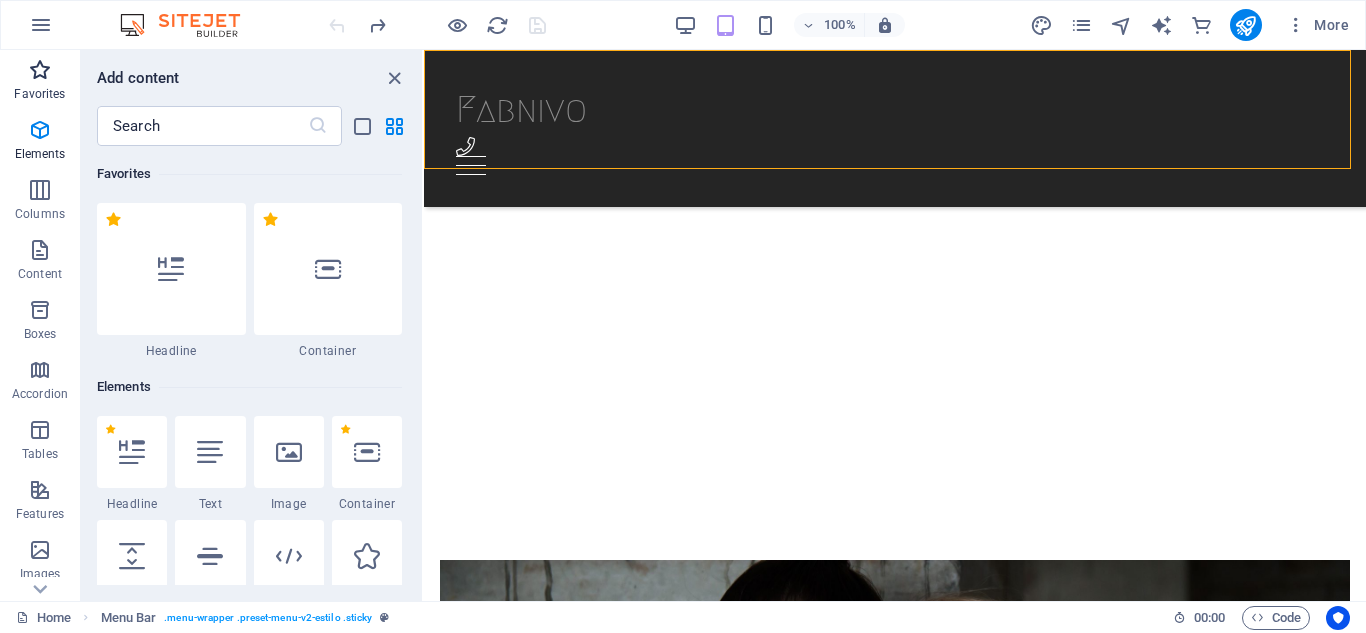 click at bounding box center [40, 70] 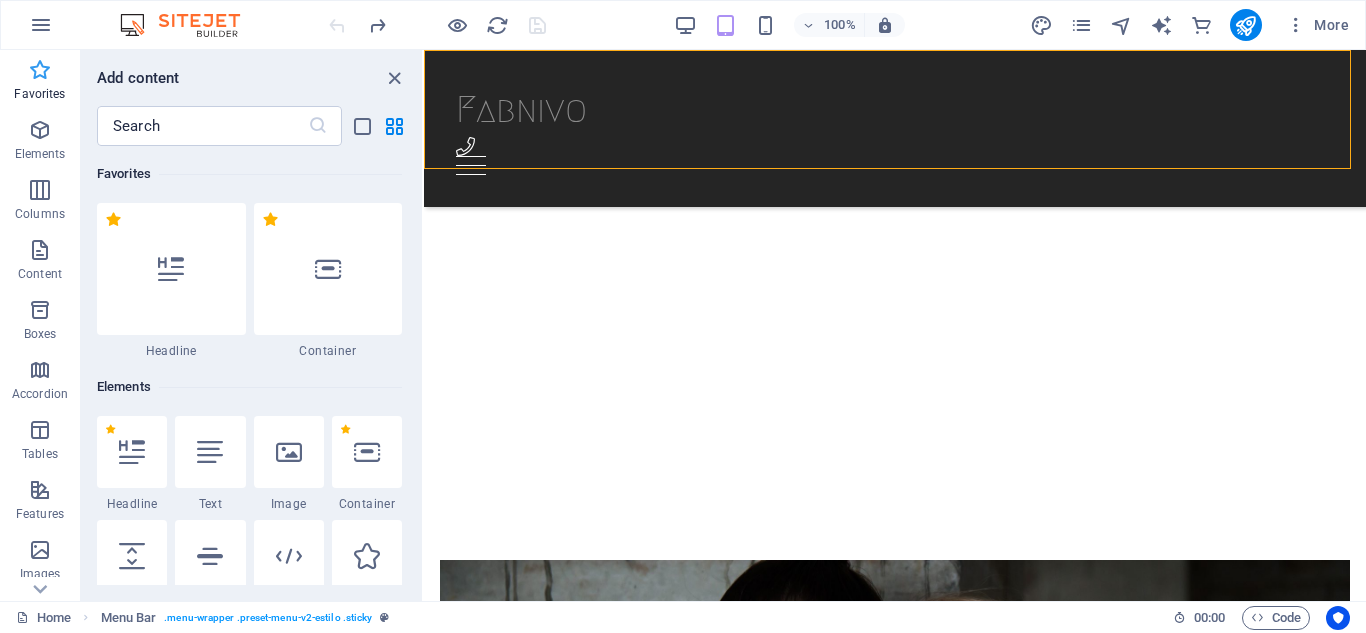 click at bounding box center (40, 70) 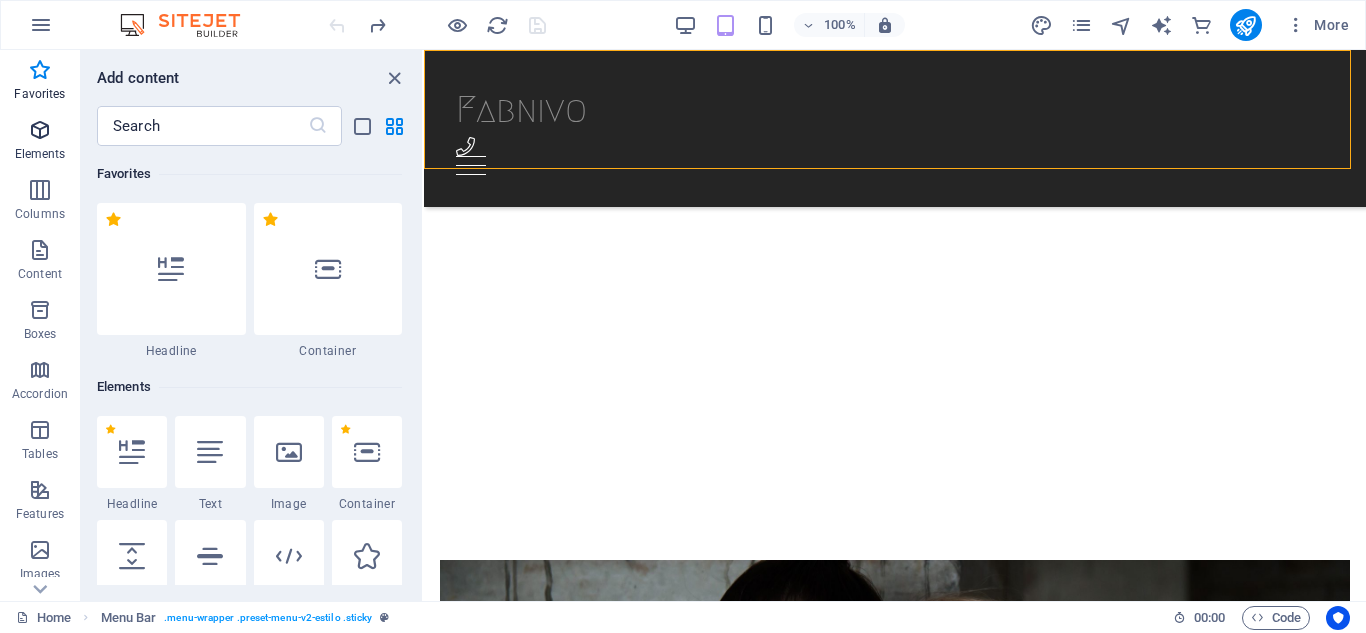 click on "Elements" at bounding box center (40, 154) 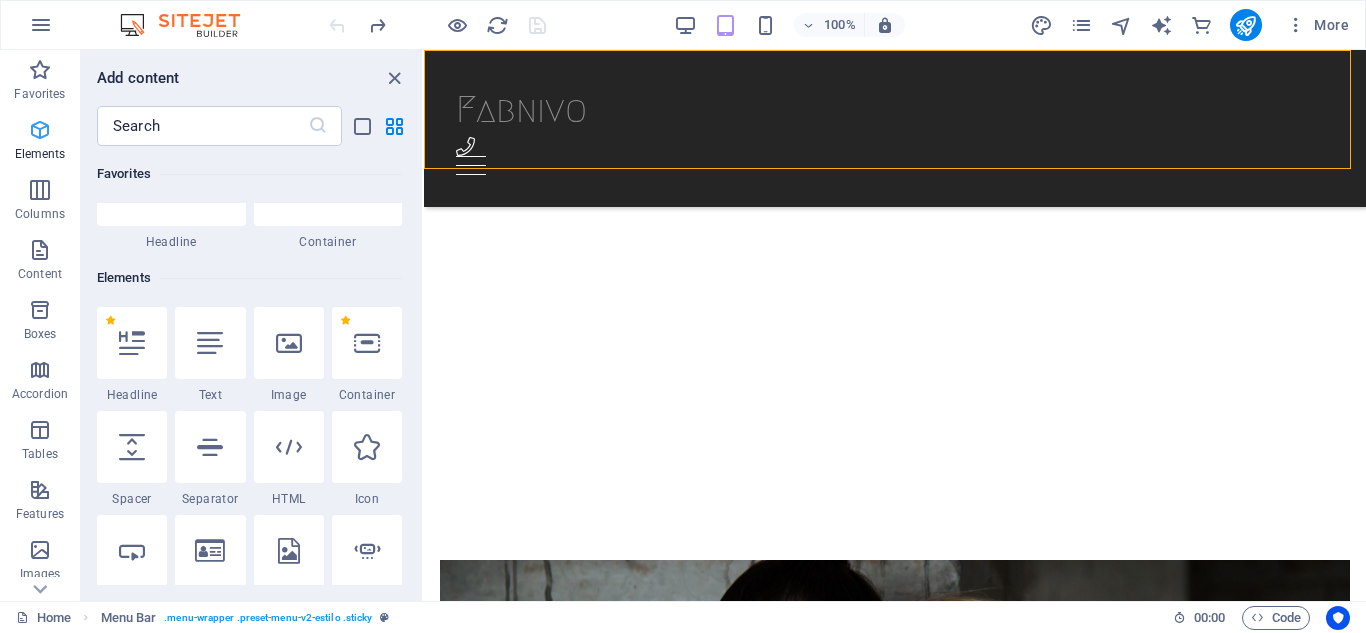 scroll, scrollTop: 213, scrollLeft: 0, axis: vertical 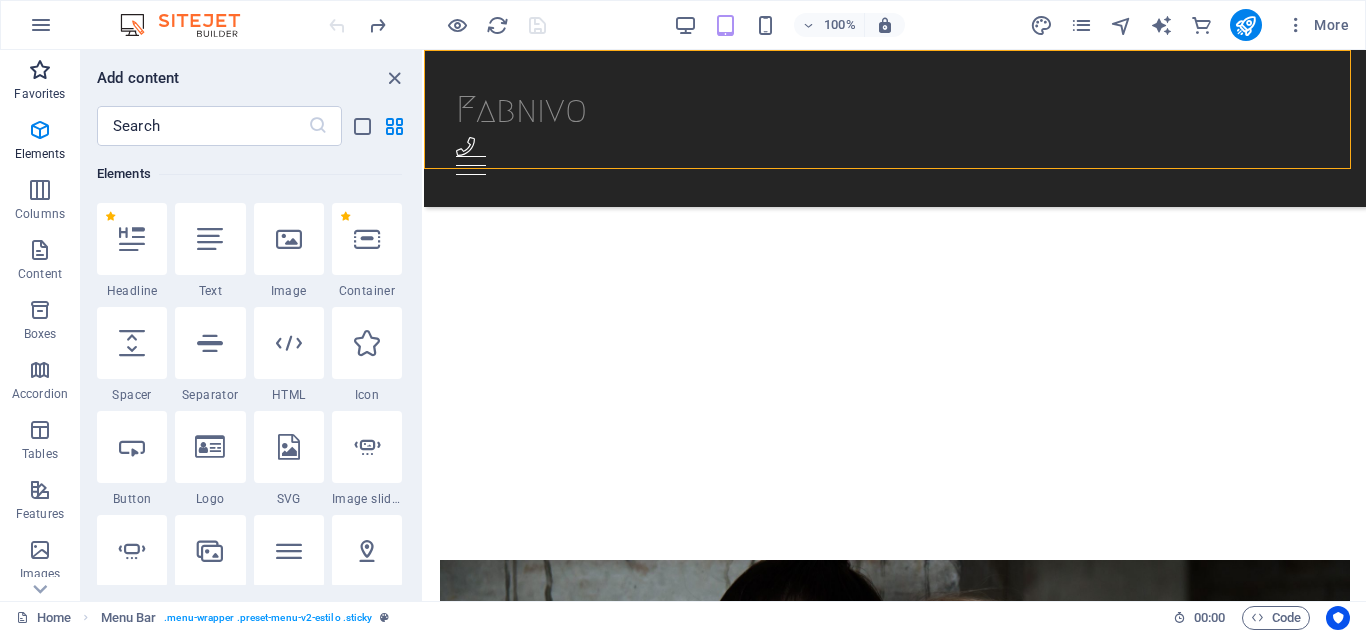 click at bounding box center [40, 70] 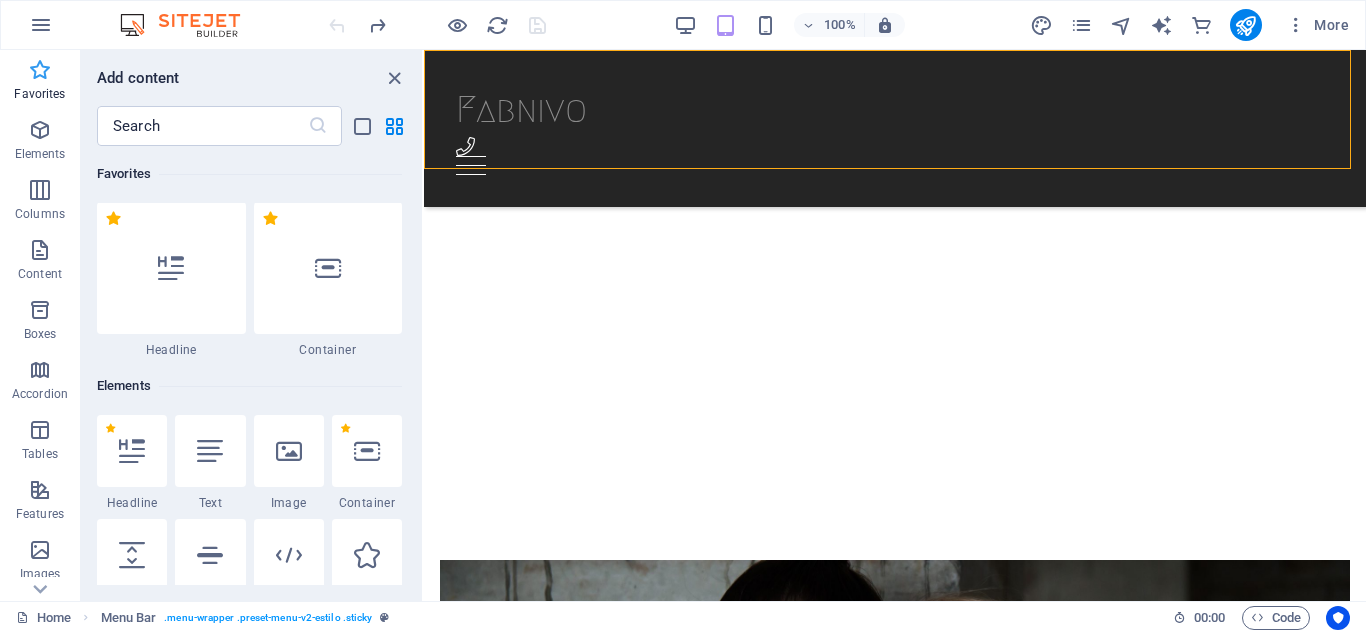 scroll, scrollTop: 0, scrollLeft: 0, axis: both 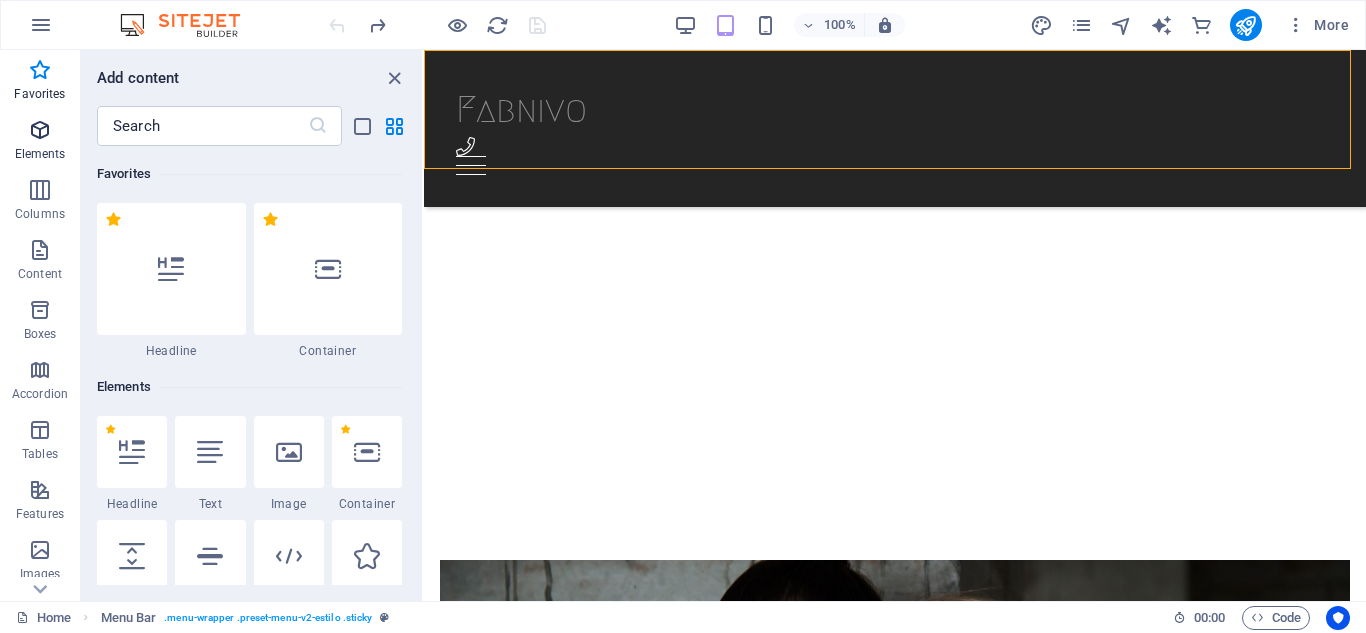 click at bounding box center (40, 130) 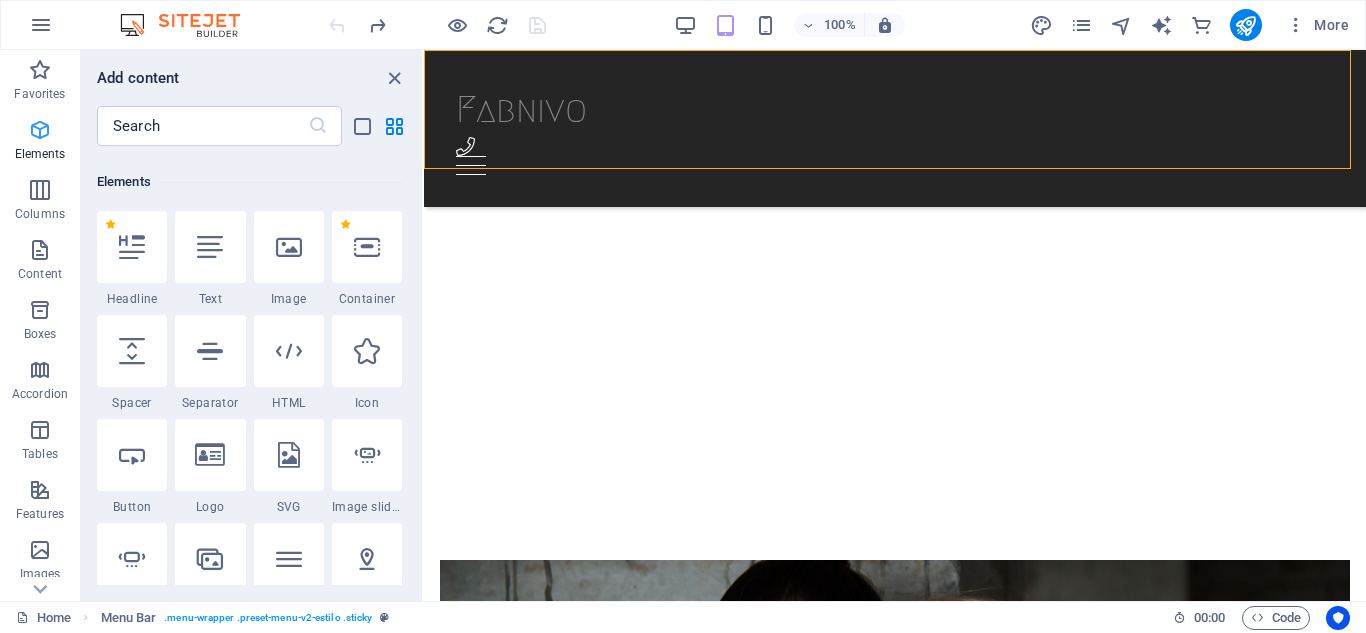 scroll, scrollTop: 213, scrollLeft: 0, axis: vertical 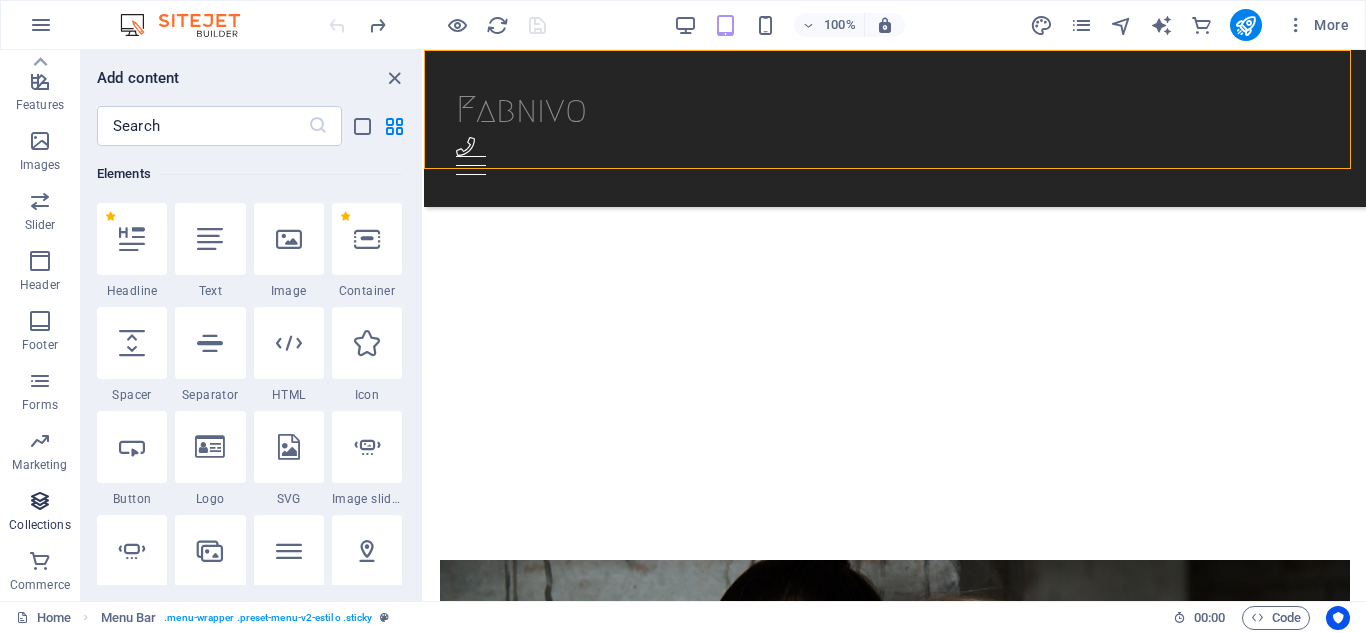 click on "Collections" at bounding box center (40, 513) 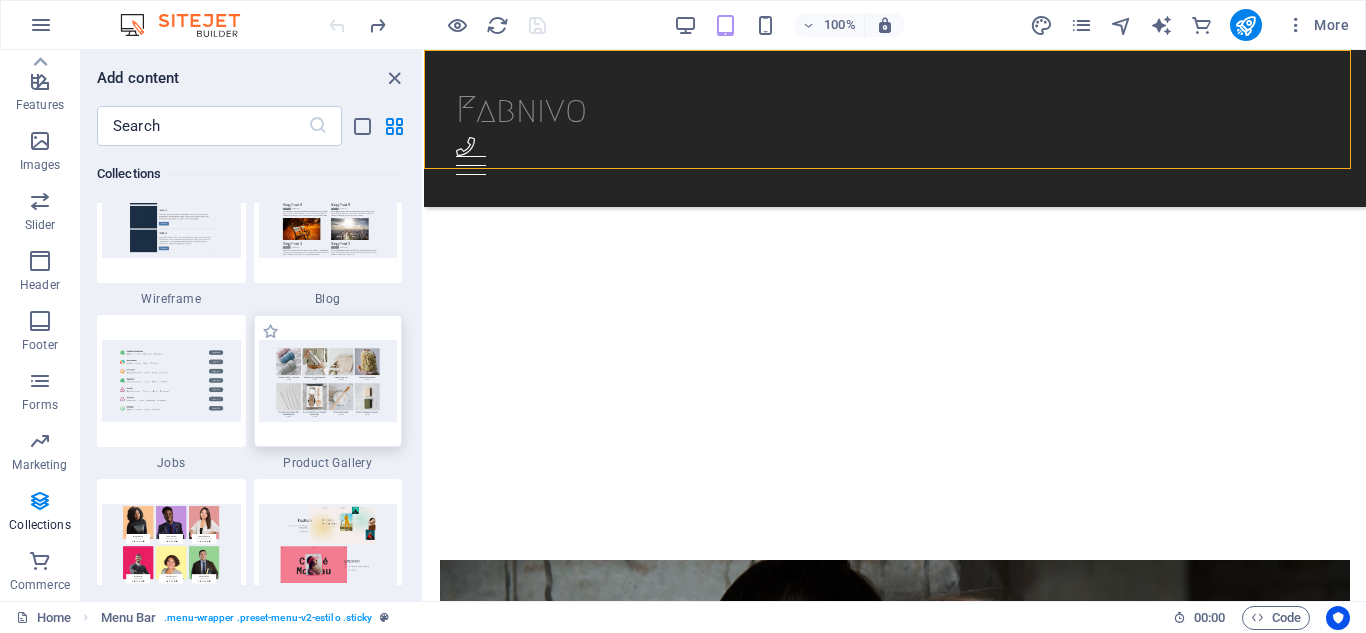 scroll, scrollTop: 18306, scrollLeft: 0, axis: vertical 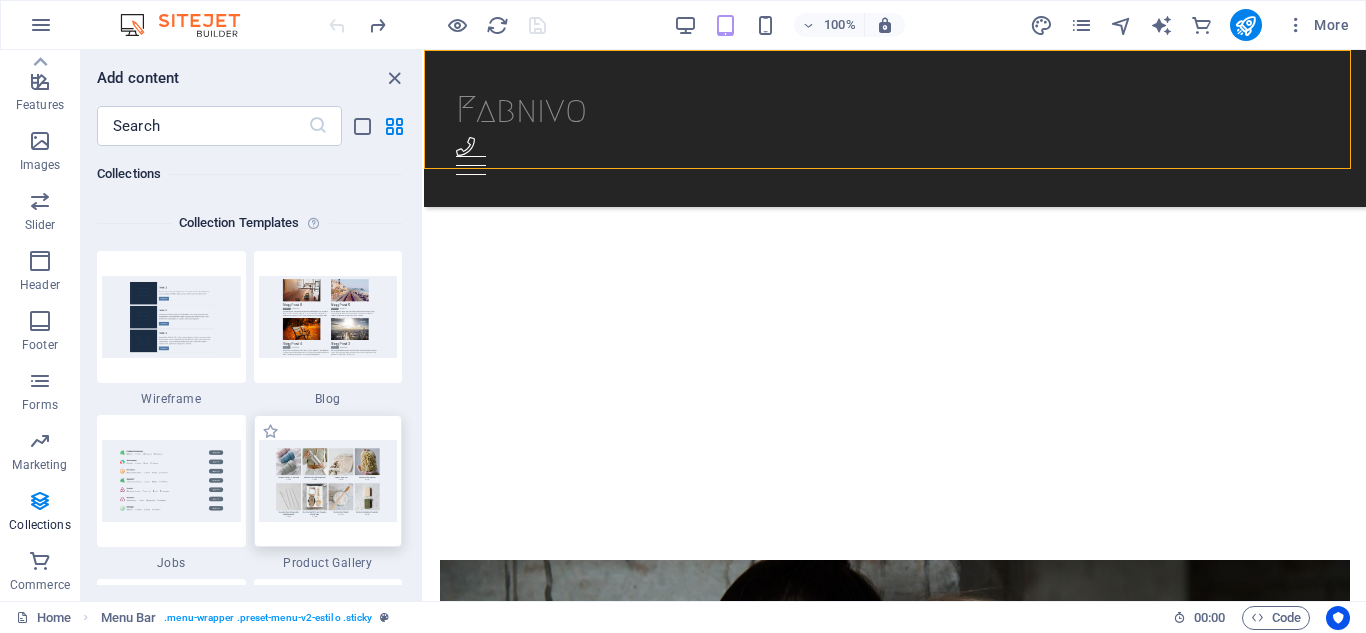 click at bounding box center [328, 480] 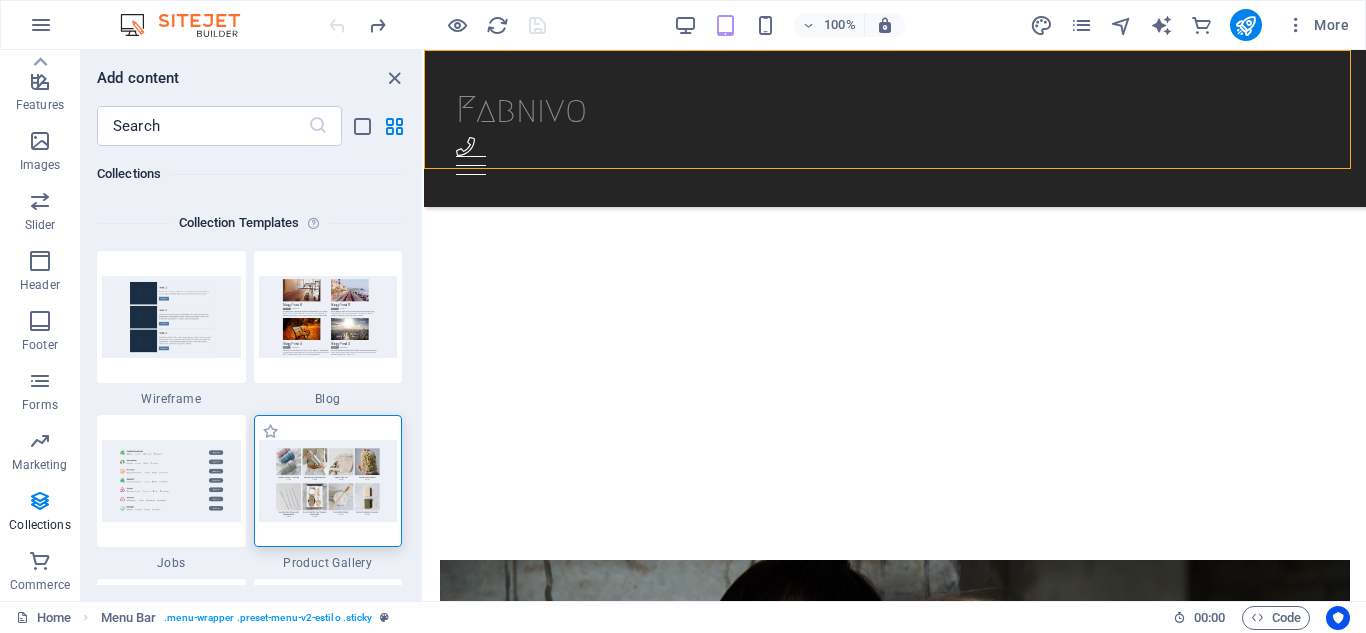 click at bounding box center (328, 480) 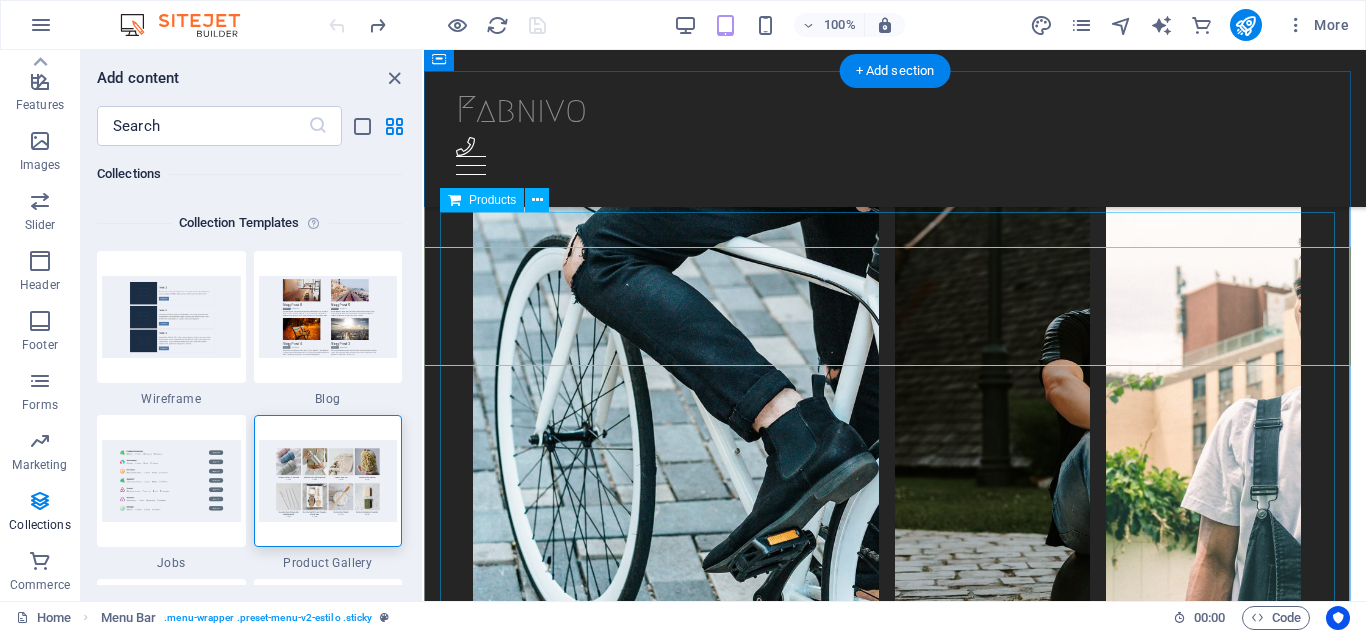 scroll, scrollTop: 4600, scrollLeft: 0, axis: vertical 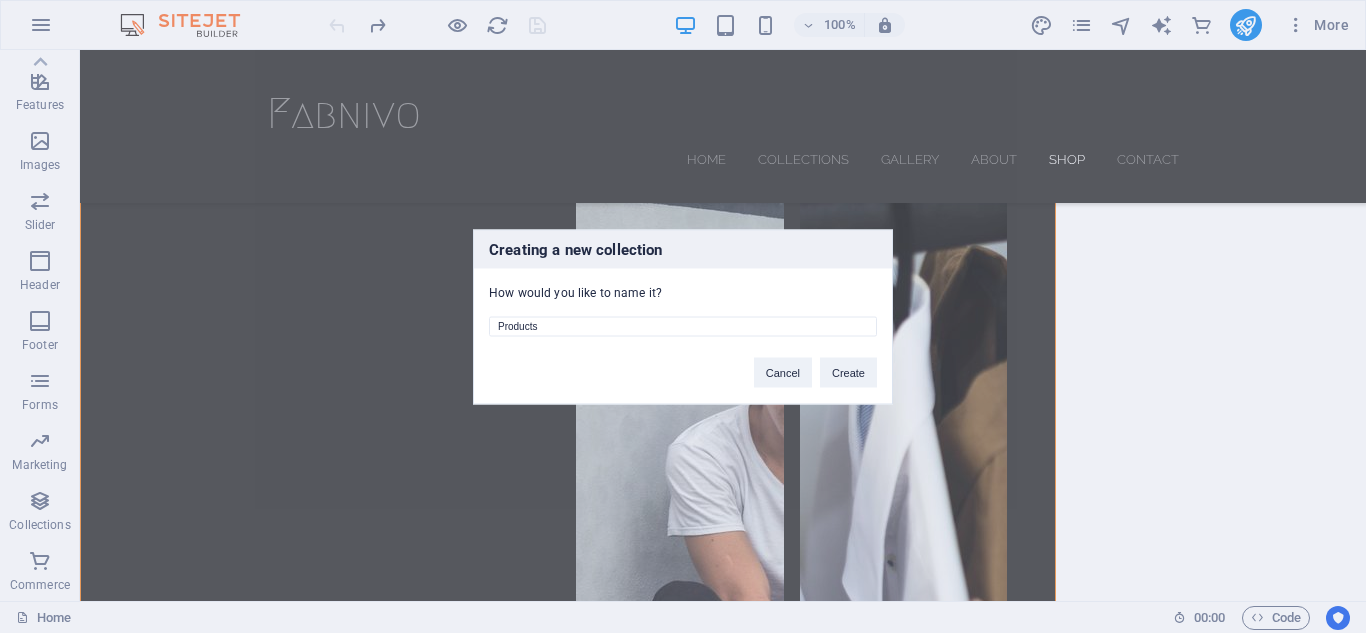 drag, startPoint x: 559, startPoint y: 322, endPoint x: 480, endPoint y: 321, distance: 79.00633 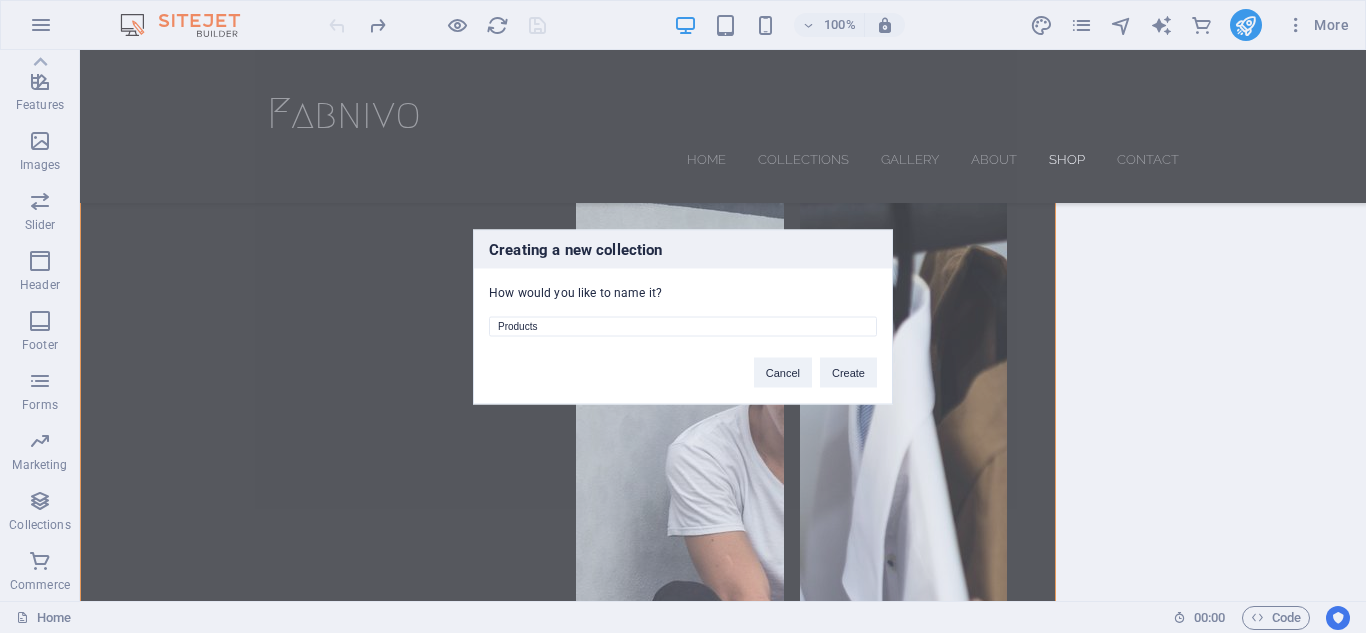 click on "Products" at bounding box center (683, 319) 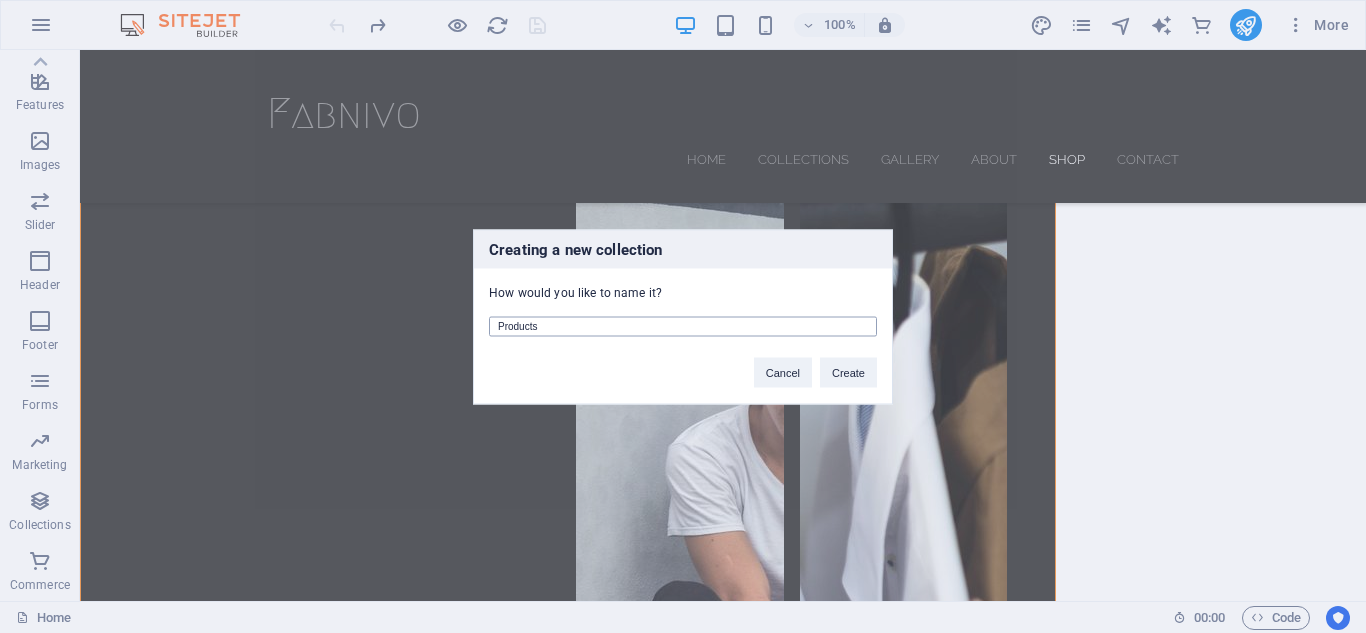 click on "Products" at bounding box center [683, 326] 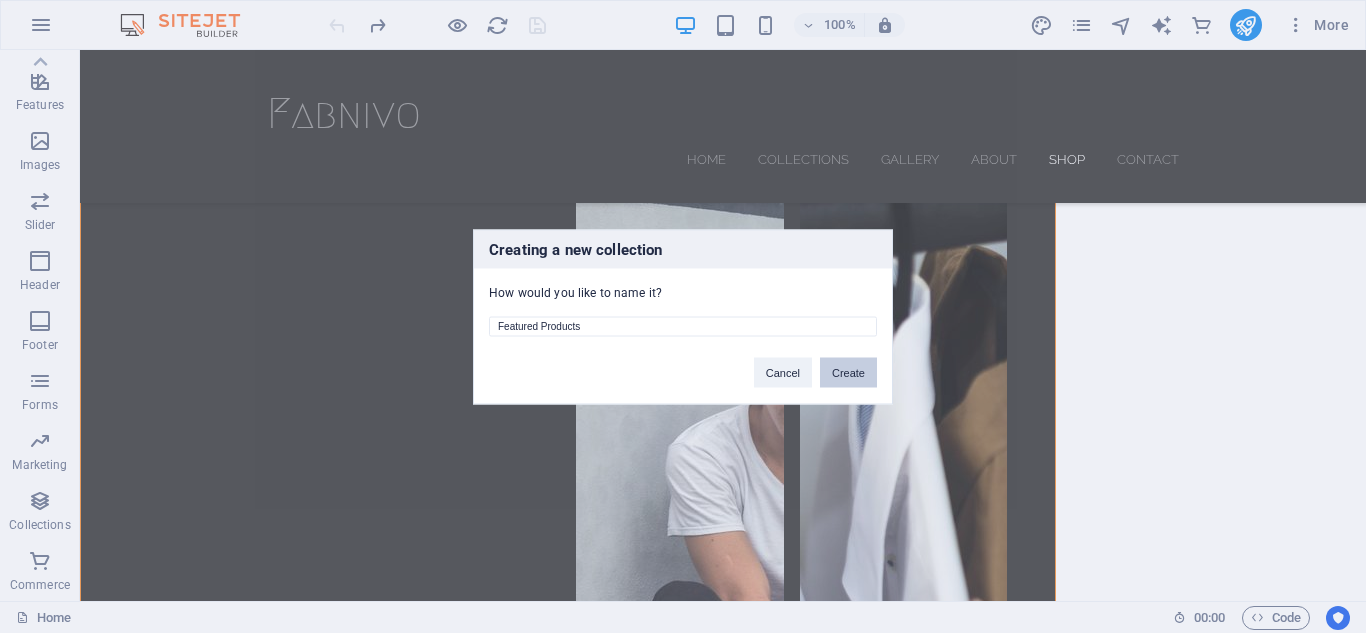 type on "Featured Products" 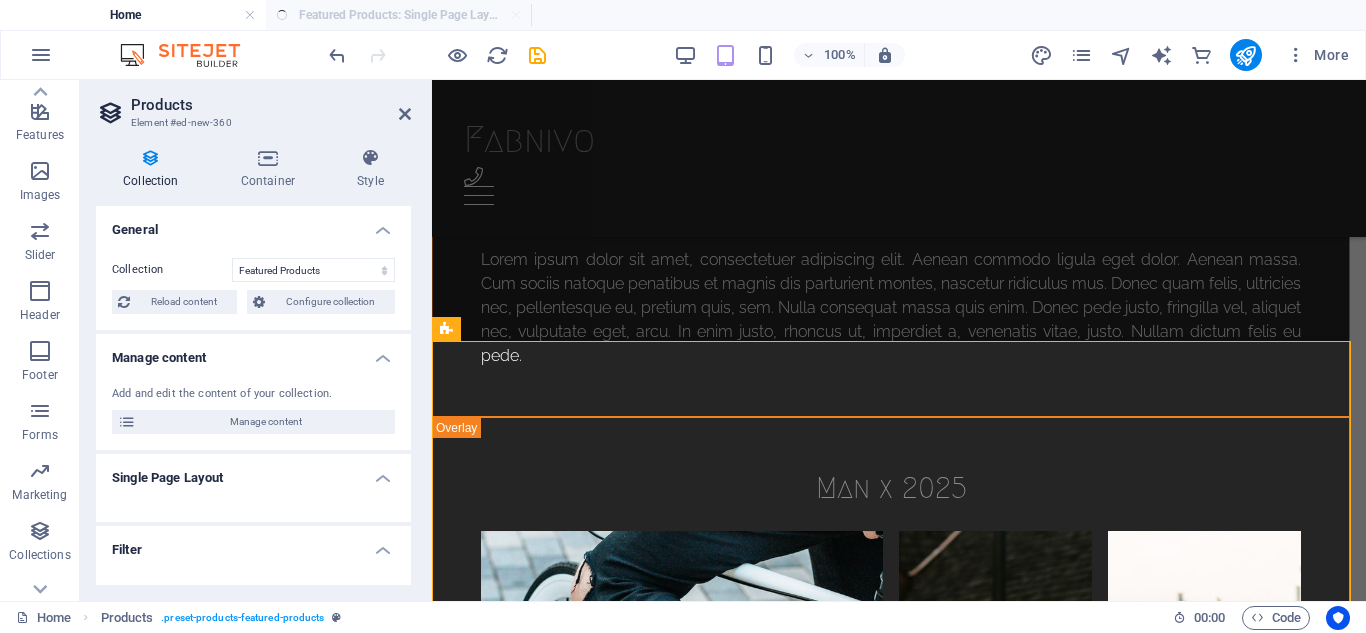 scroll, scrollTop: 0, scrollLeft: 0, axis: both 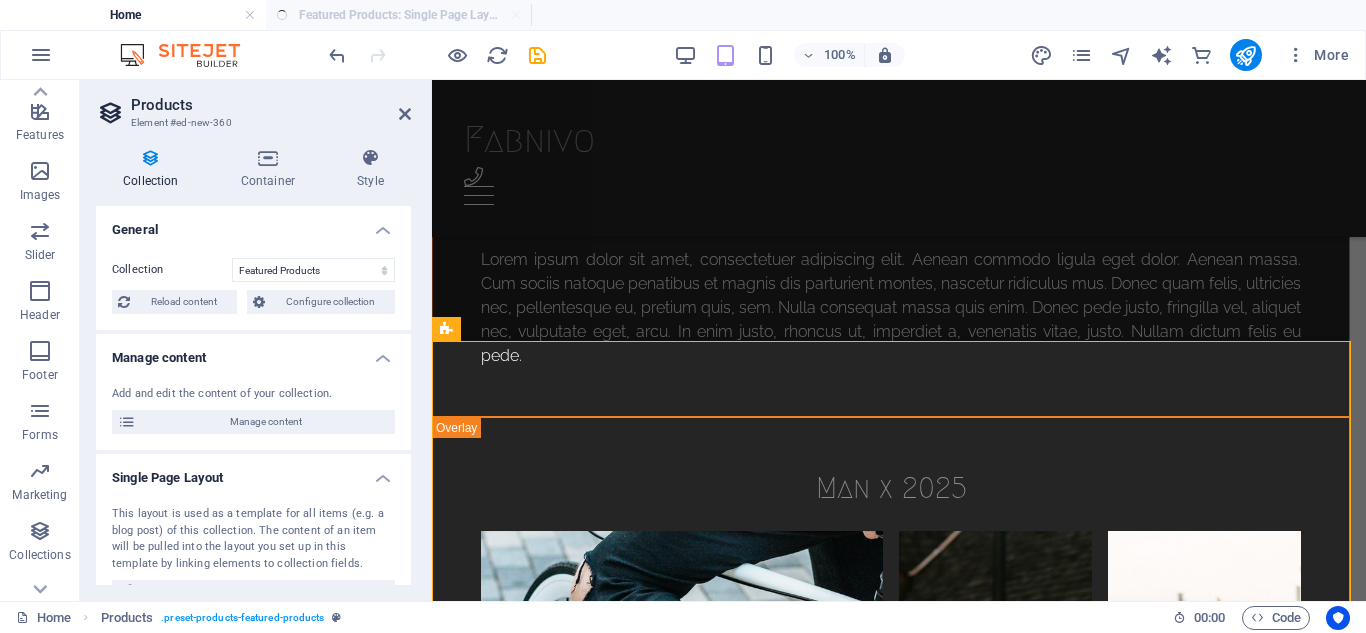 select on "createdAt_DESC" 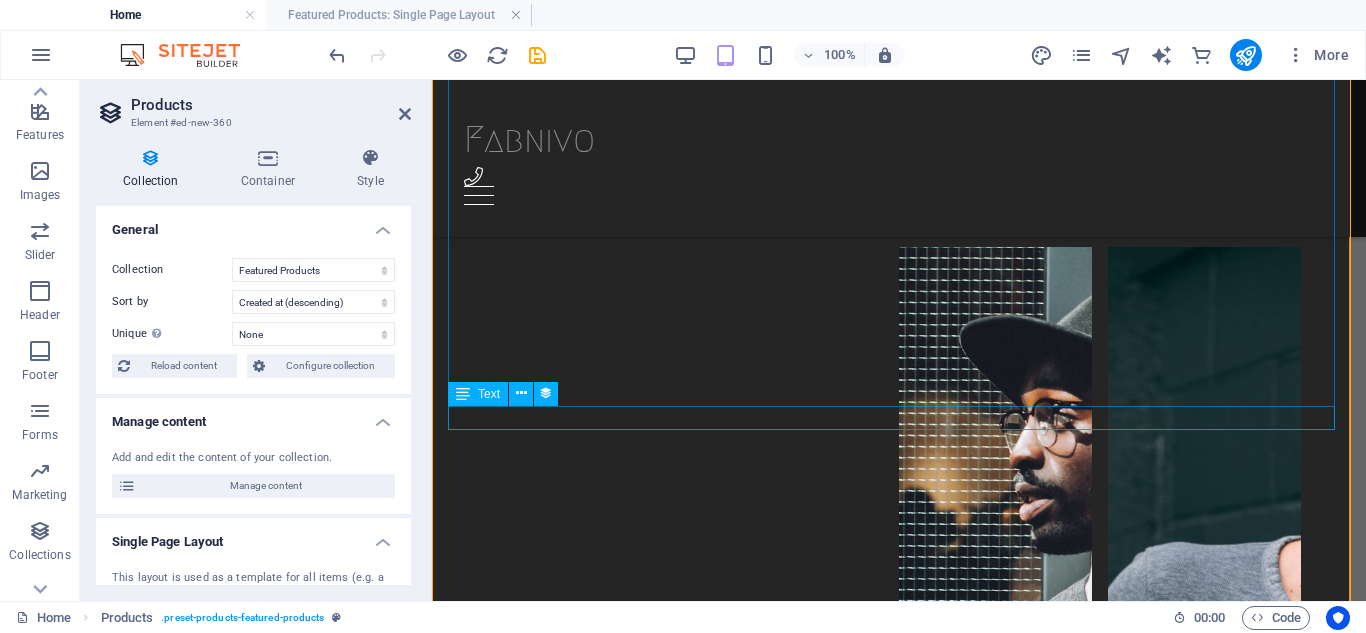scroll, scrollTop: 5285, scrollLeft: 0, axis: vertical 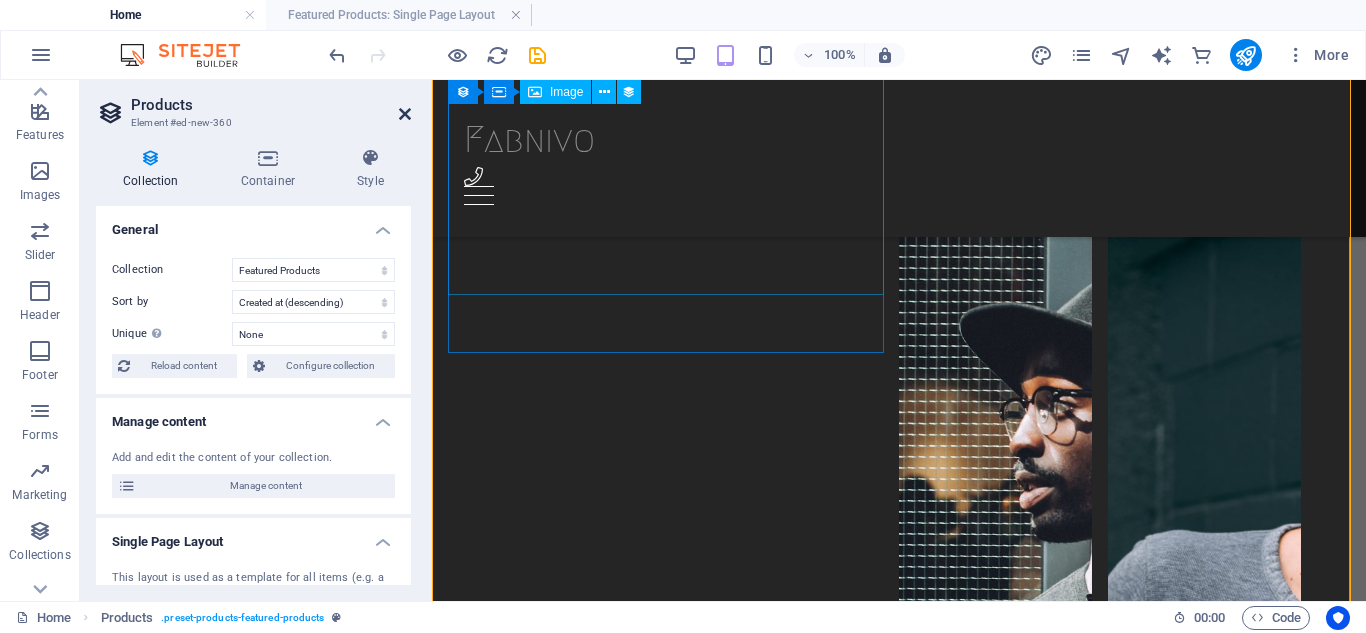click at bounding box center [405, 114] 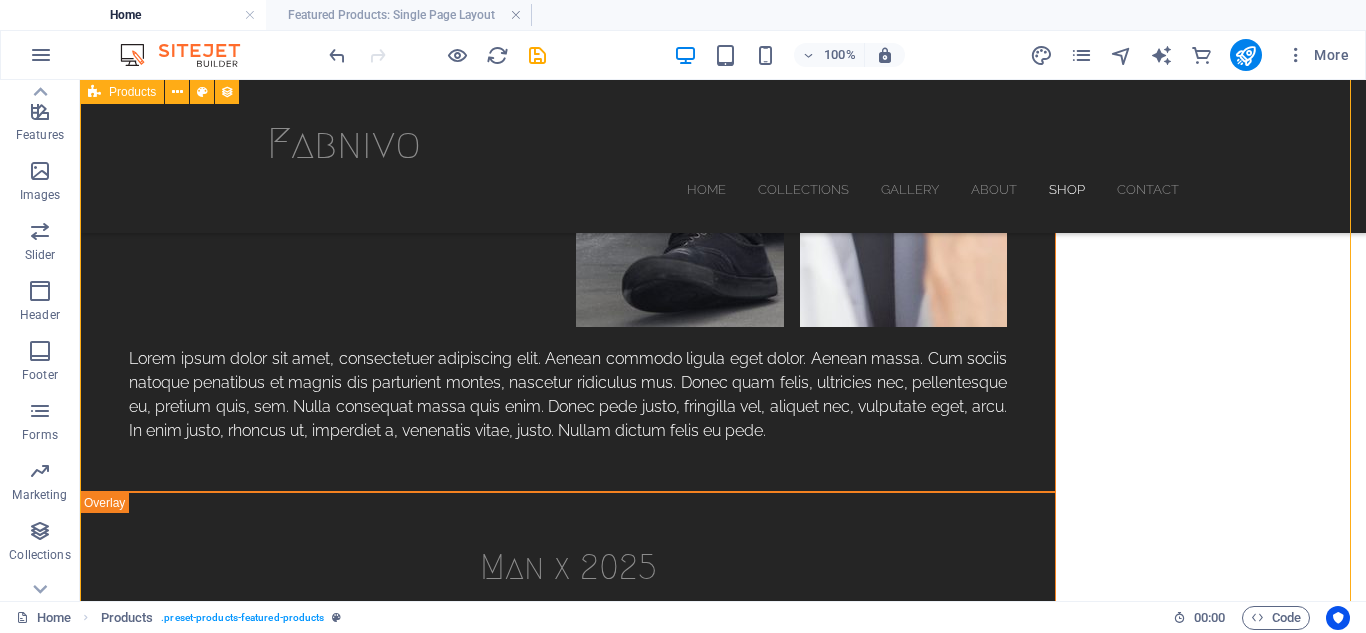 scroll, scrollTop: 4943, scrollLeft: 0, axis: vertical 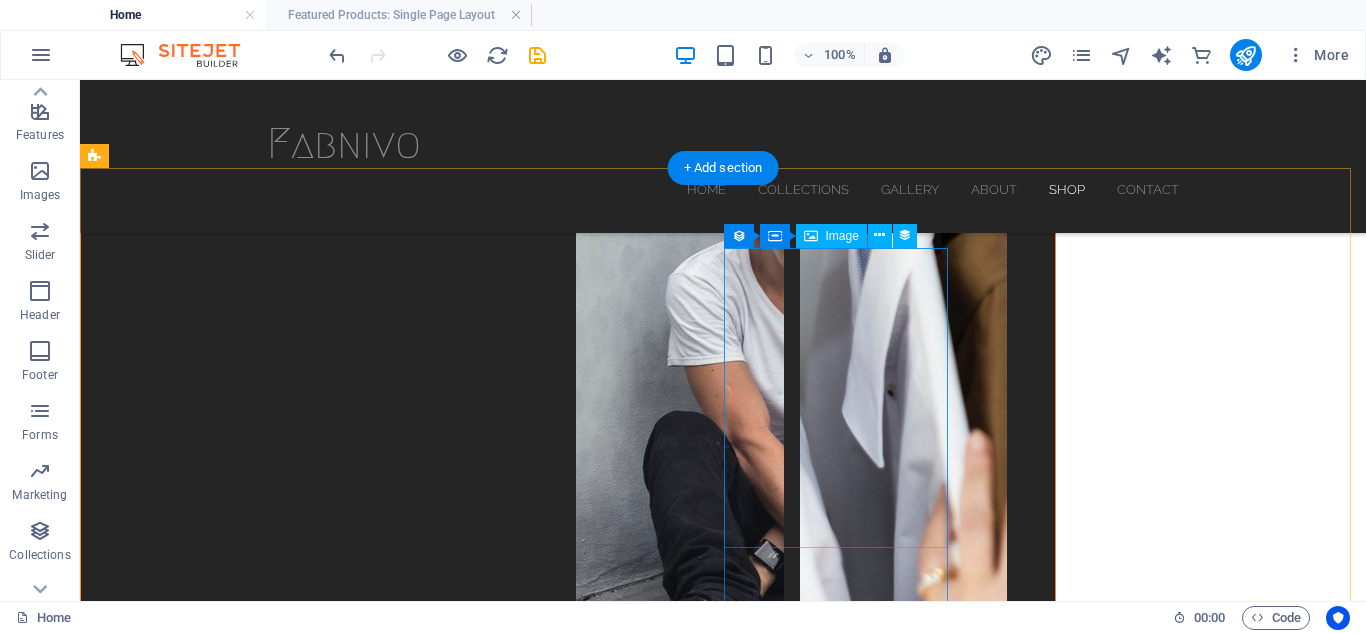 click on "Stainless Steel Drinking Bottle" at bounding box center [568, 6286] 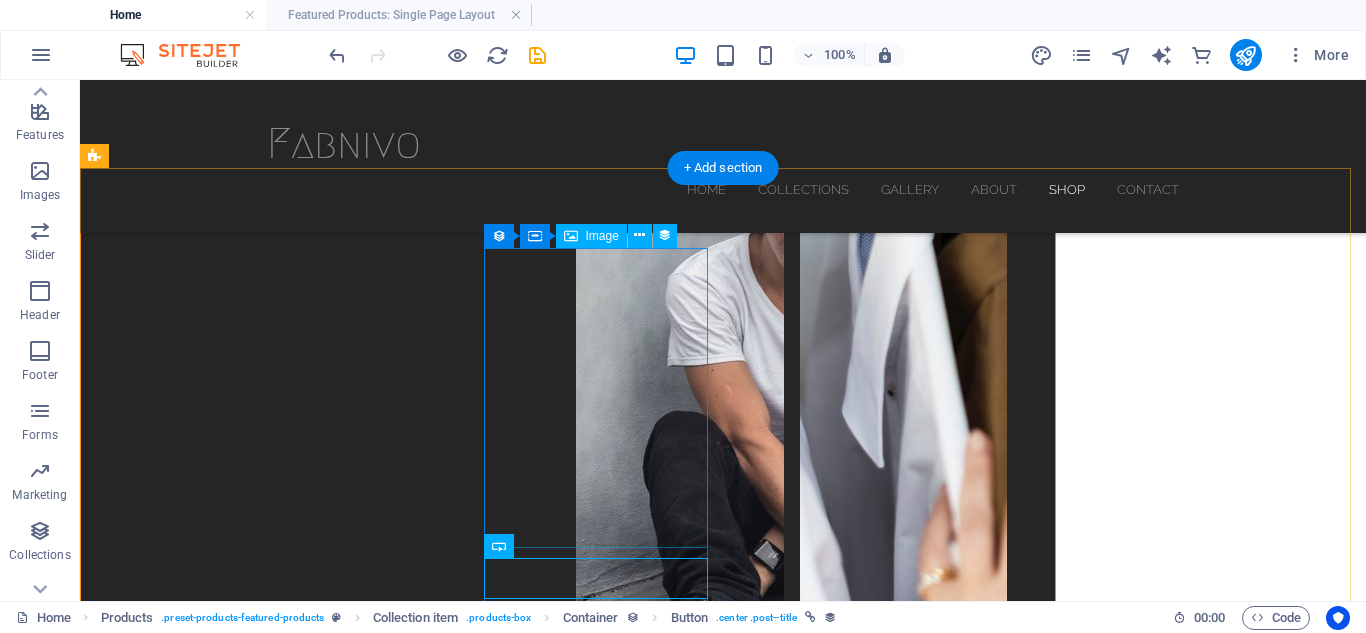 click at bounding box center [568, 6114] 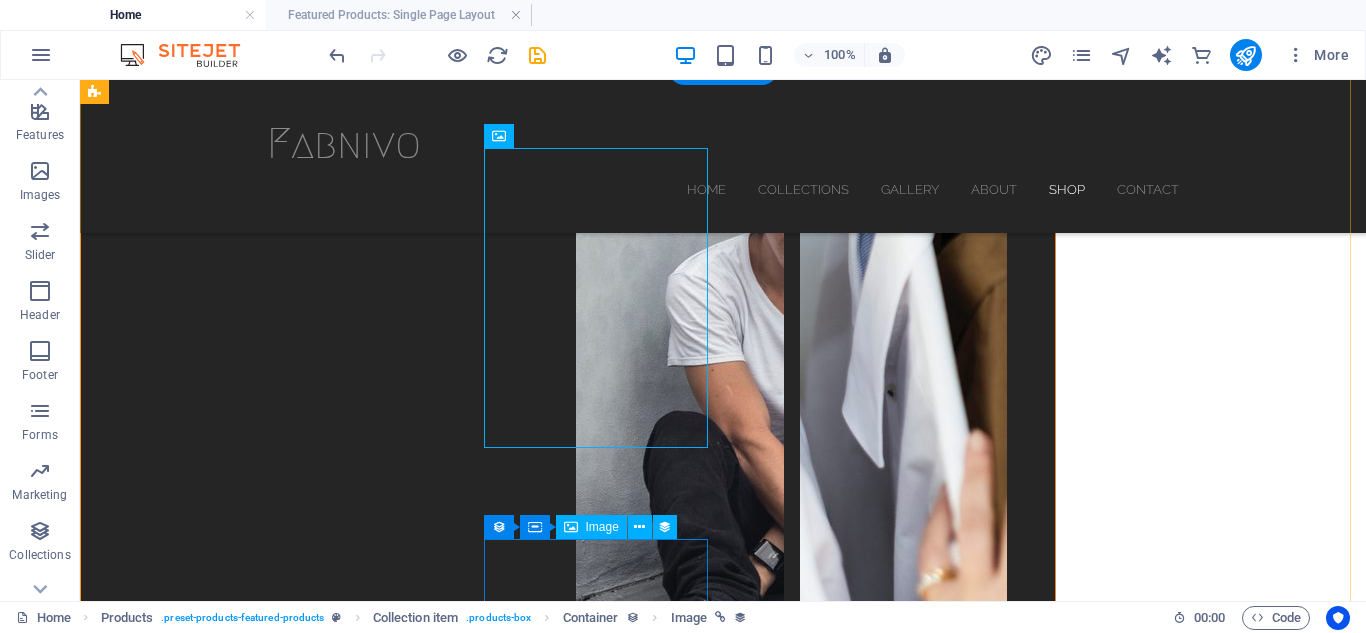 scroll, scrollTop: 4873, scrollLeft: 0, axis: vertical 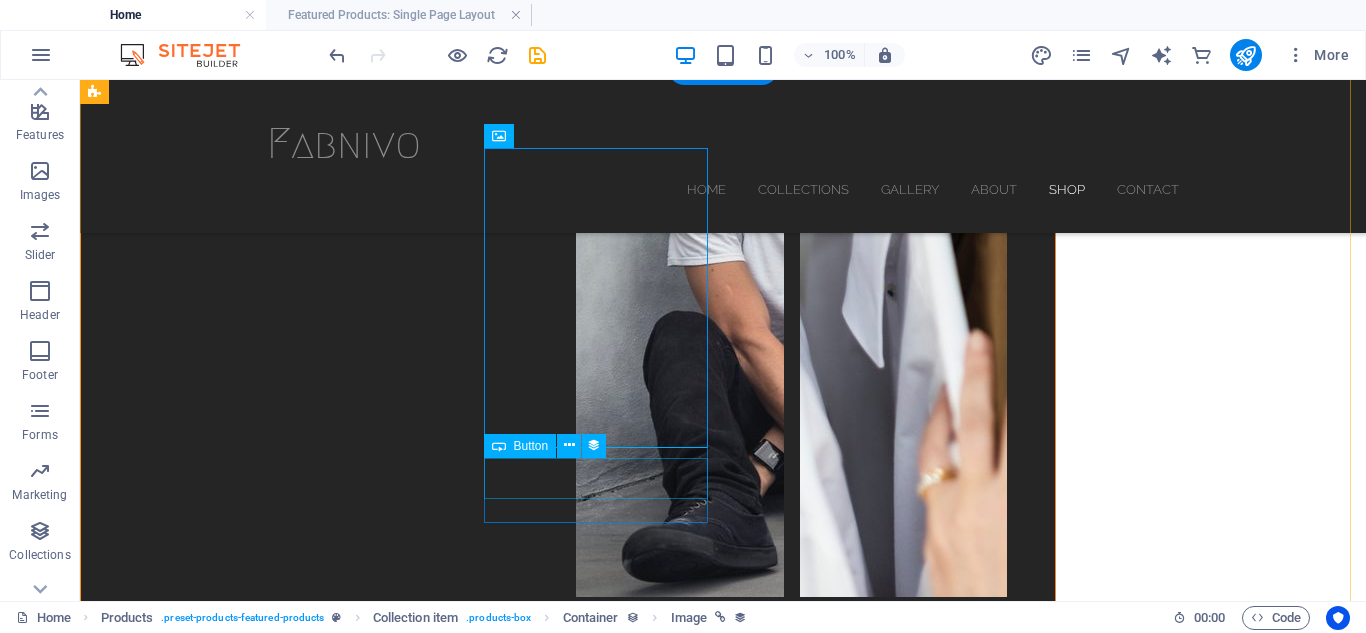 click on "Stainless Steel Drinking Bottle" at bounding box center (568, 6186) 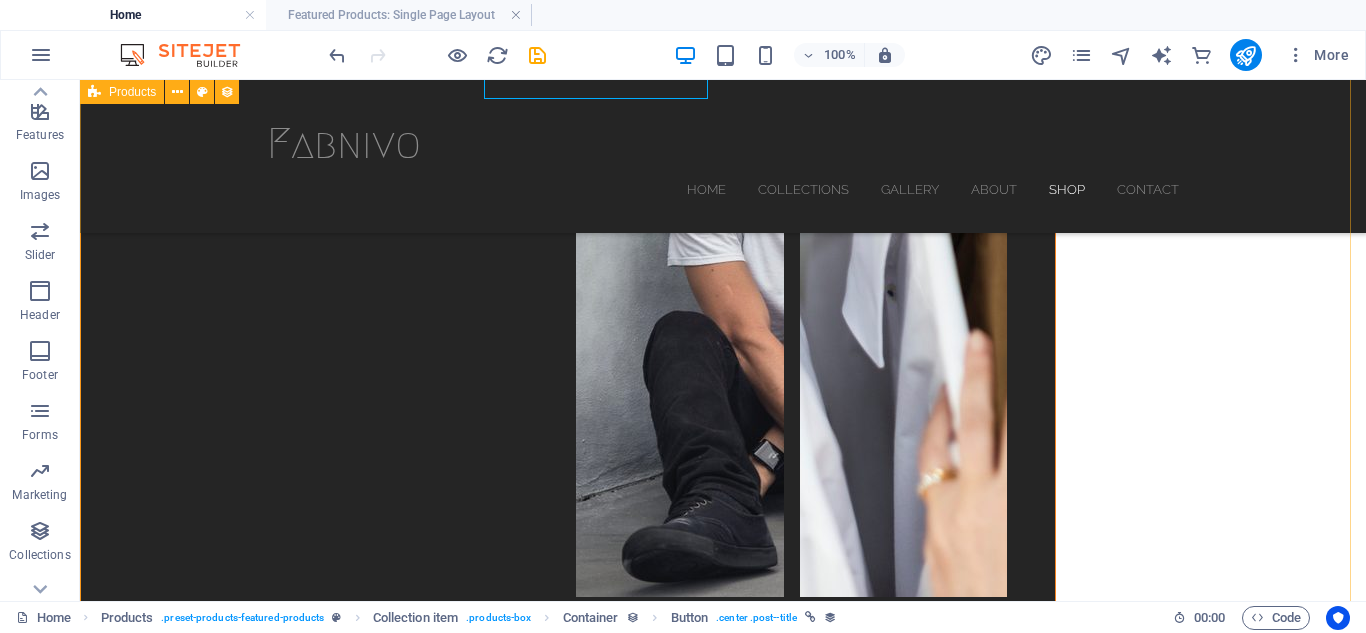 scroll, scrollTop: 5273, scrollLeft: 0, axis: vertical 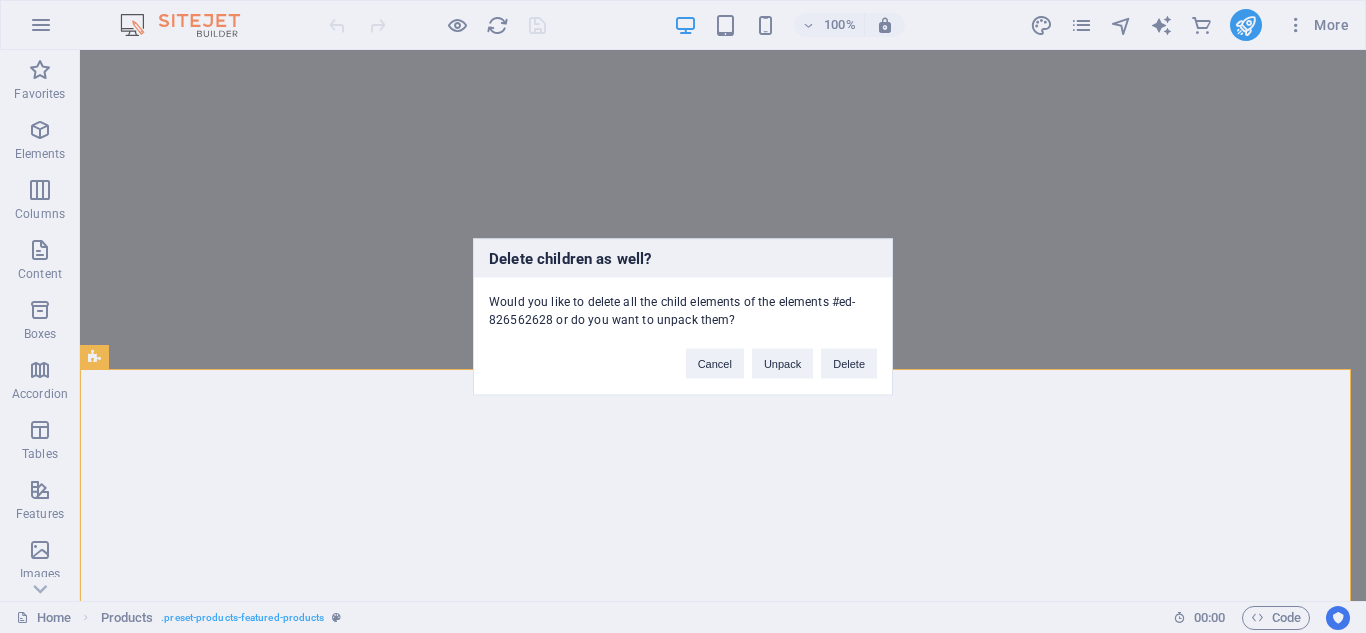 type 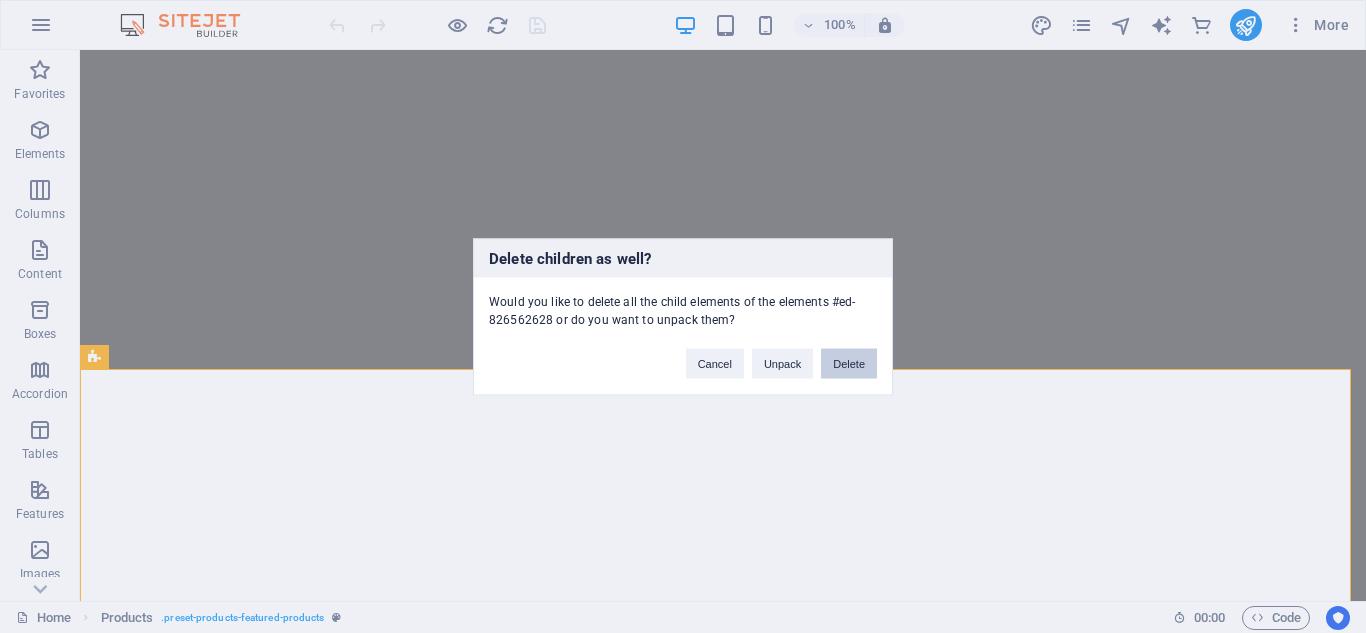 click on "Delete" at bounding box center [849, 363] 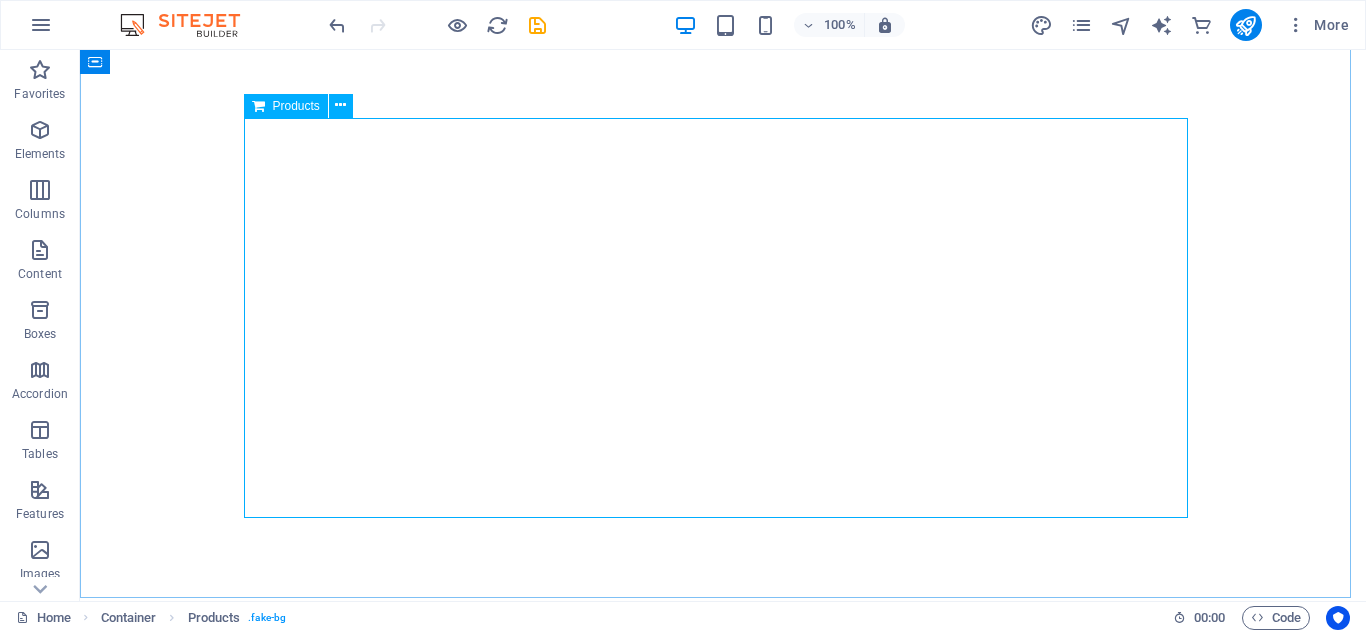 click on "Products" at bounding box center (286, 106) 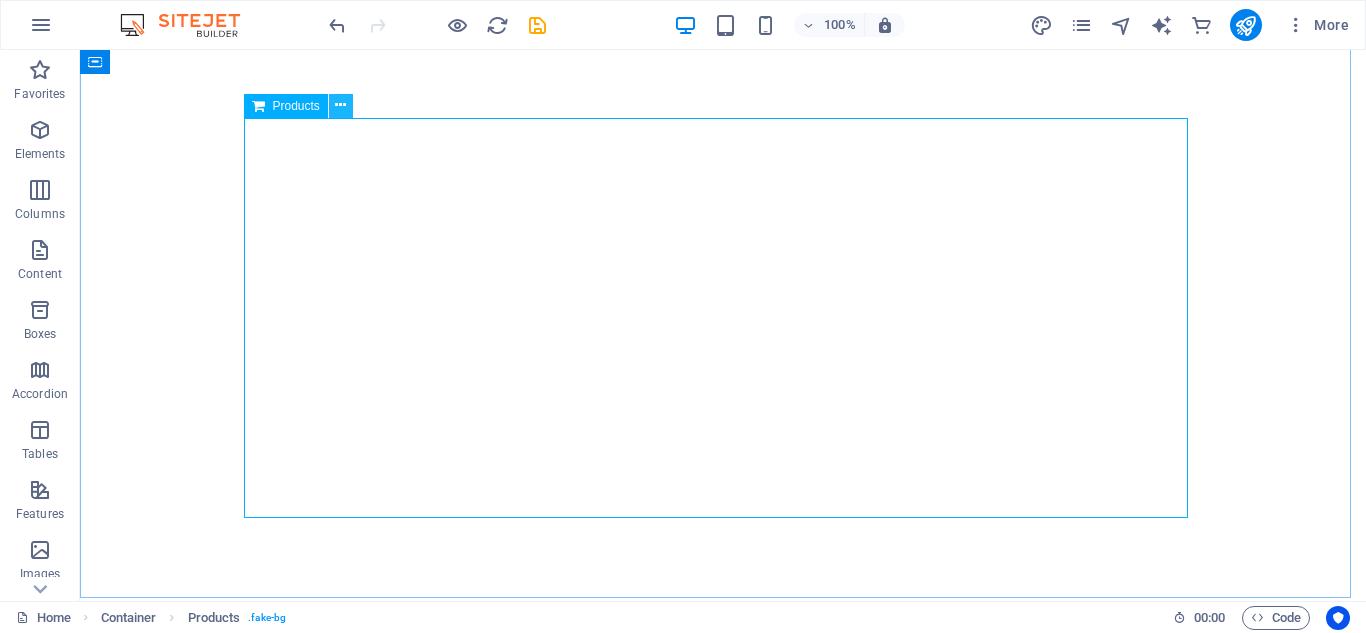 click at bounding box center [340, 105] 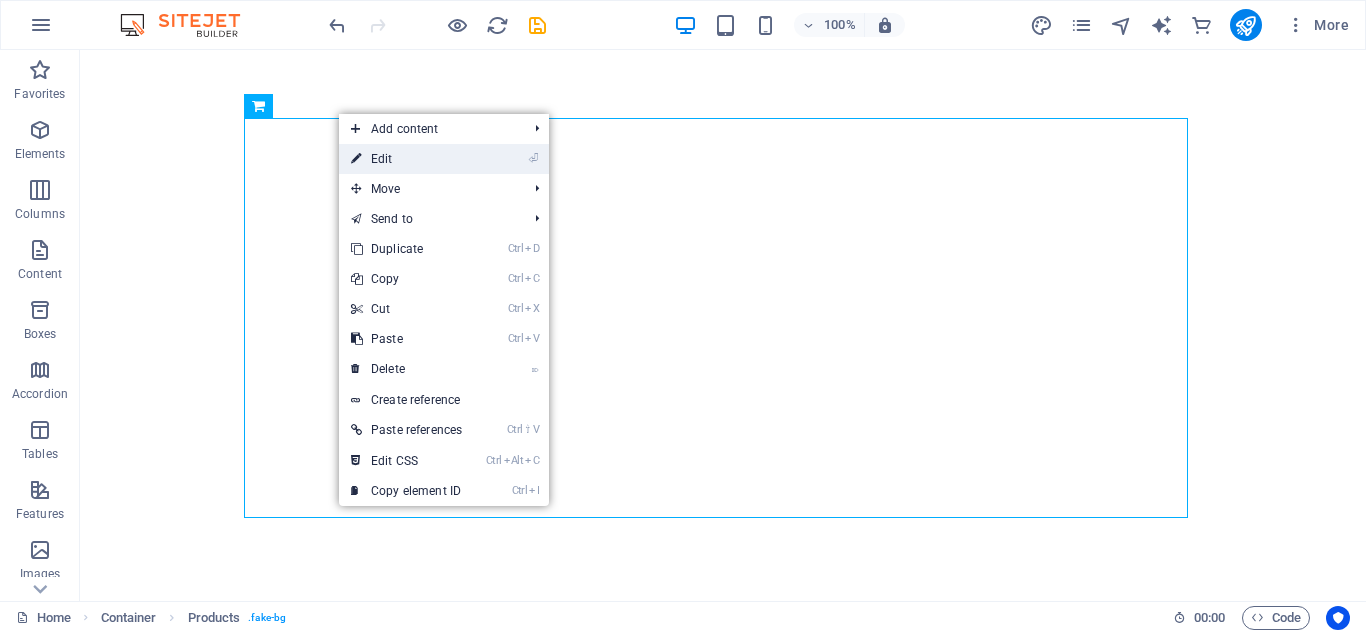 click on "⏎  Edit" at bounding box center [406, 159] 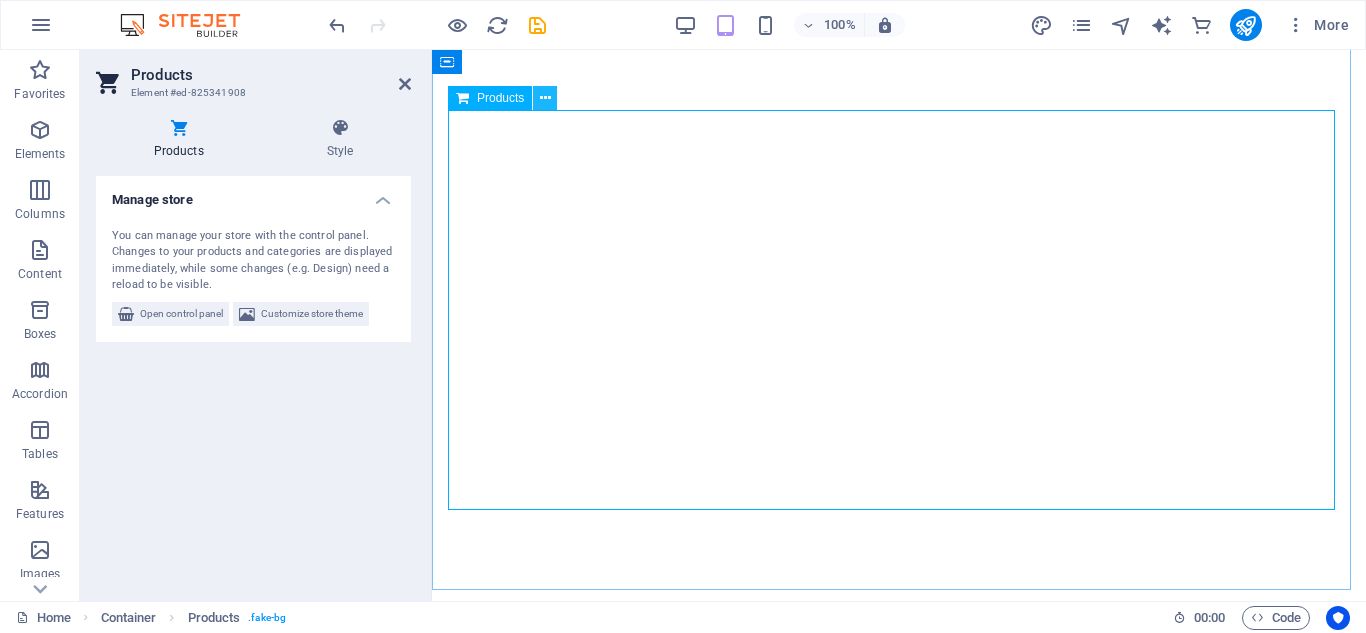 click at bounding box center (545, 98) 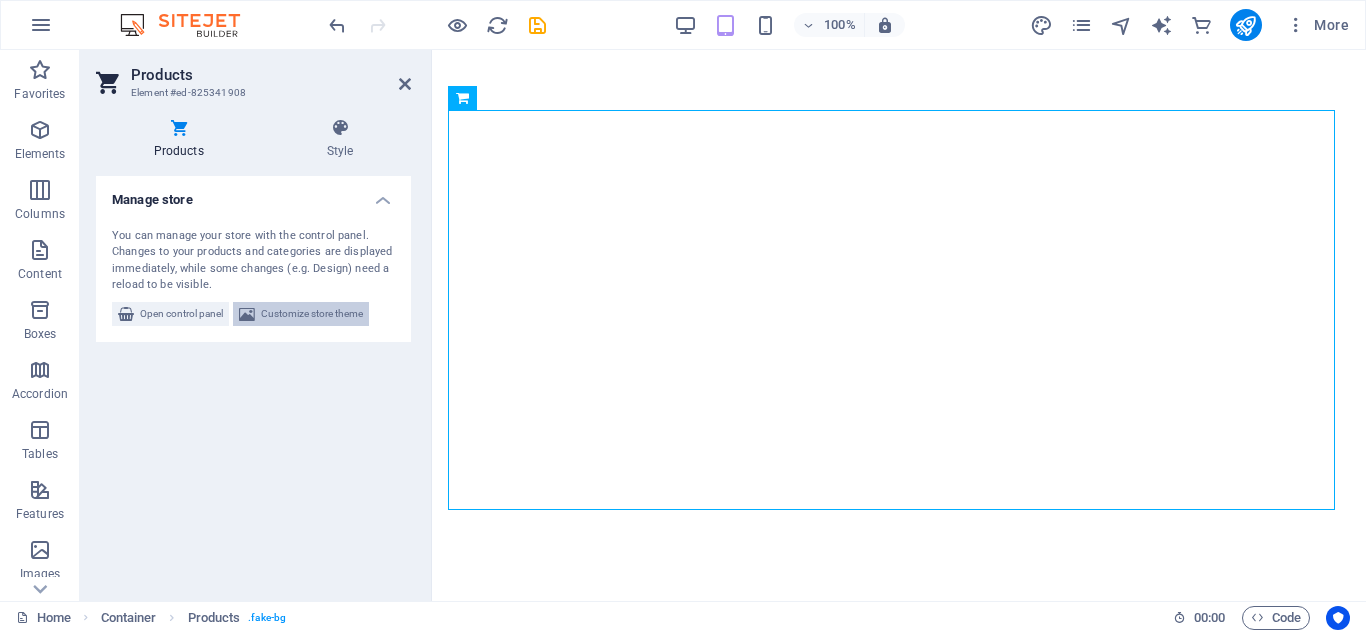 click on "Customize store theme" at bounding box center [312, 314] 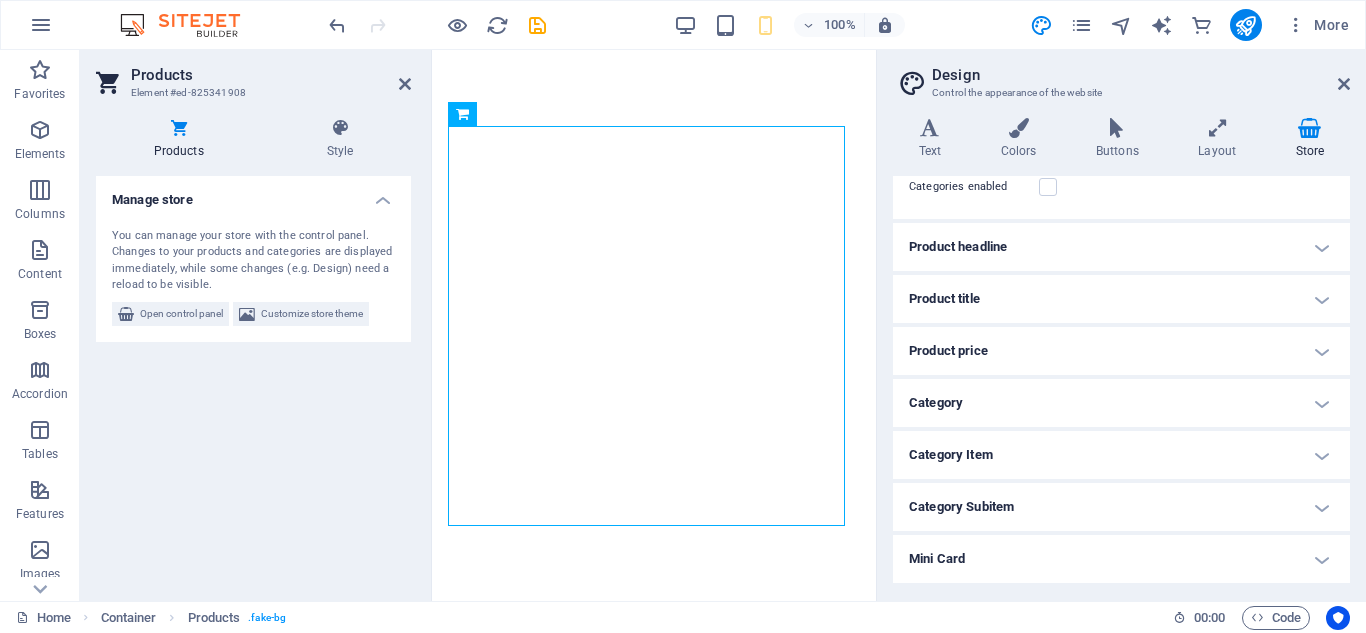 scroll, scrollTop: 205, scrollLeft: 0, axis: vertical 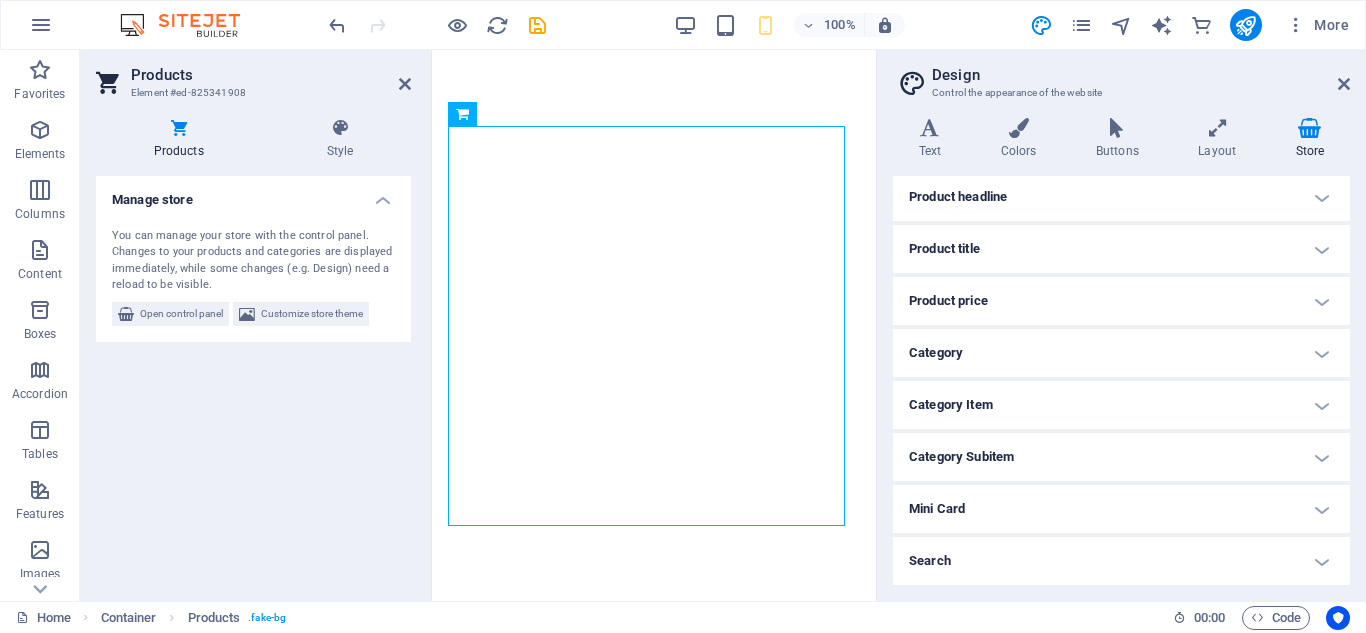 click on "Design Control the appearance of the website" at bounding box center (1123, 76) 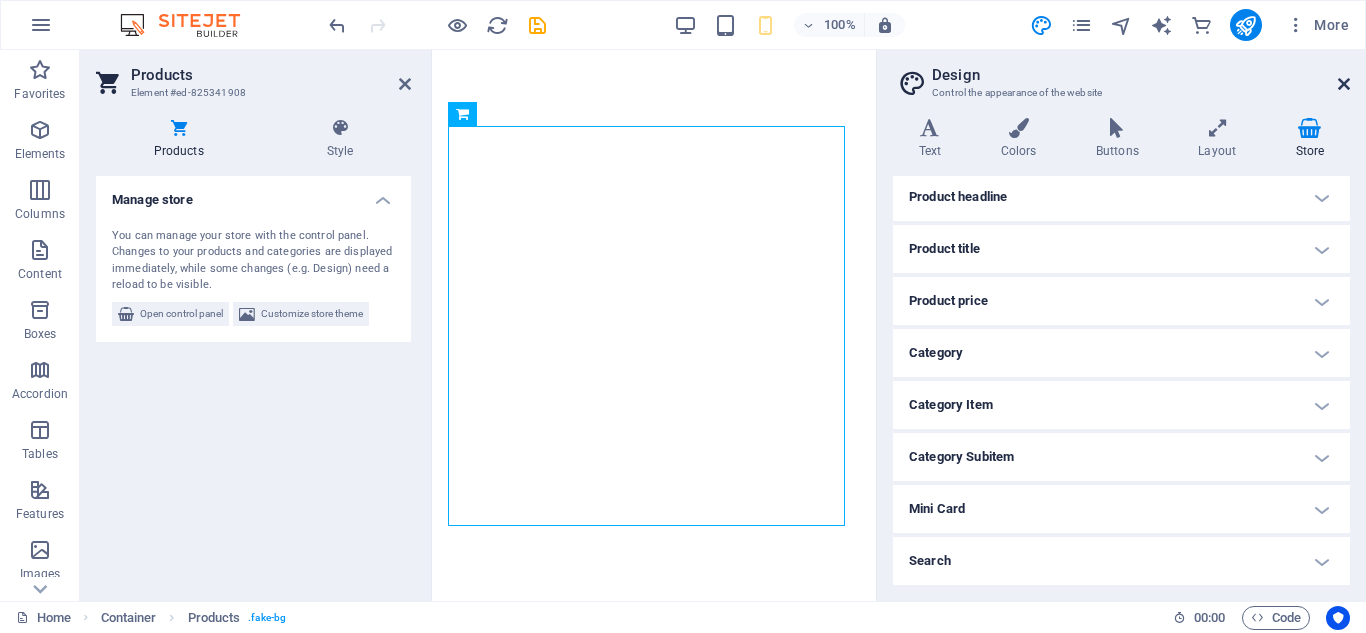 click at bounding box center (1344, 84) 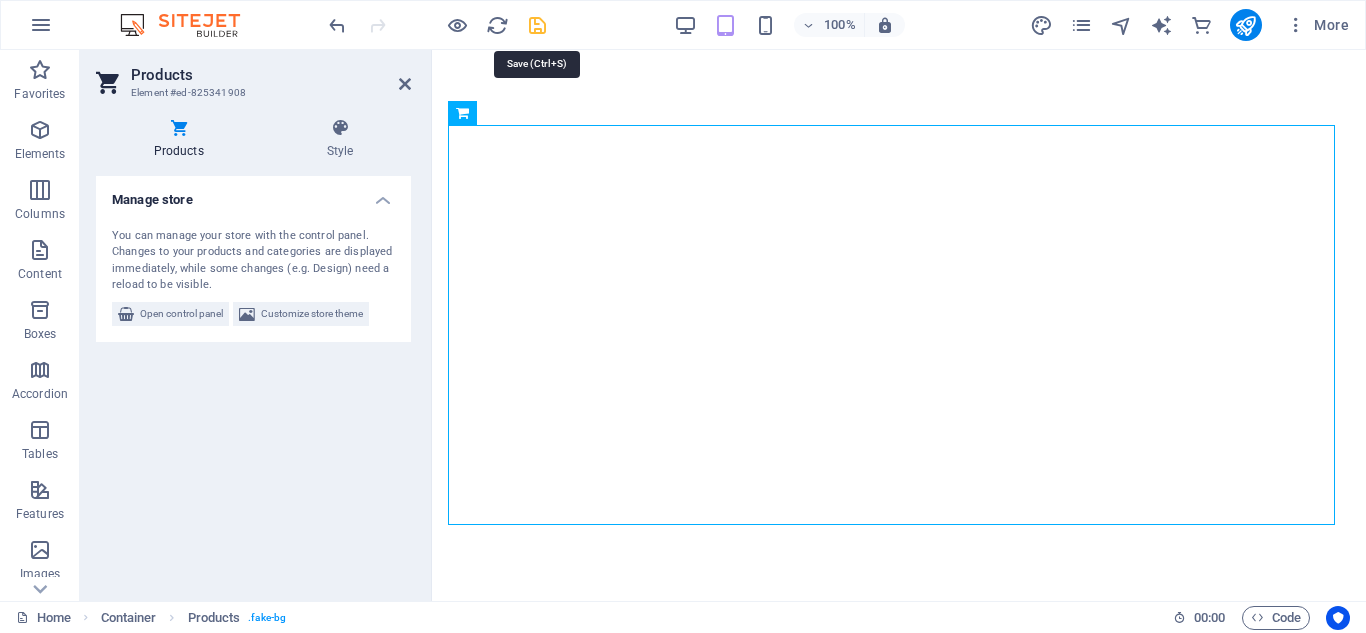 click at bounding box center (537, 25) 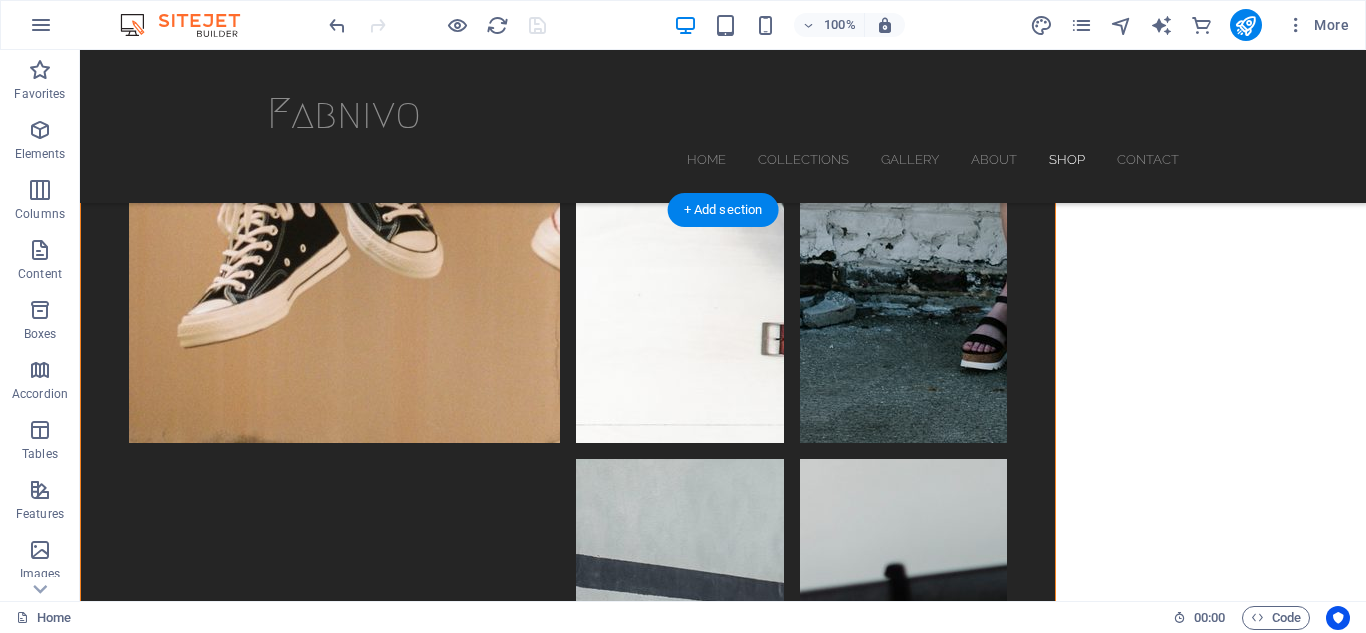 scroll, scrollTop: 4236, scrollLeft: 0, axis: vertical 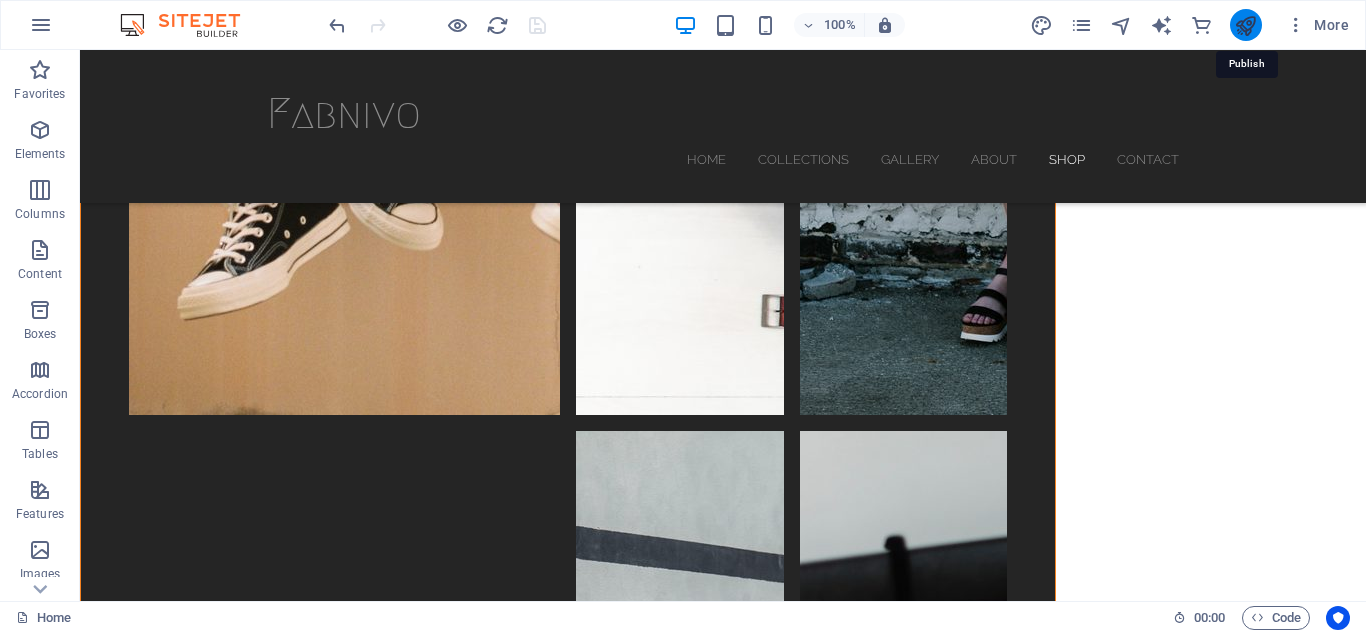click at bounding box center [1245, 25] 